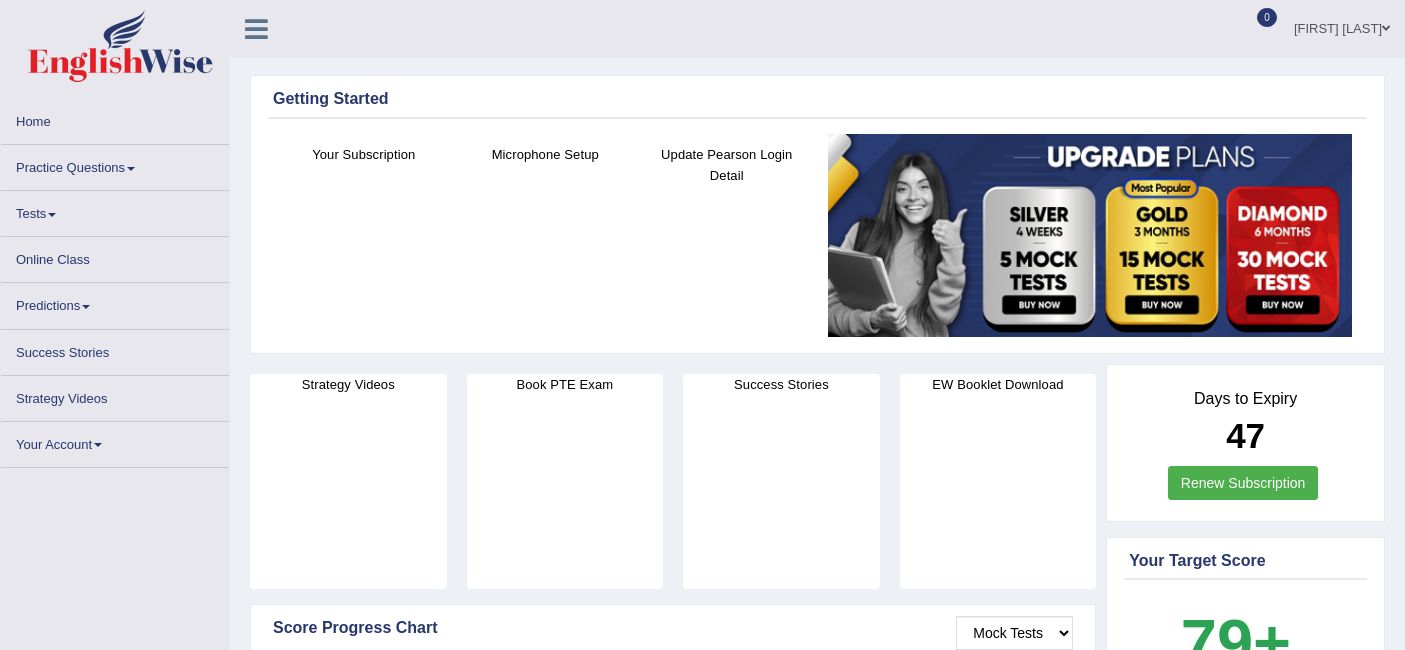 scroll, scrollTop: 0, scrollLeft: 0, axis: both 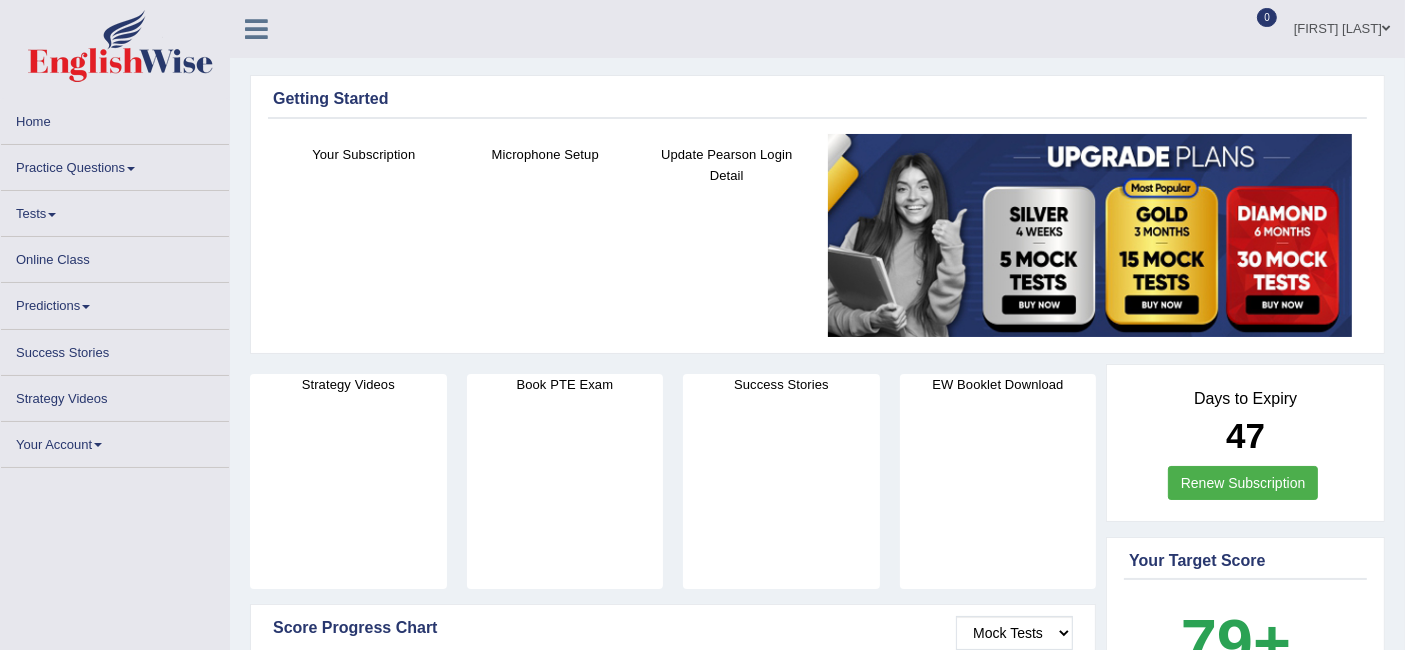 click on "Practice Questions" at bounding box center [115, 164] 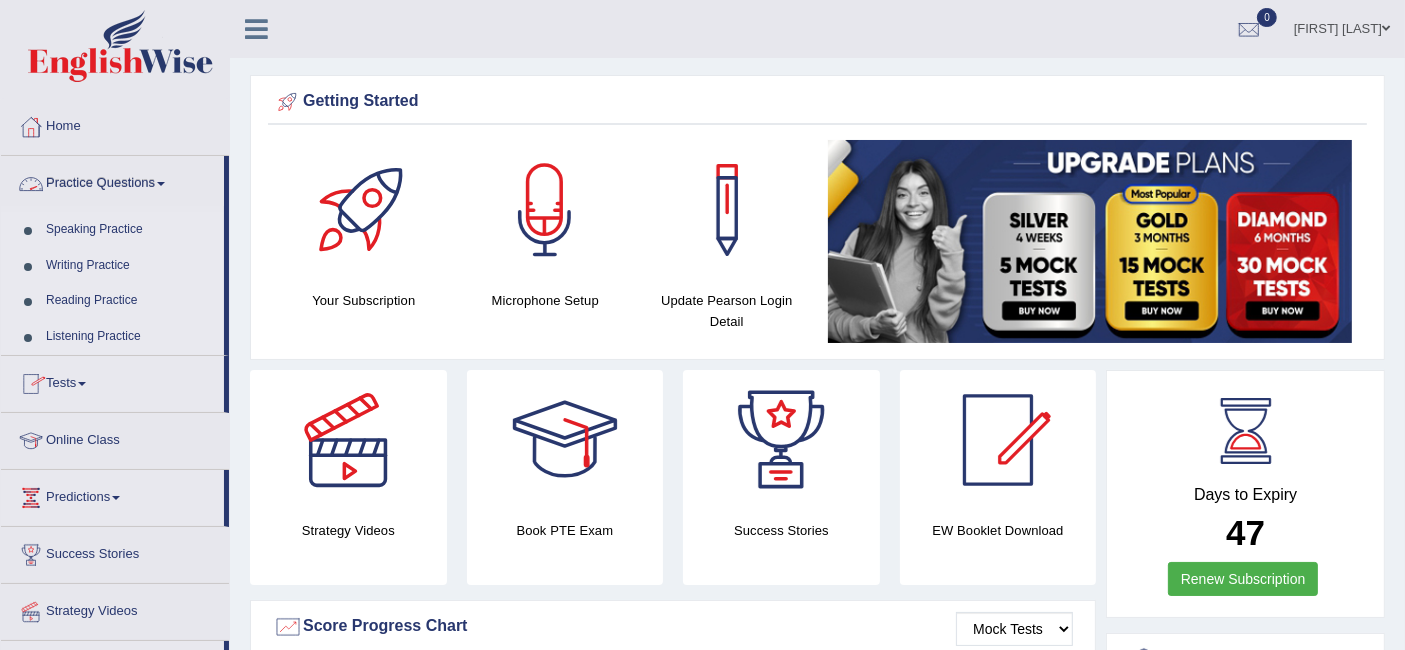click on "Speaking Practice" at bounding box center (130, 230) 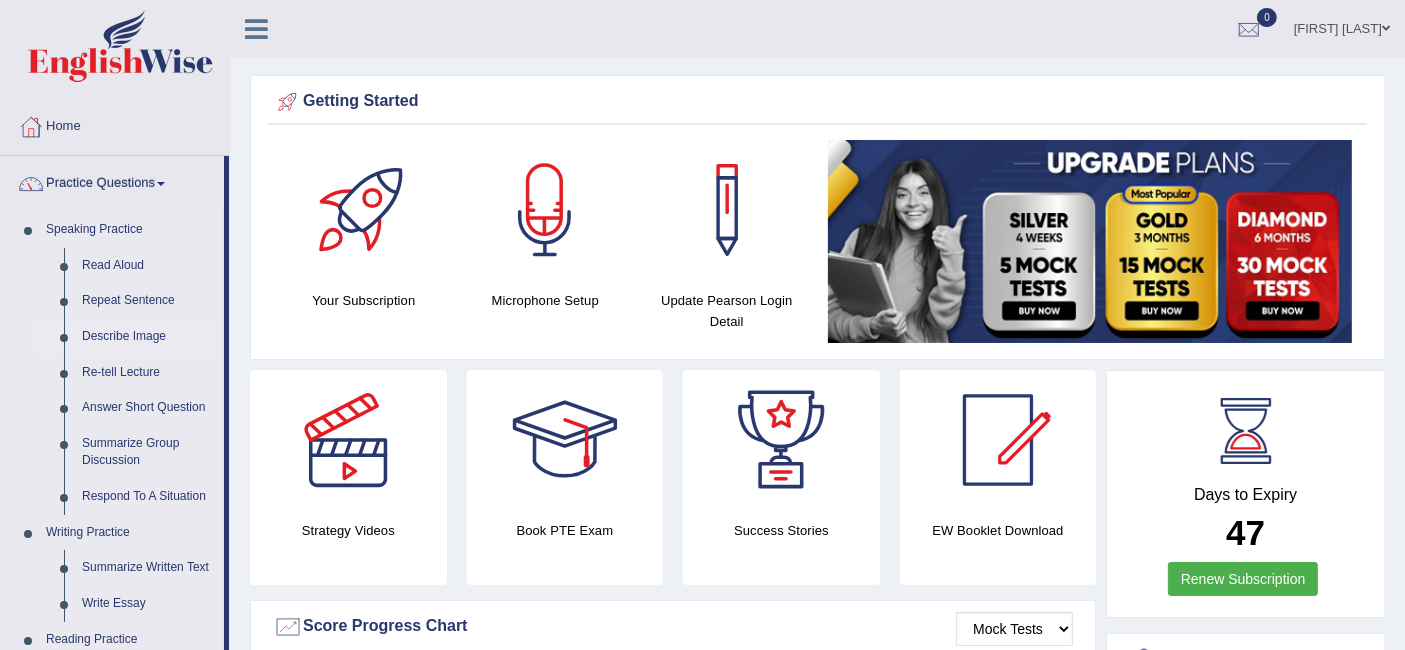 click on "Describe Image" at bounding box center [148, 337] 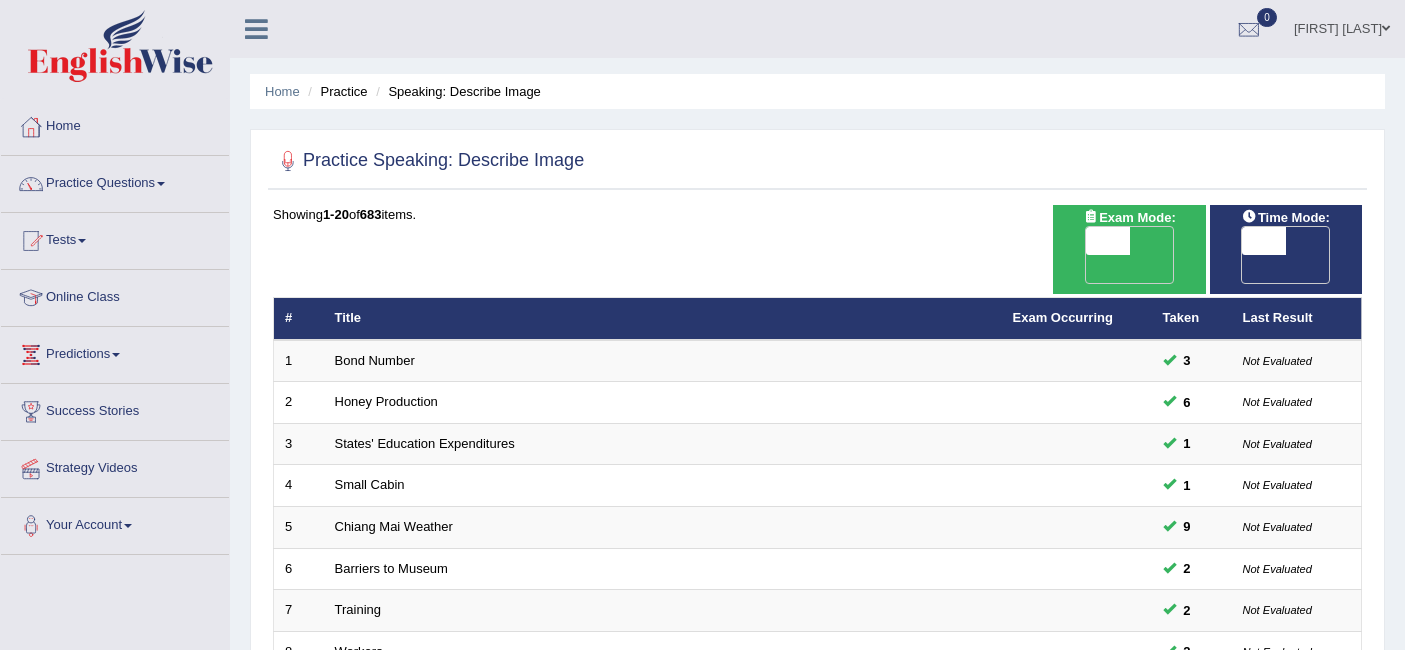 scroll, scrollTop: 0, scrollLeft: 0, axis: both 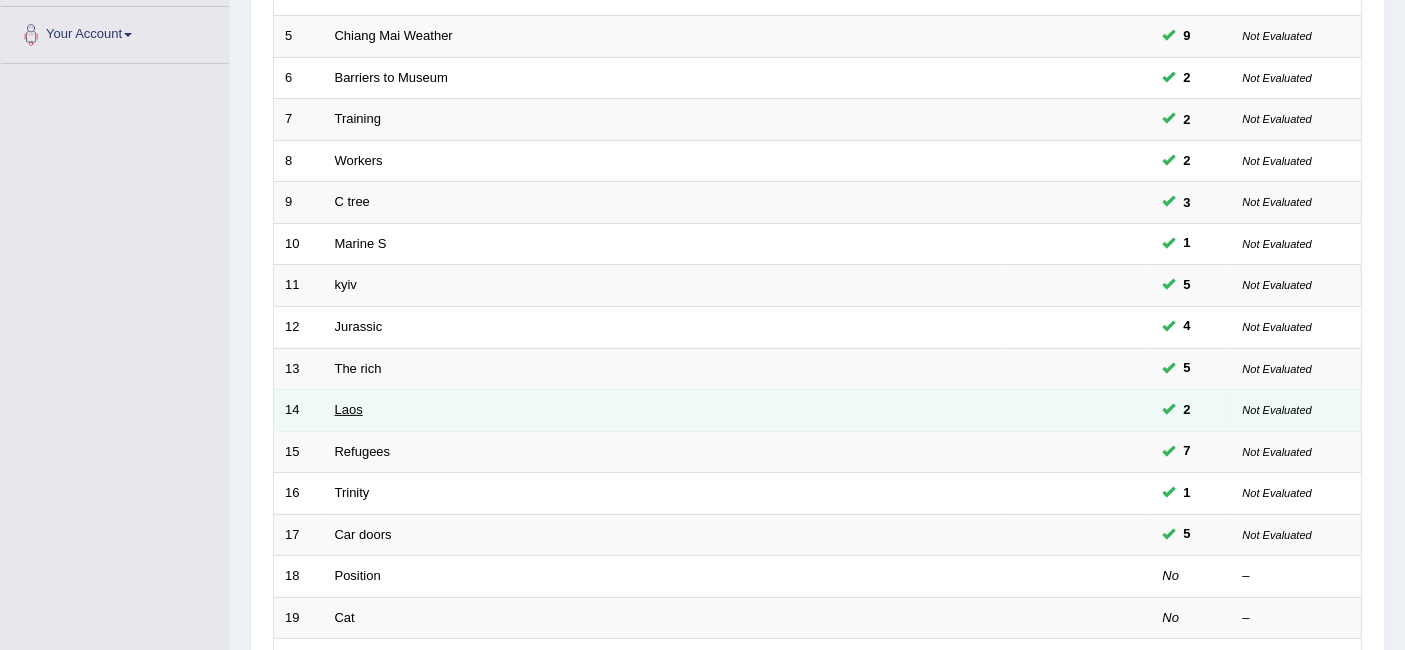 click on "Laos" at bounding box center [349, 409] 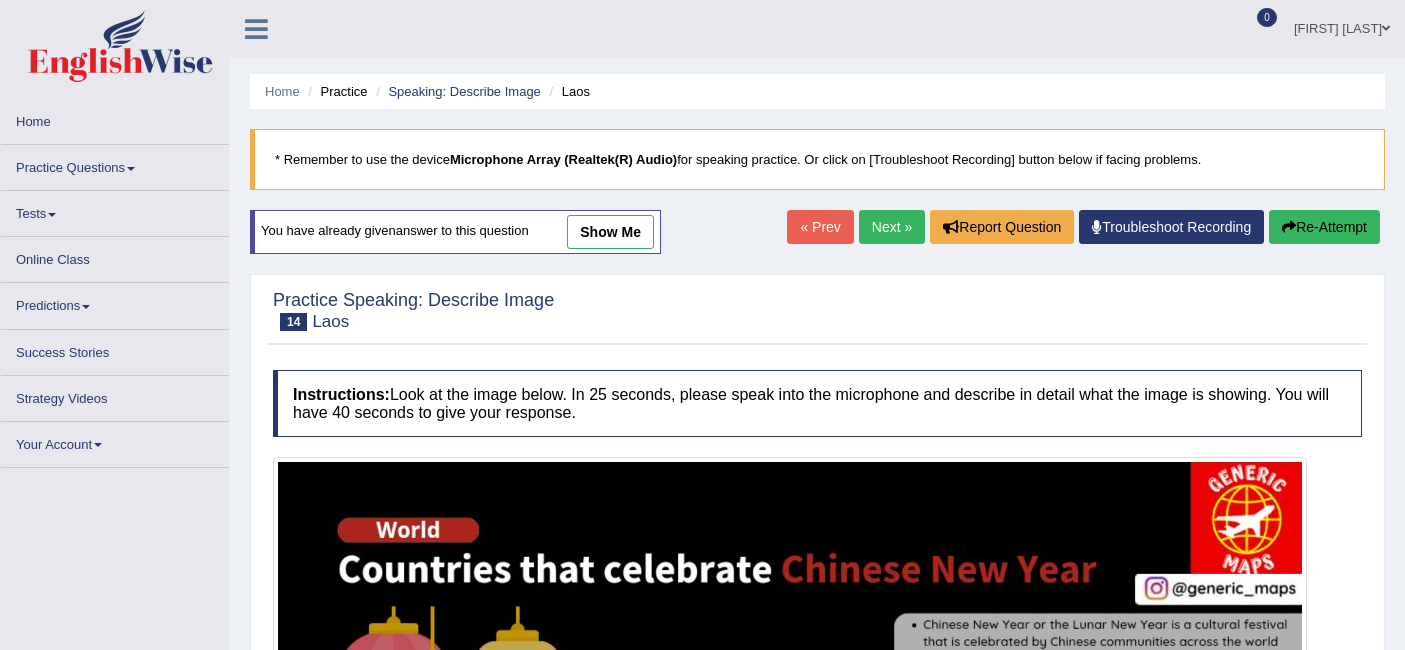 scroll, scrollTop: 0, scrollLeft: 0, axis: both 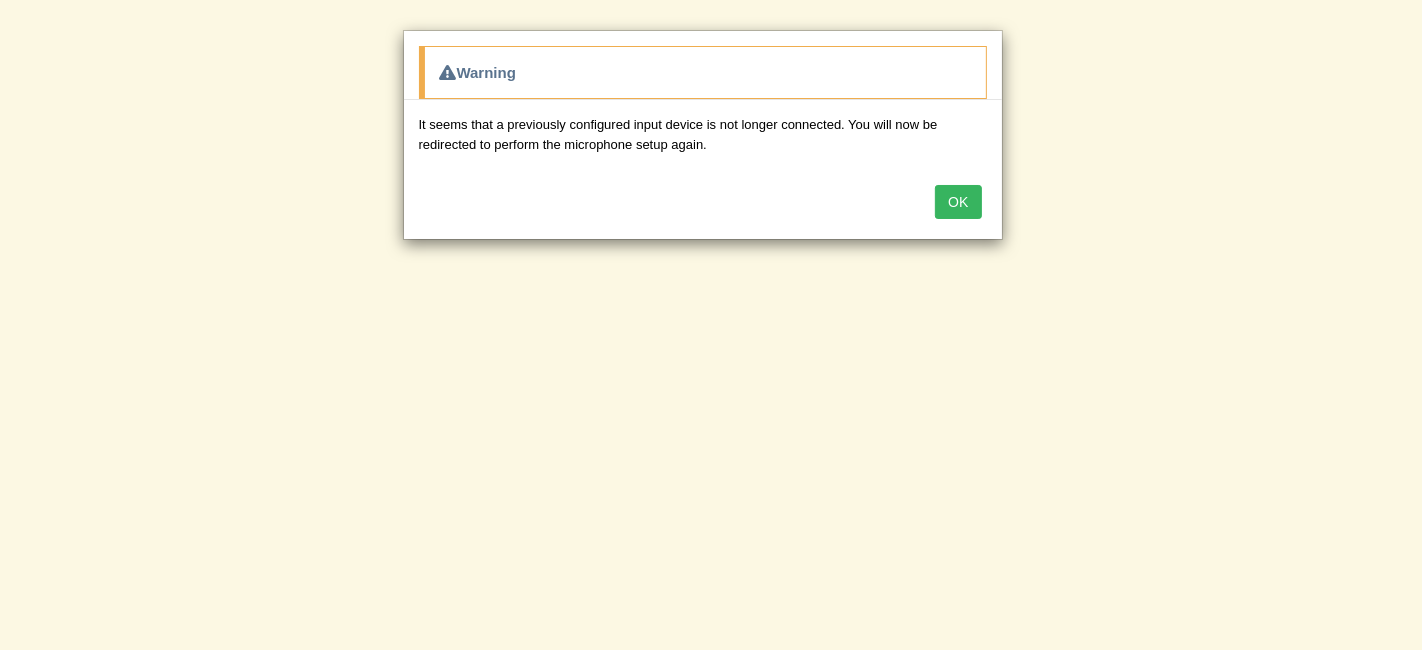 click on "OK" at bounding box center (958, 202) 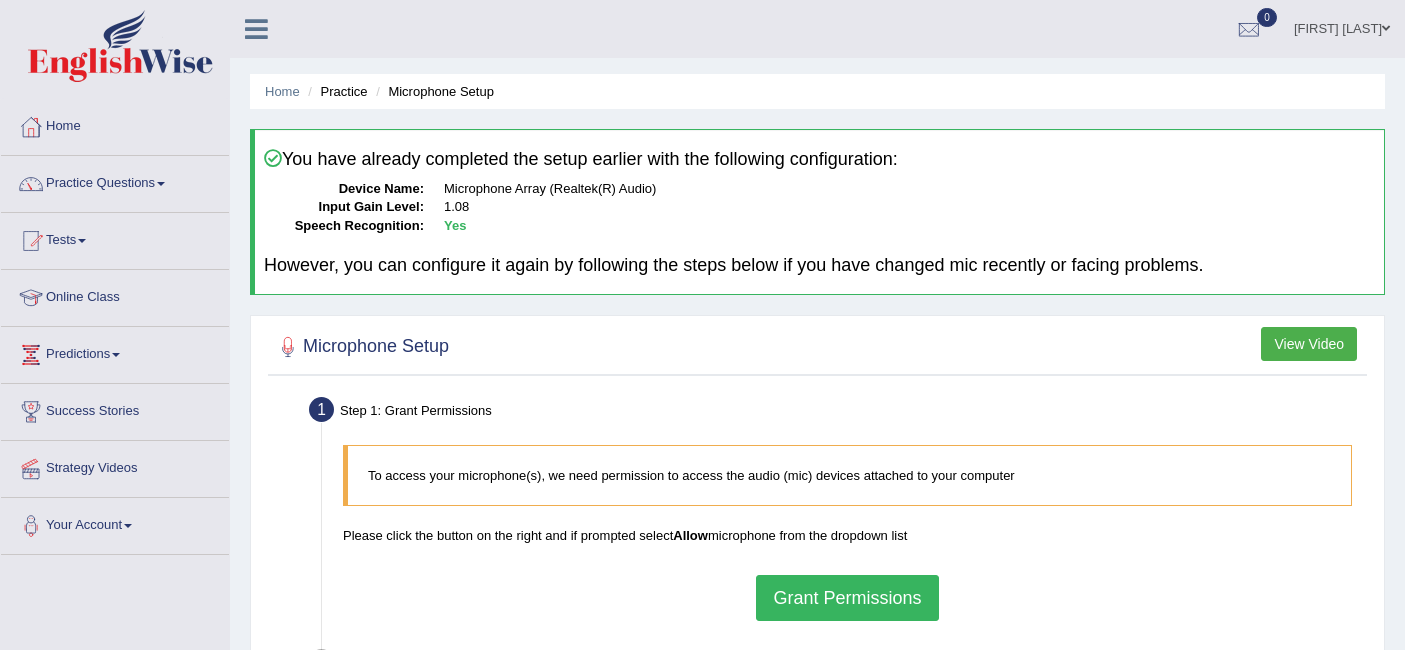 scroll, scrollTop: 399, scrollLeft: 0, axis: vertical 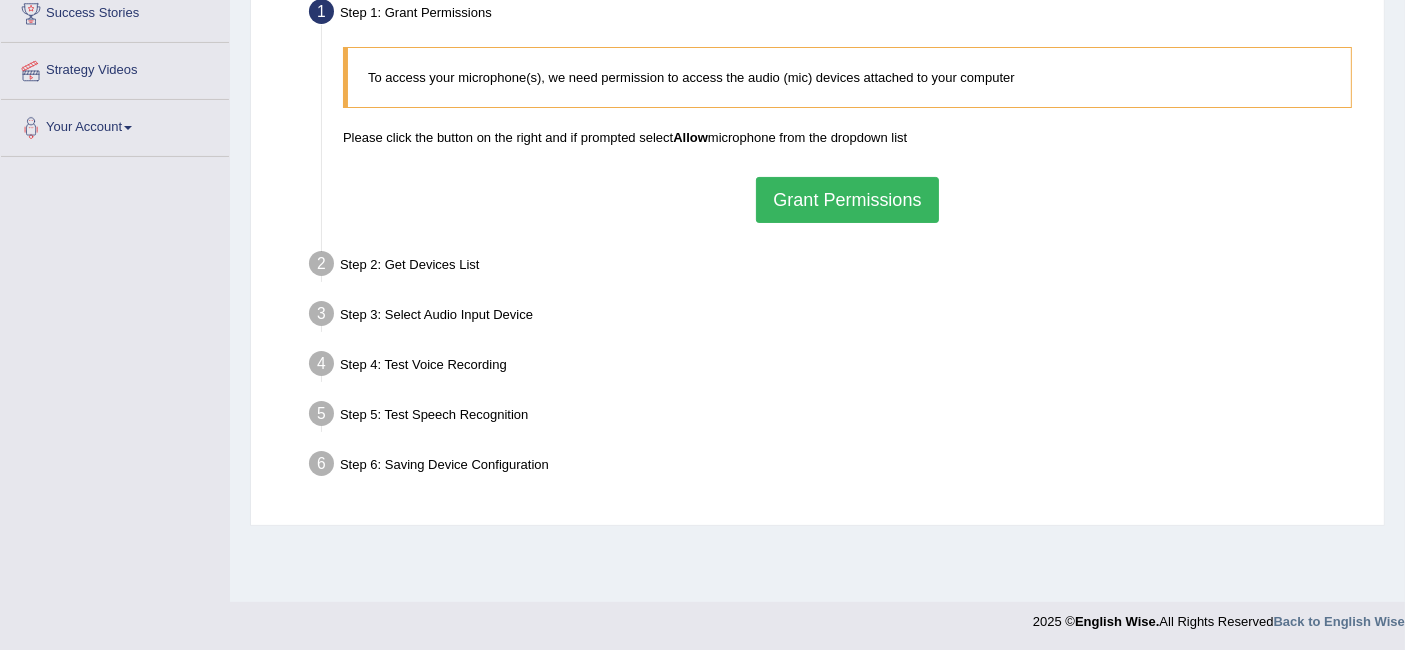 click on "Grant Permissions" at bounding box center (847, 200) 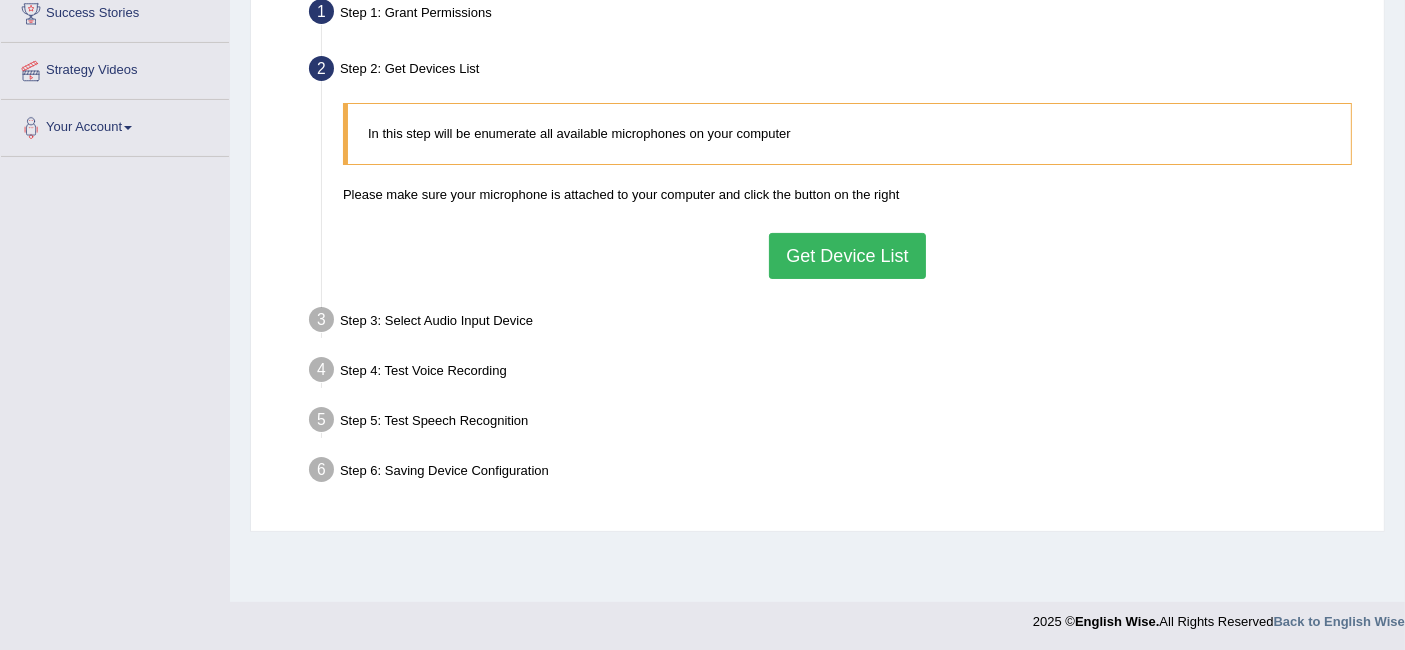 click on "Get Device List" at bounding box center (847, 256) 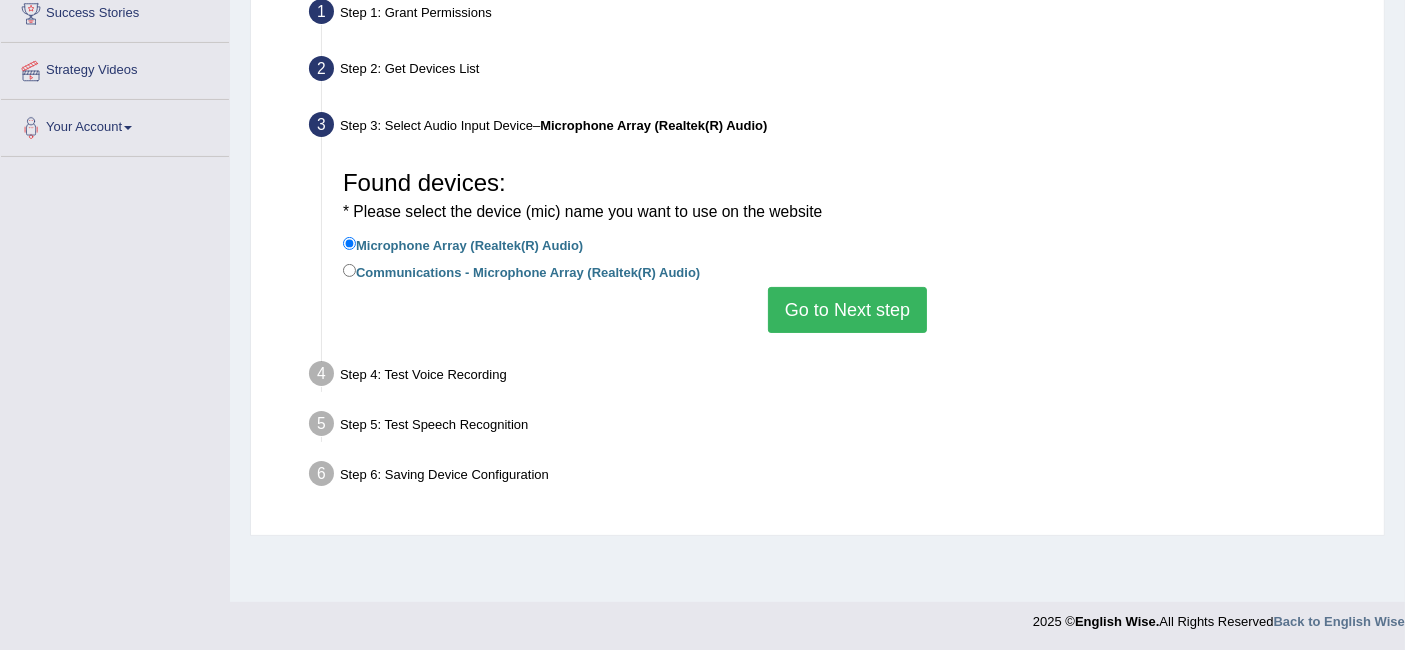 click on "Go to Next step" at bounding box center [847, 310] 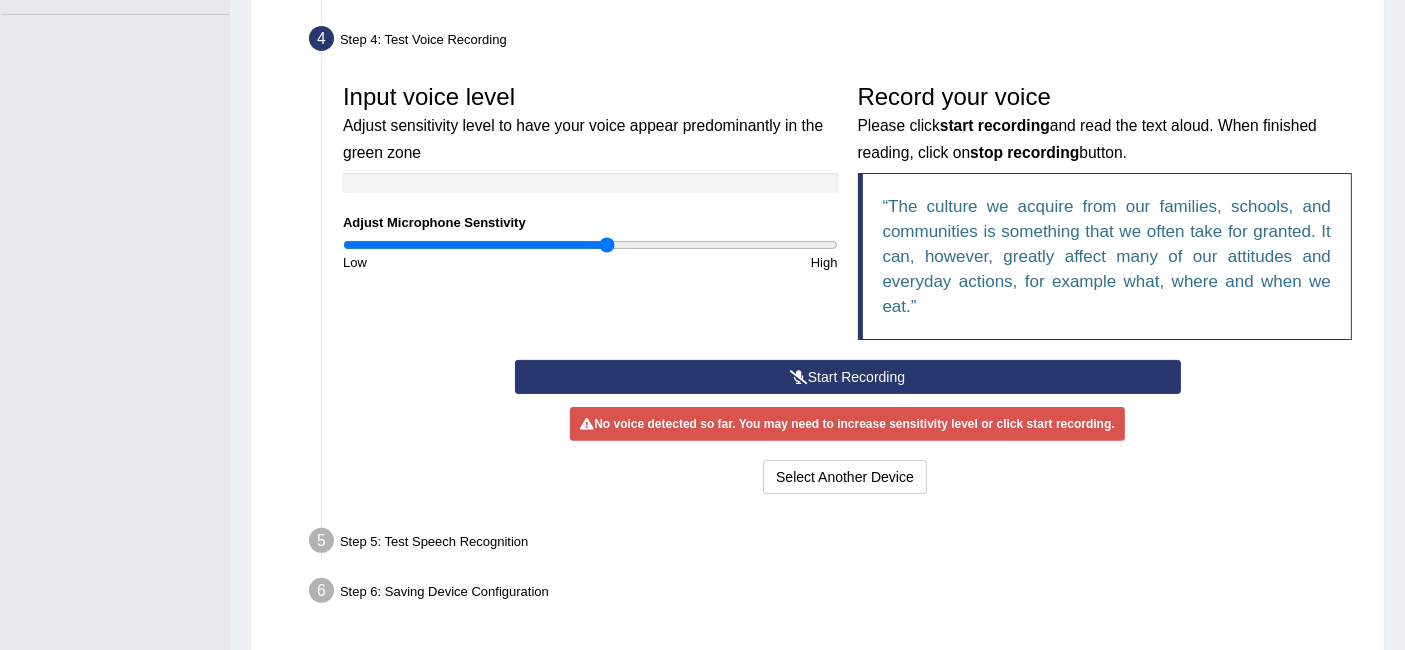 scroll, scrollTop: 542, scrollLeft: 0, axis: vertical 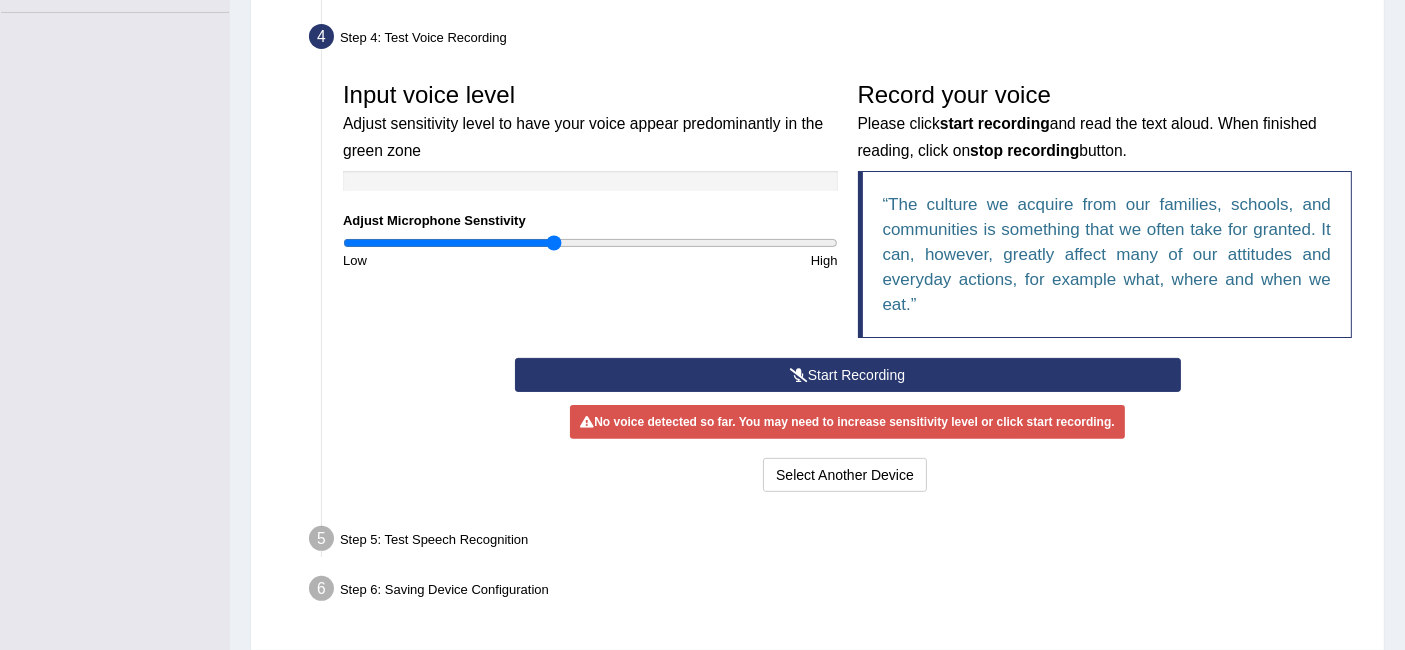 click at bounding box center (590, 243) 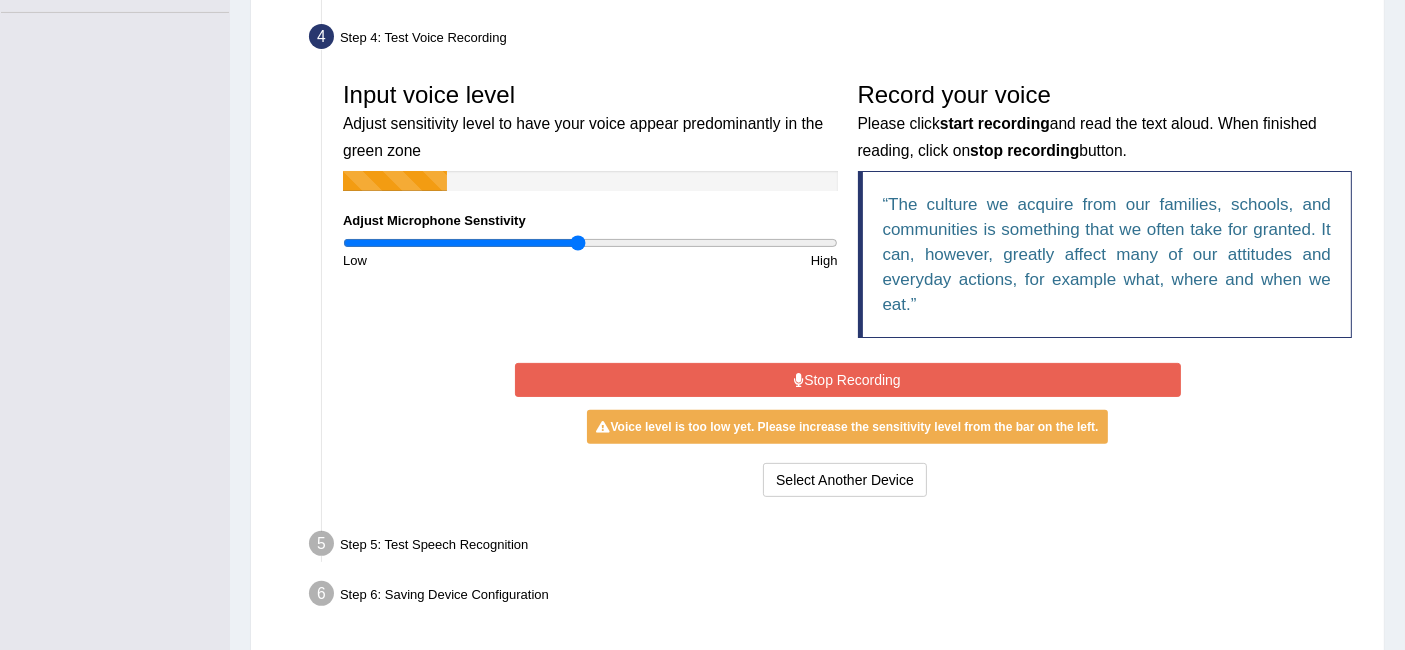 click at bounding box center (590, 243) 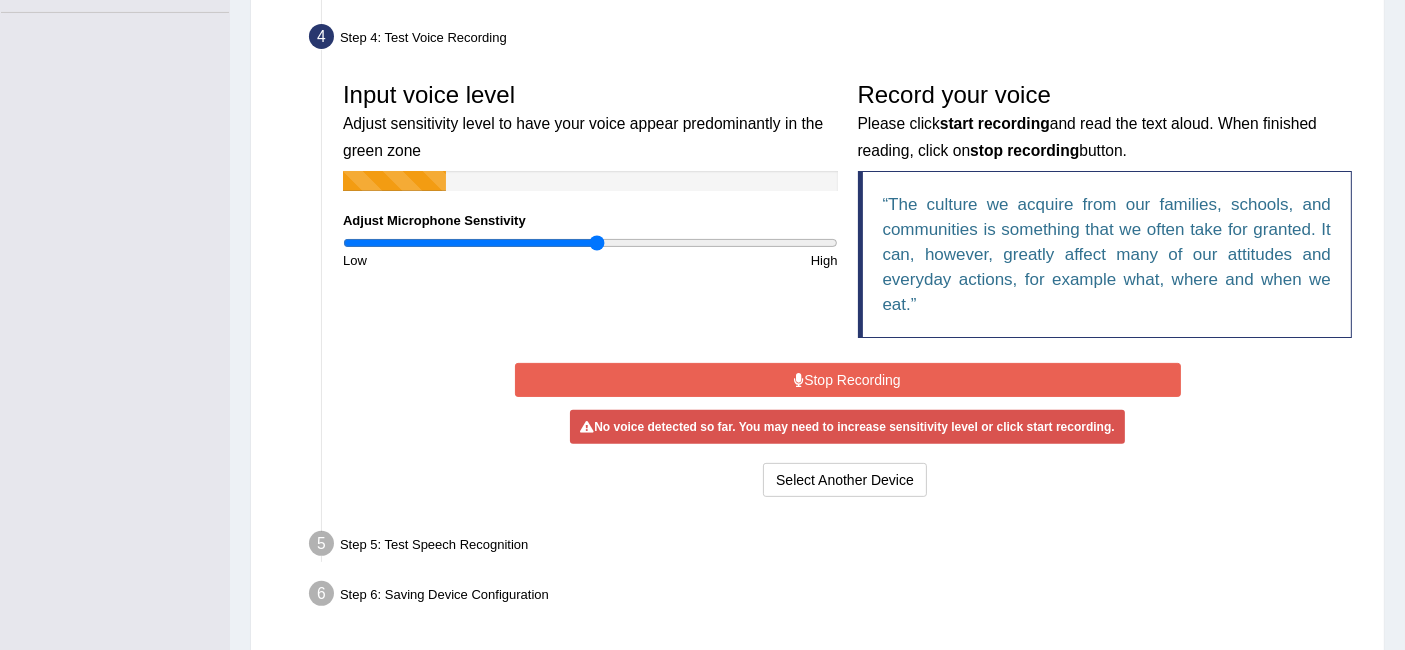 click at bounding box center (590, 243) 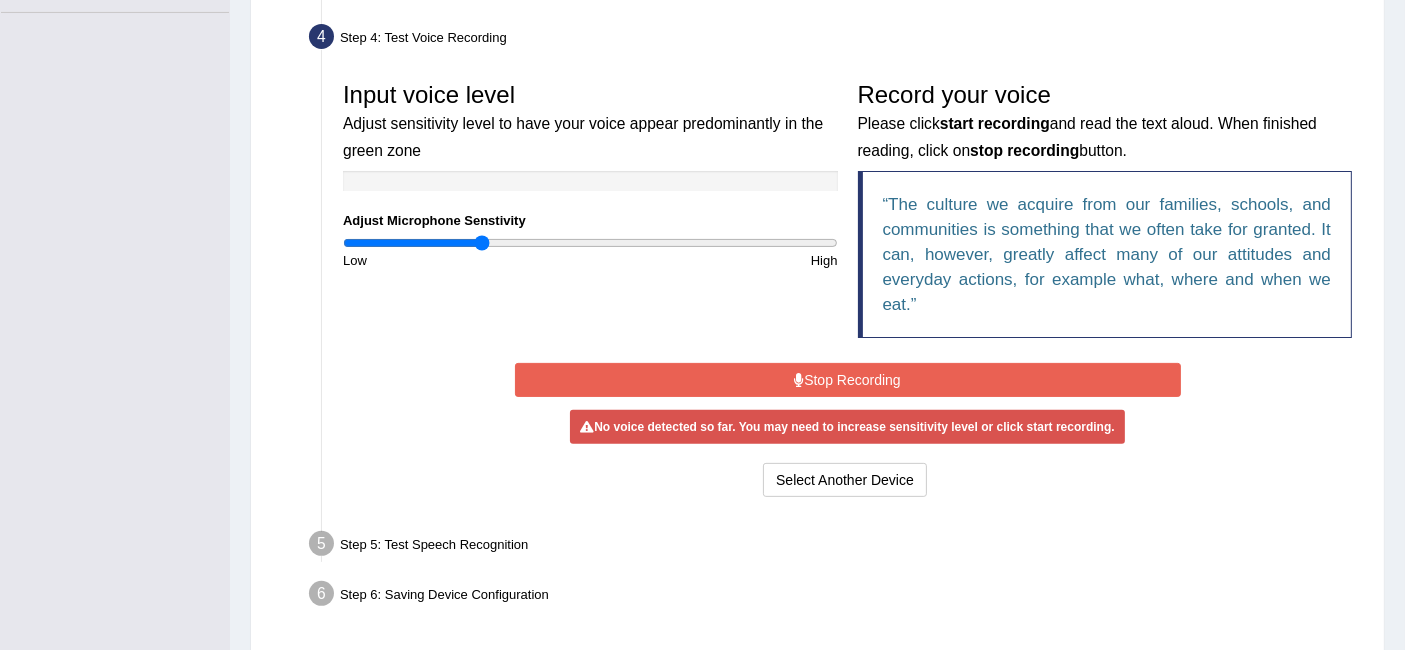 click at bounding box center [590, 243] 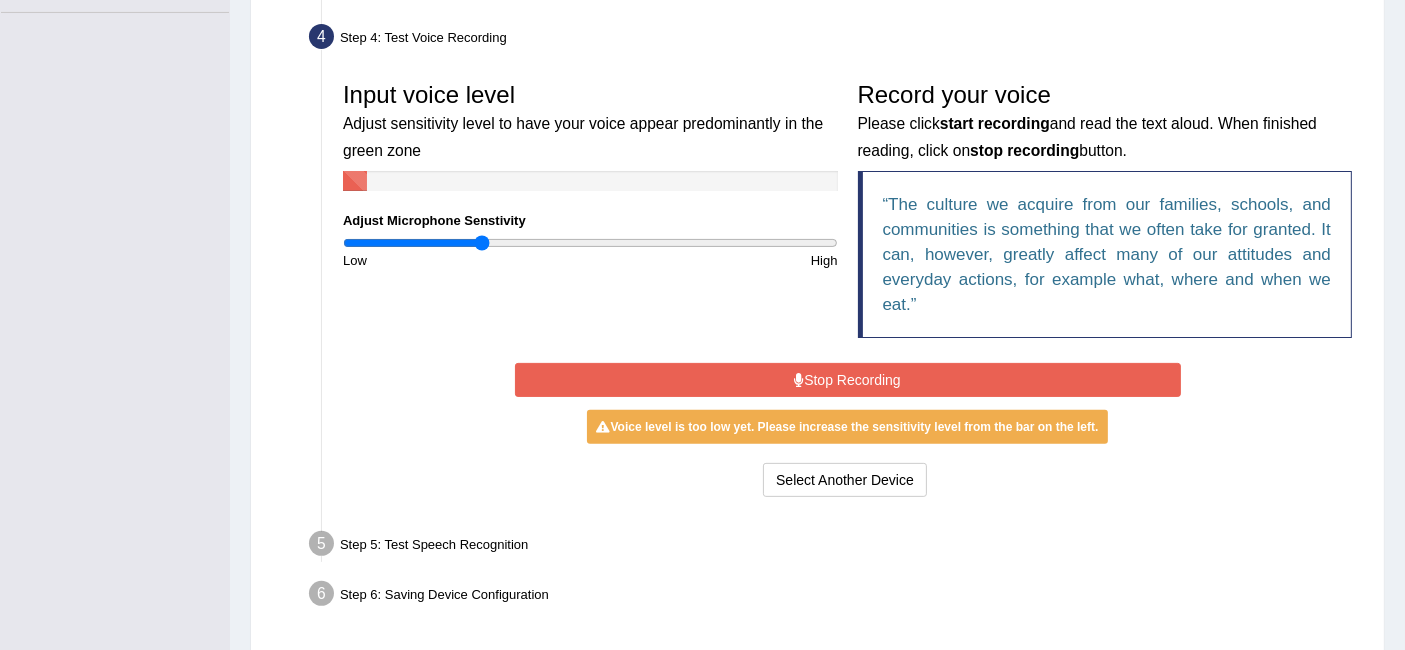 click on "Stop Recording" at bounding box center [848, 380] 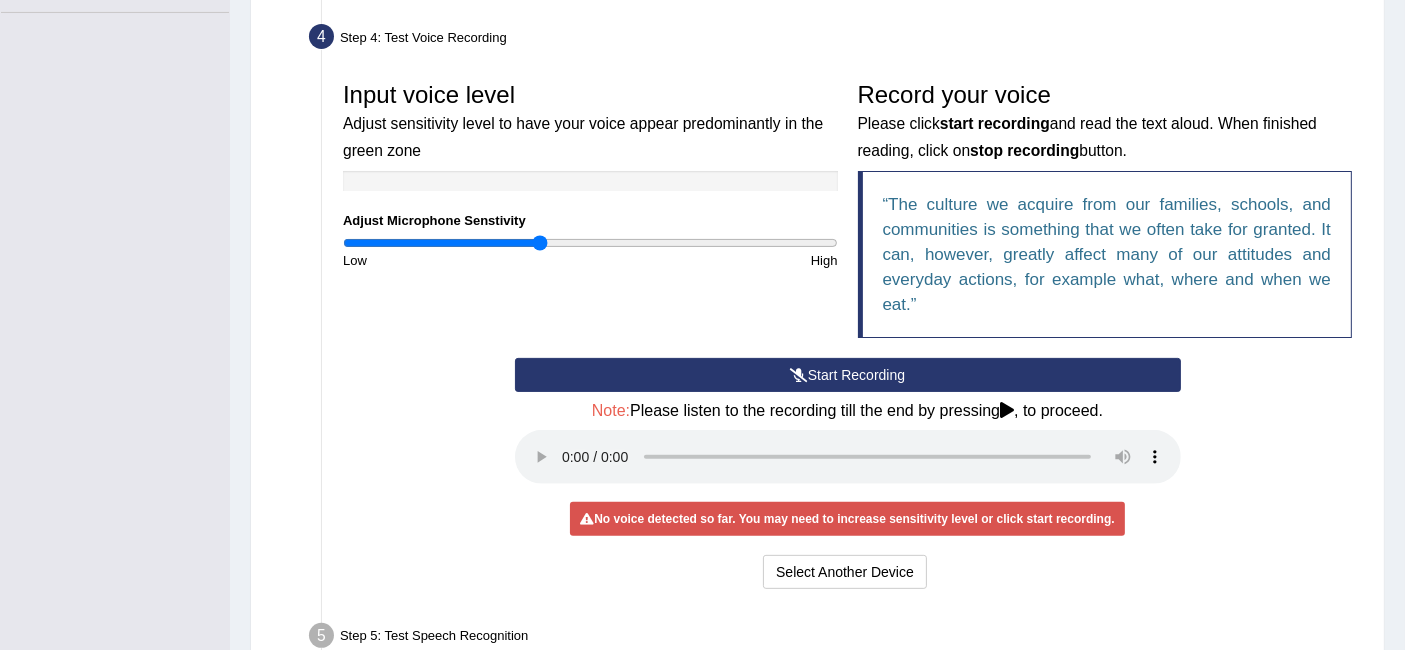 type on "0.8" 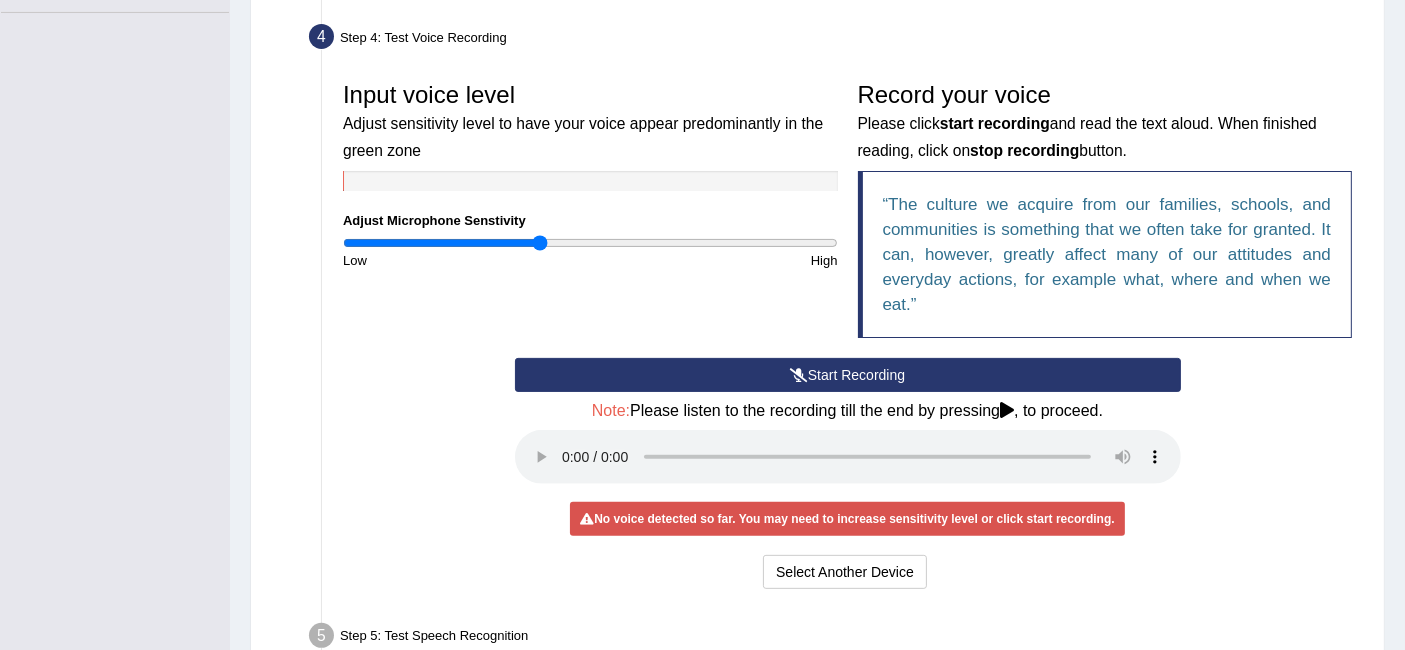 click on "Start Recording" at bounding box center [848, 375] 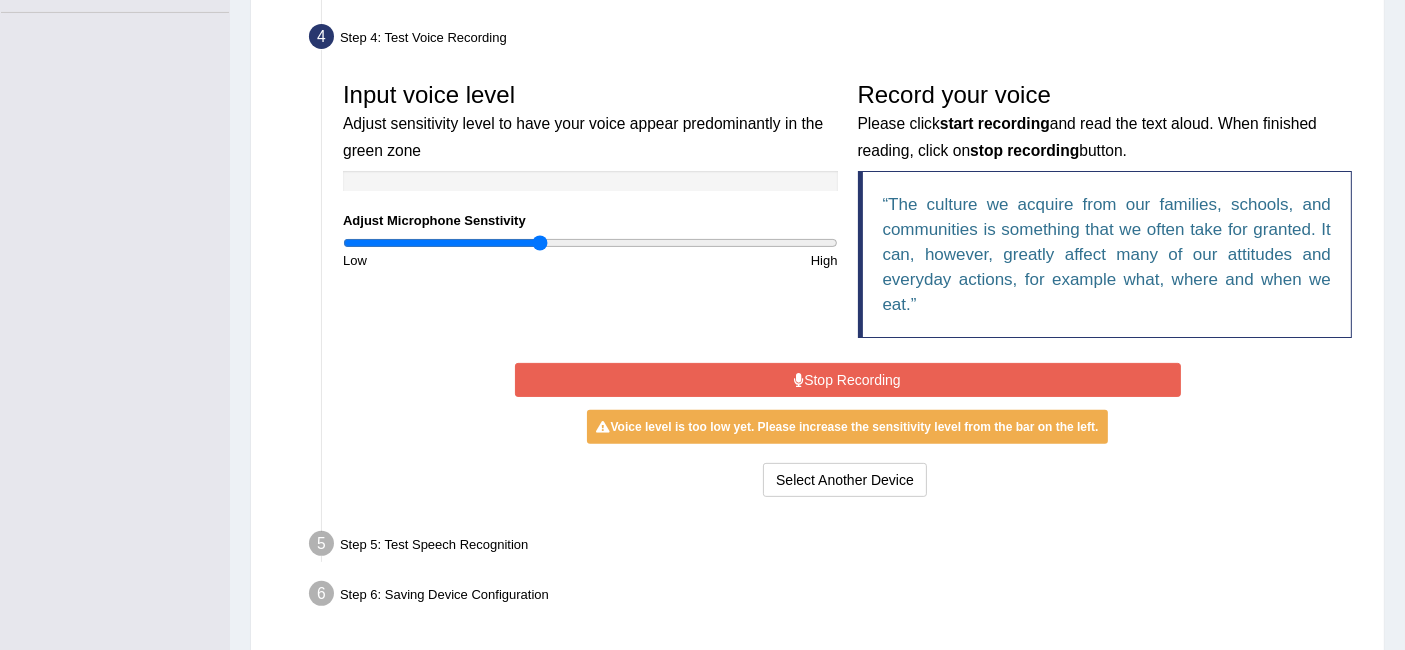 click on "Start Recording    Stop Recording   Note:  Please listen to the recording till the end by pressing  , to proceed.       No voice detected so far. You may need to increase sensitivity level or click start recording.     Voice level is too low yet. Please increase the sensitivity level from the bar on the left.     Your voice is strong enough for our A.I. to detect    Voice level is too high. Please reduce the sensitivity level from the bar on the left.     Select Another Device   Voice is ok. Go to Next step" at bounding box center [848, 430] 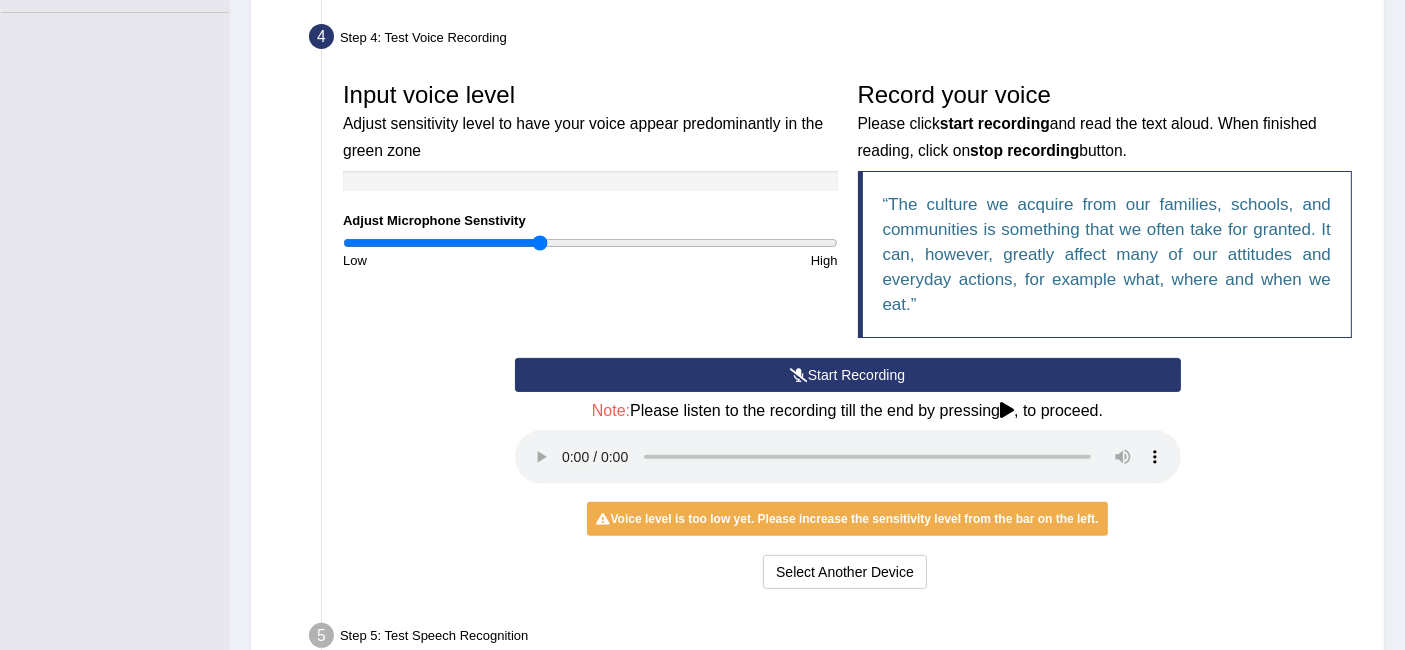 click on "Start Recording" at bounding box center [848, 375] 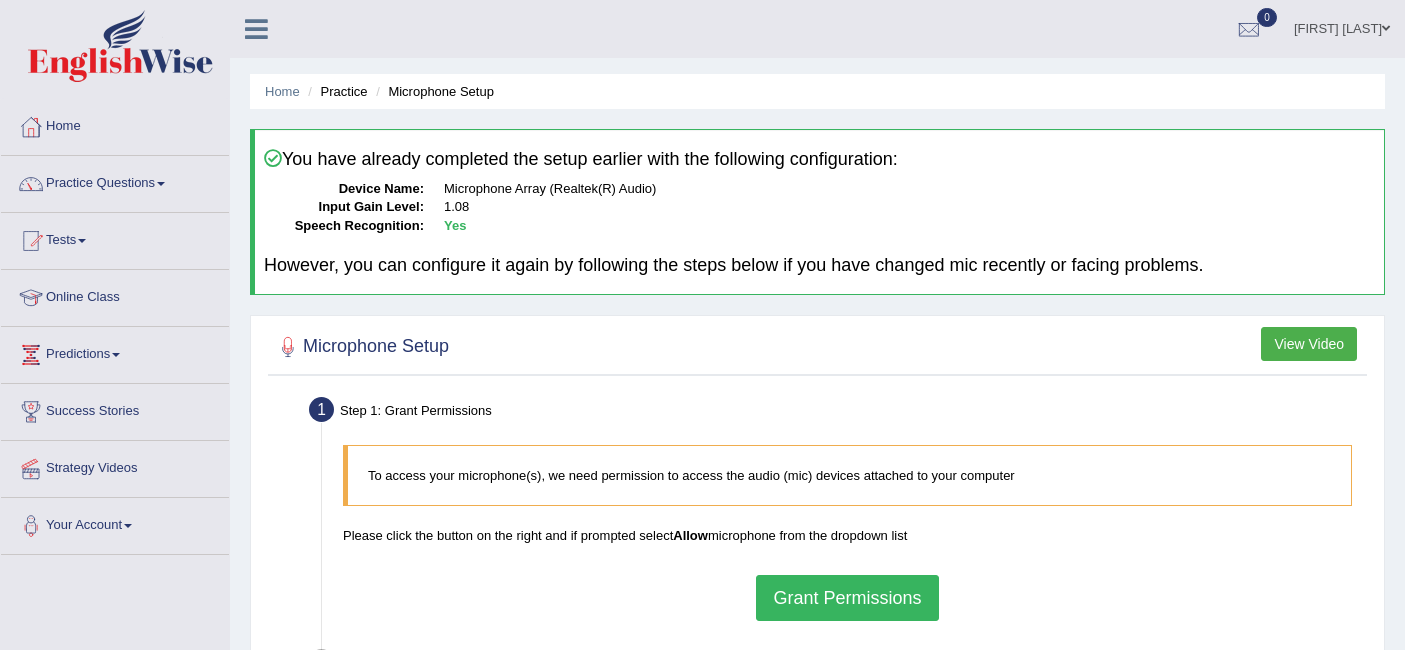 scroll, scrollTop: 399, scrollLeft: 0, axis: vertical 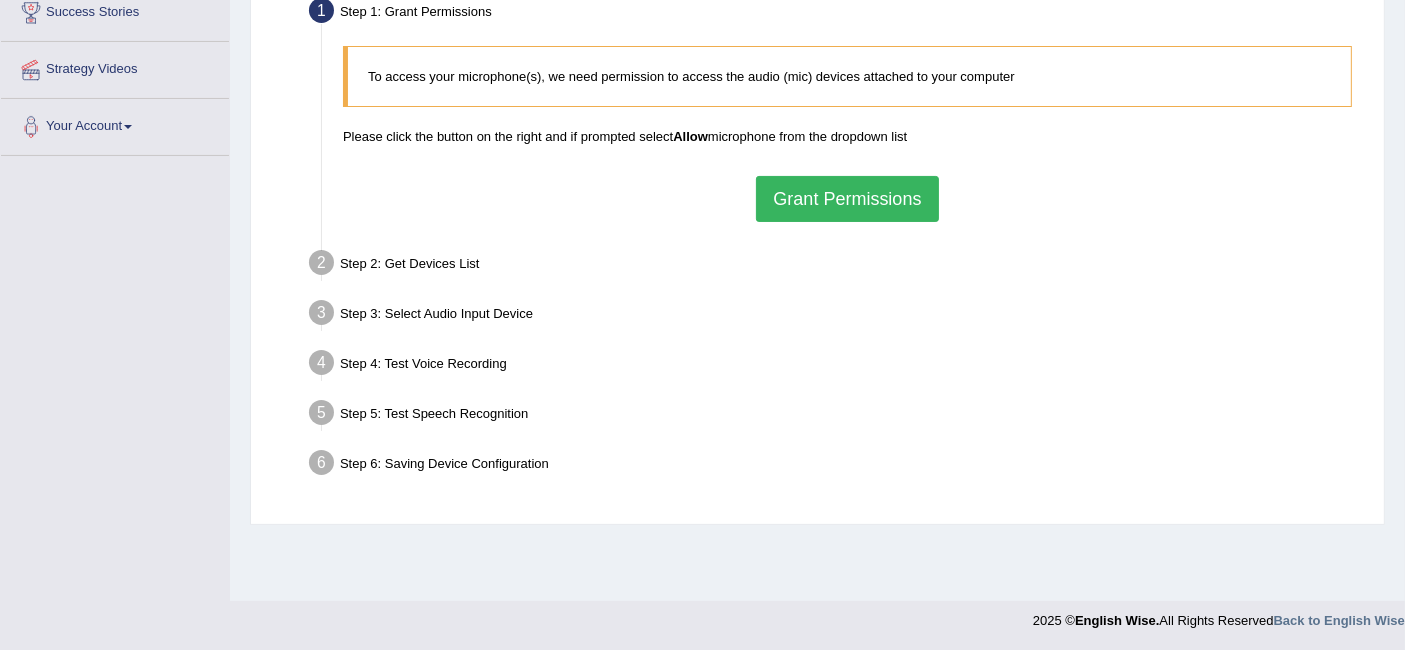 click on "To access your microphone(s), we need permission to access the audio (mic) devices attached to your computer   Please click the button on the right and if prompted select  Allow  microphone from the dropdown list     Grant Permissions" at bounding box center [847, 133] 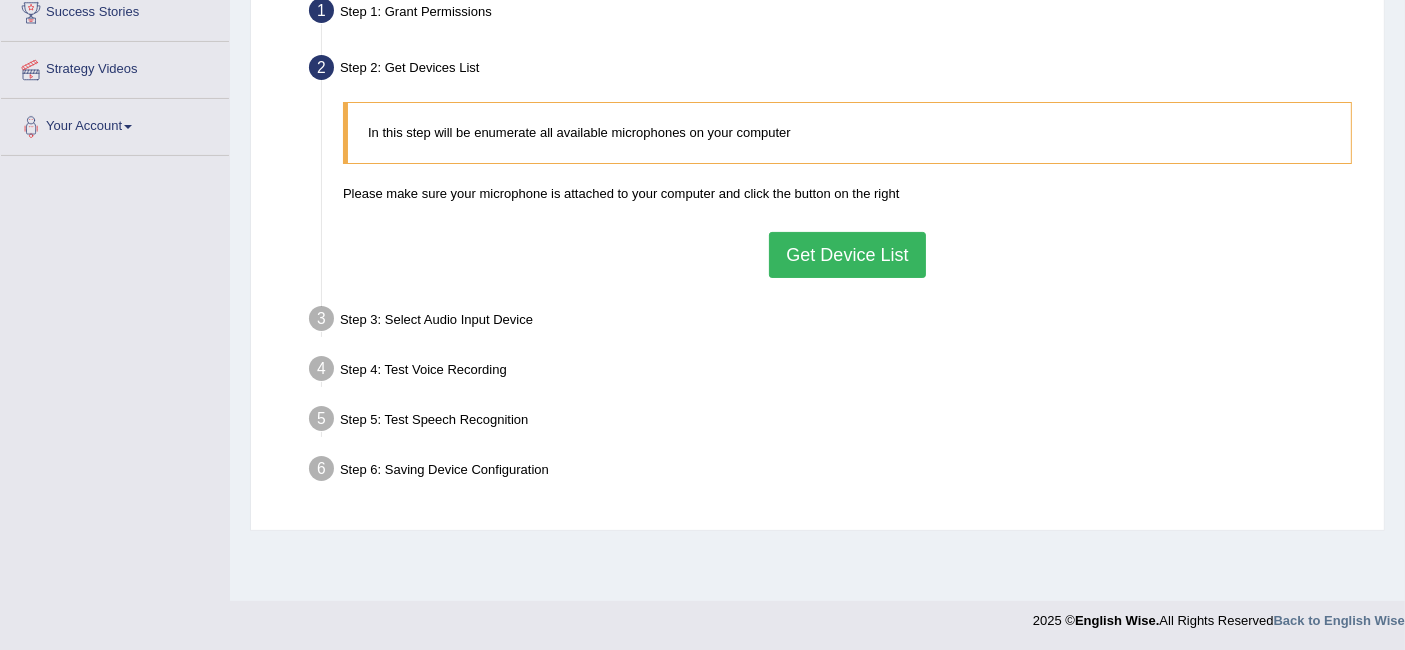 click on "Get Device List" at bounding box center [847, 255] 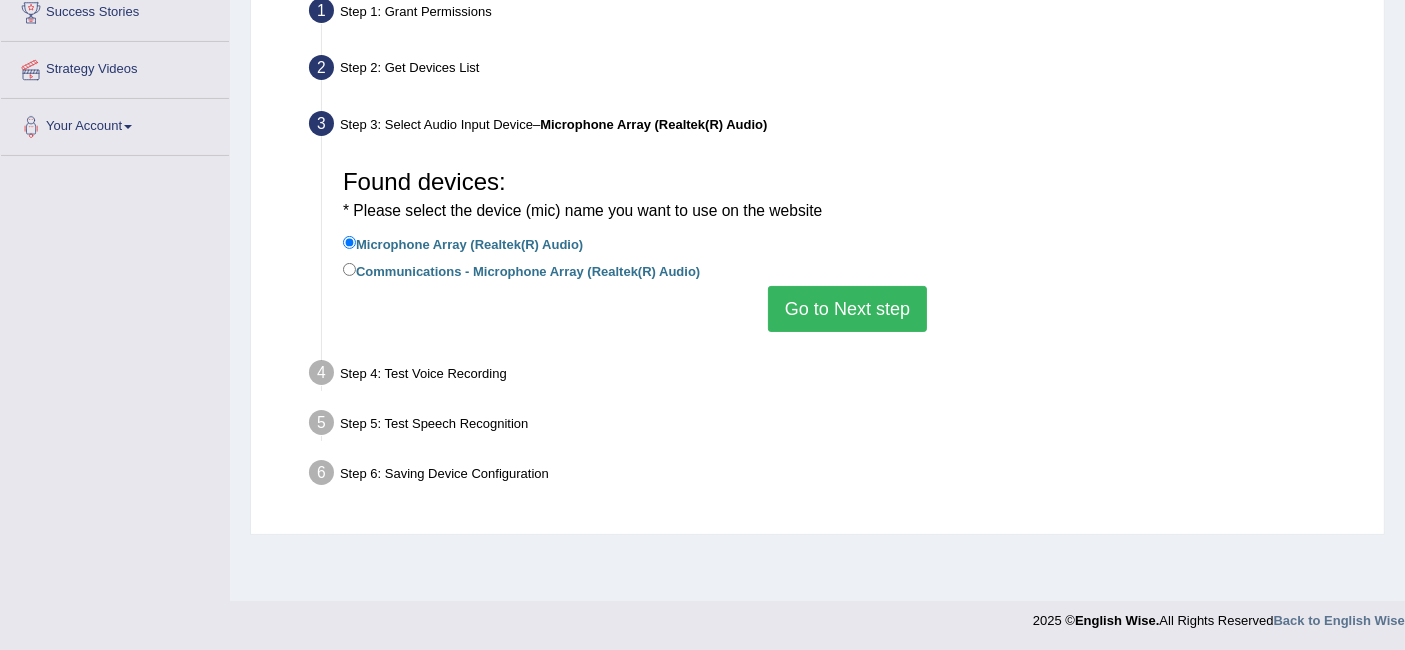 click on "Go to Next step" at bounding box center [847, 309] 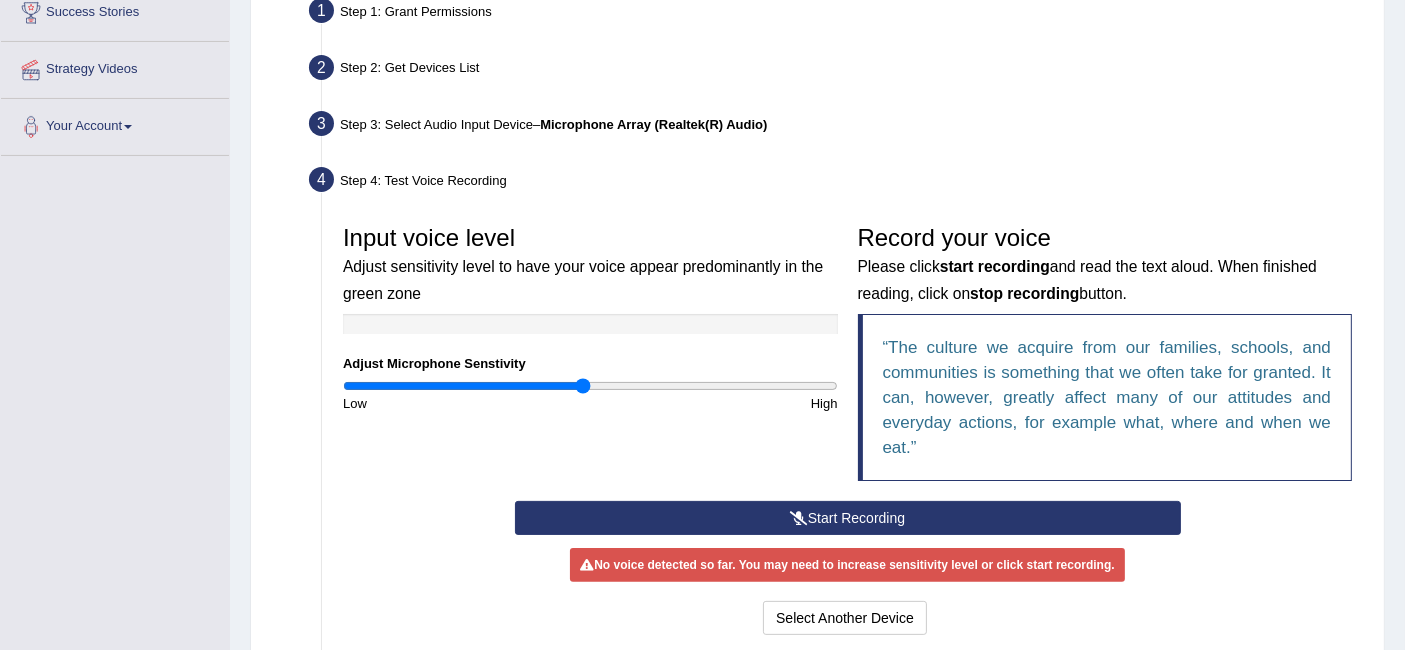 type on "0.98" 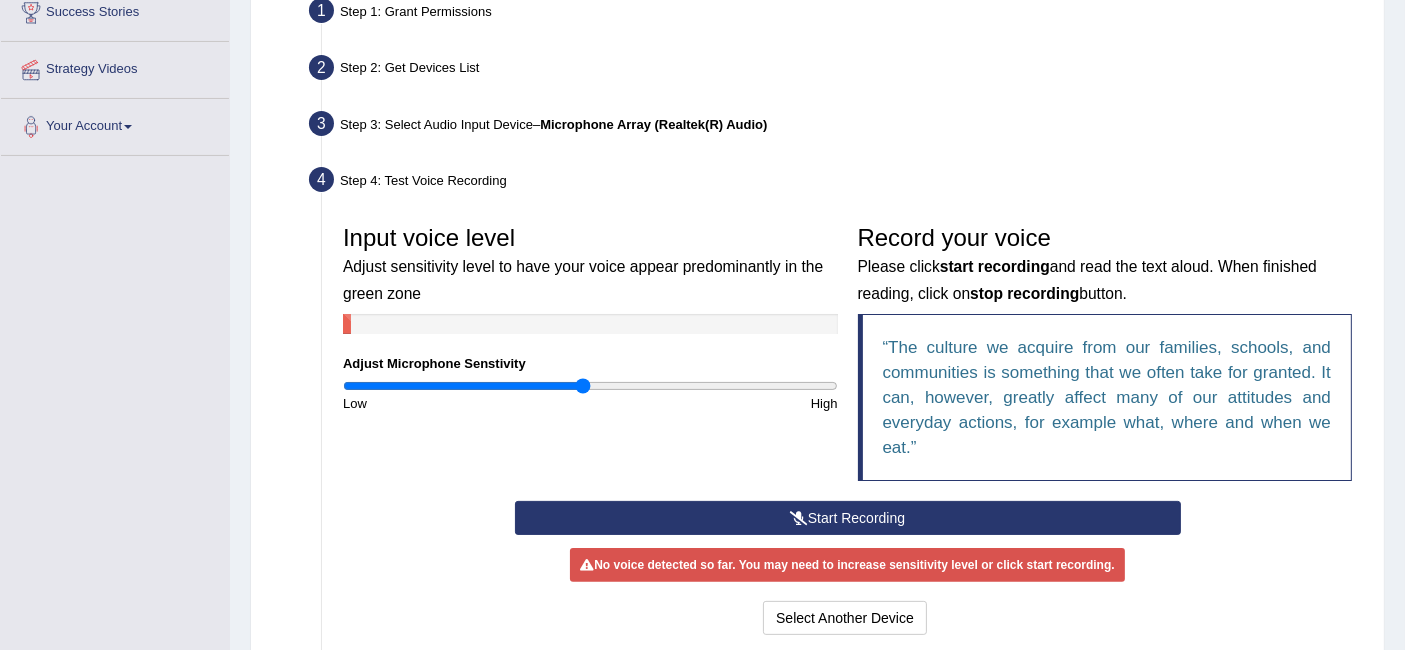 click on "Start Recording" at bounding box center (848, 518) 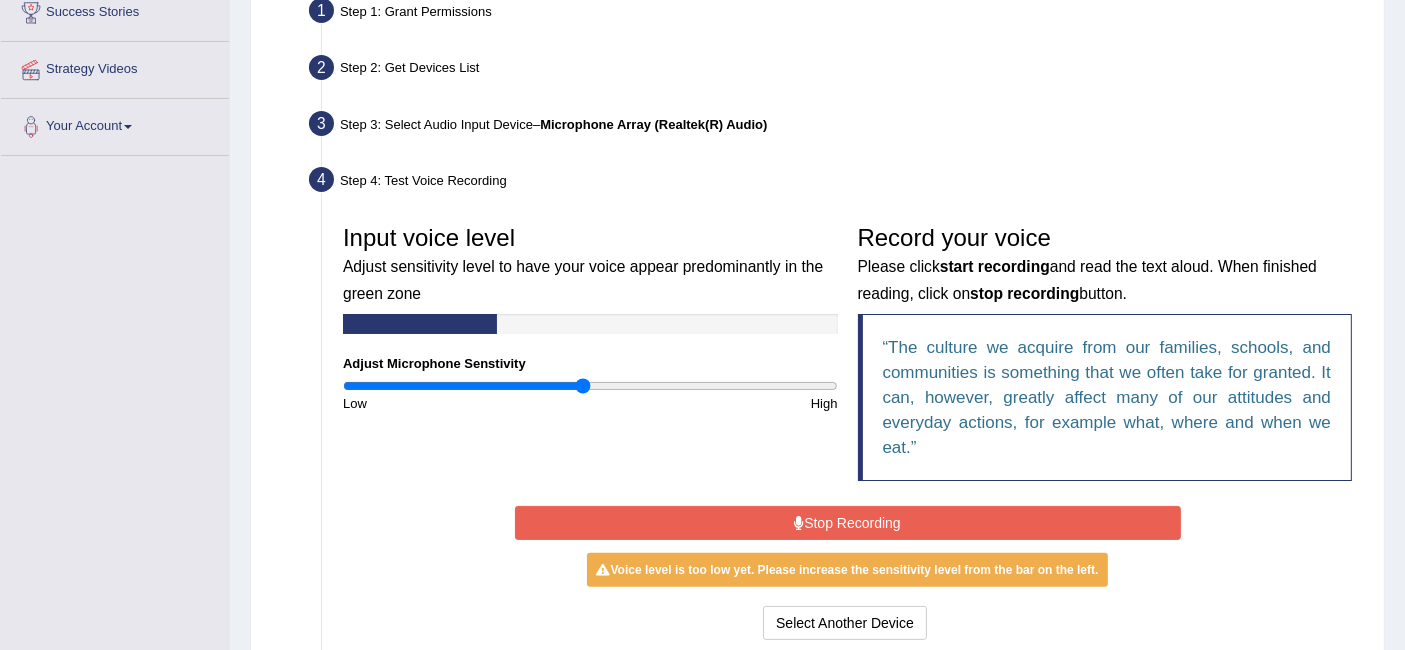 scroll, scrollTop: 608, scrollLeft: 0, axis: vertical 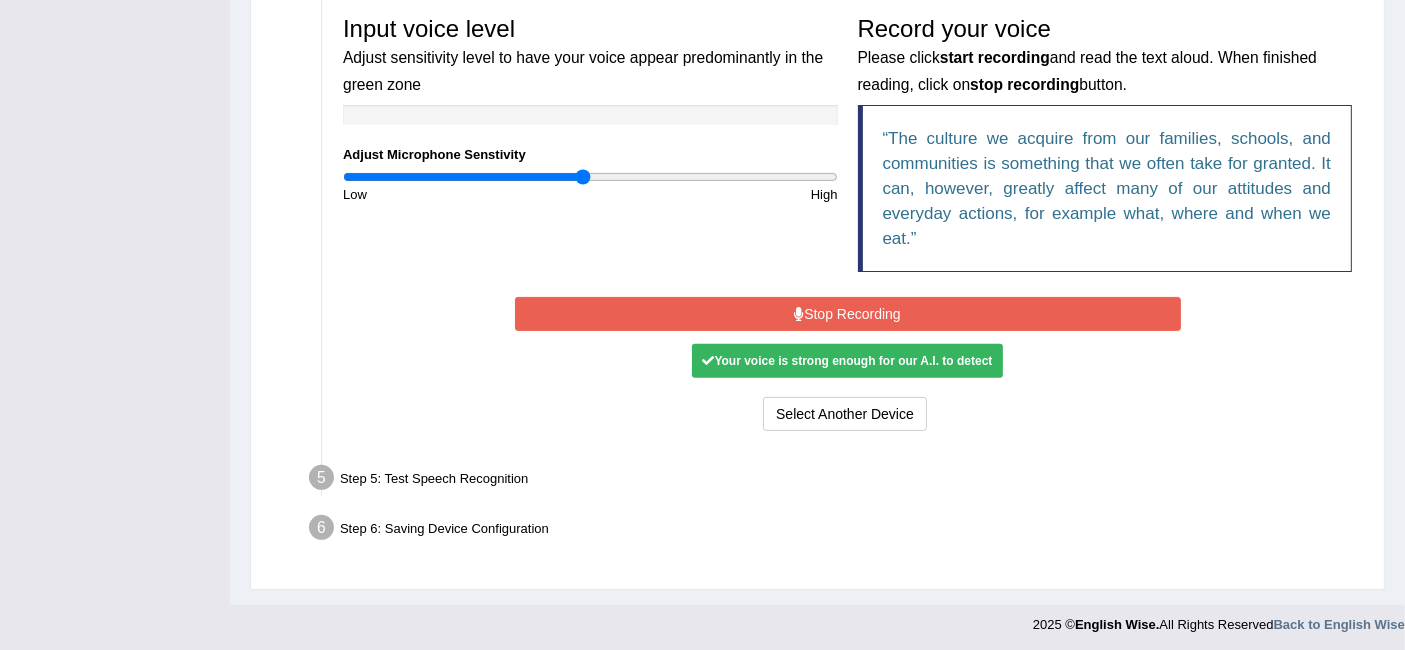 click on "Stop Recording" at bounding box center [848, 314] 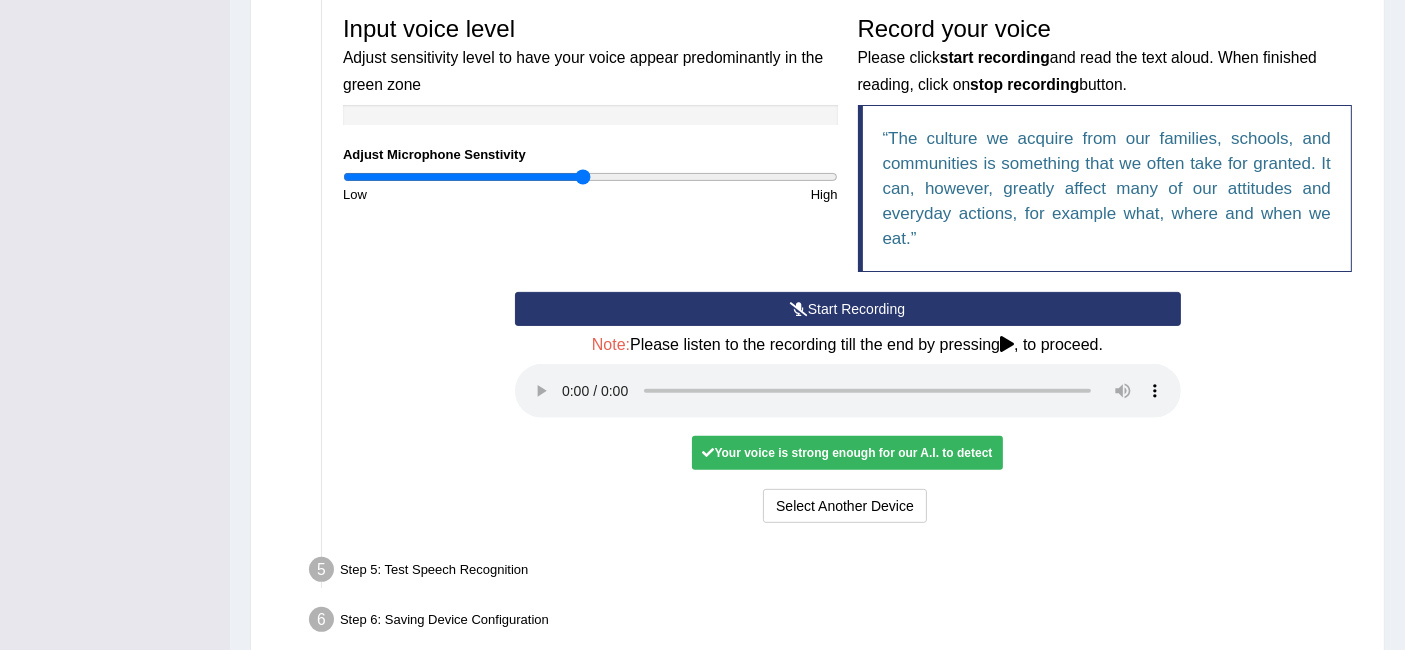 type 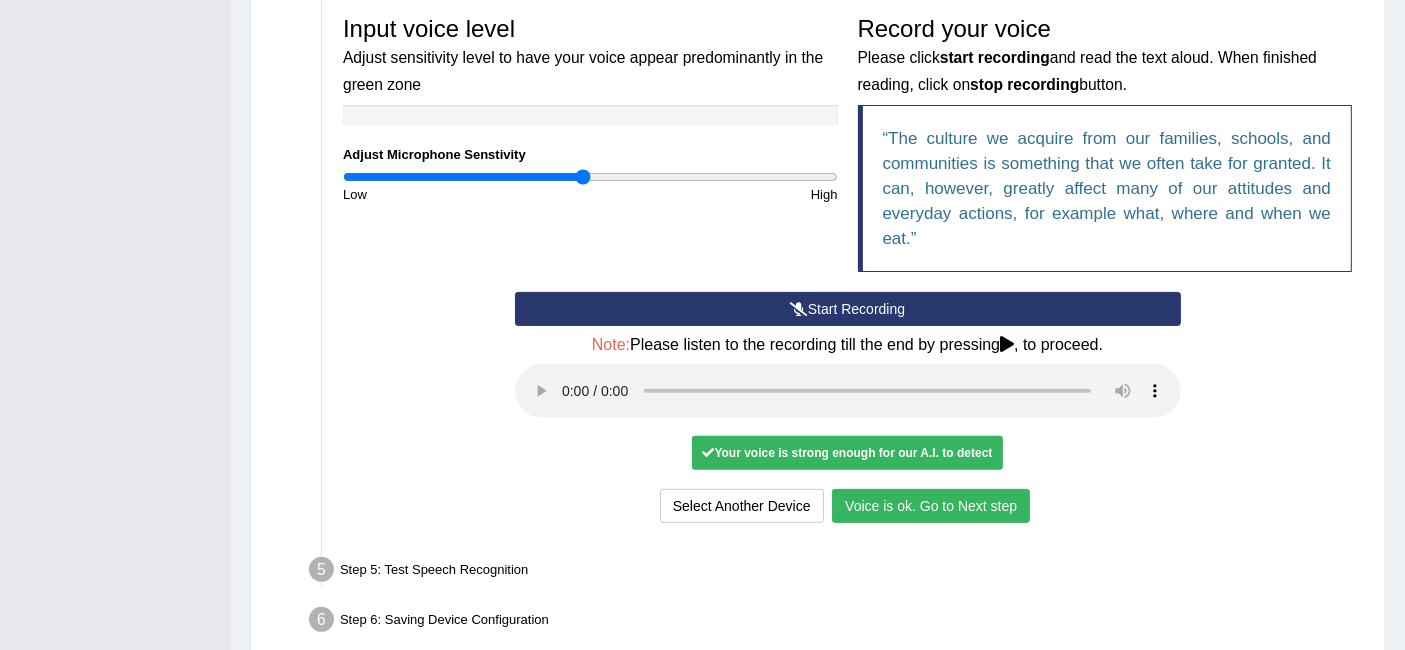 click on "Voice is ok. Go to Next step" at bounding box center (931, 506) 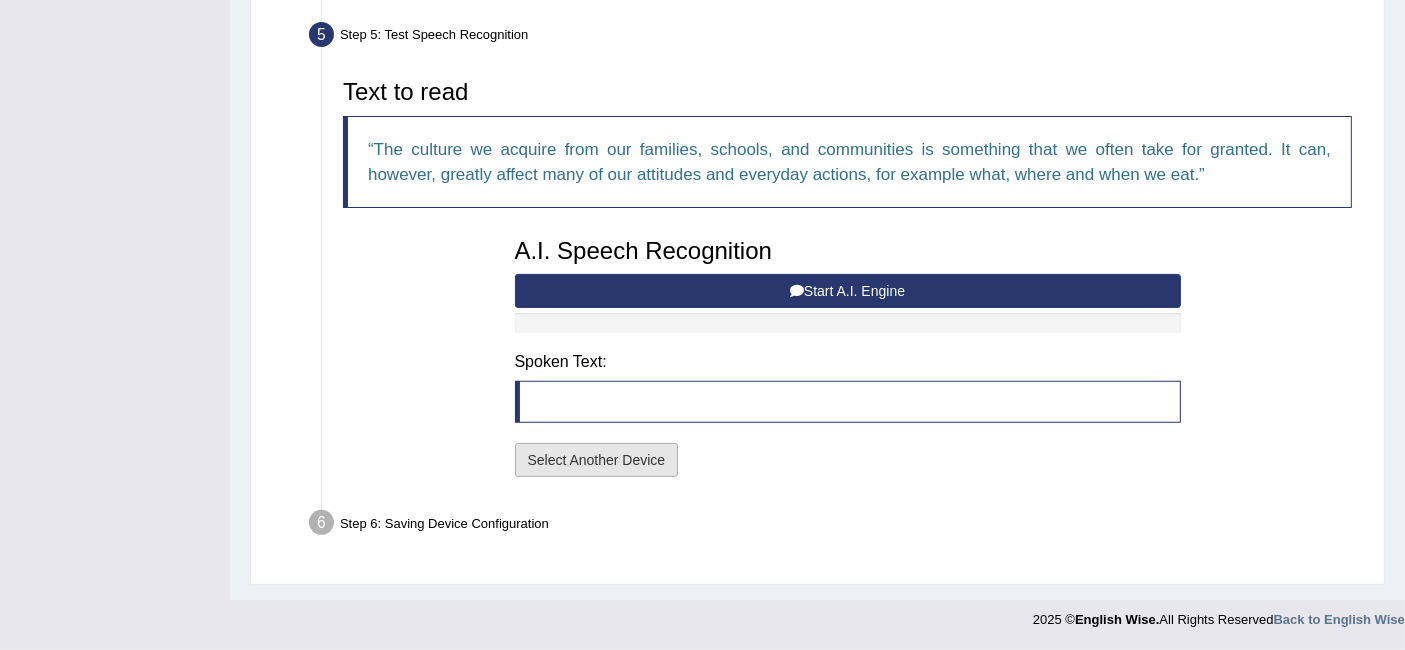 scroll, scrollTop: 596, scrollLeft: 0, axis: vertical 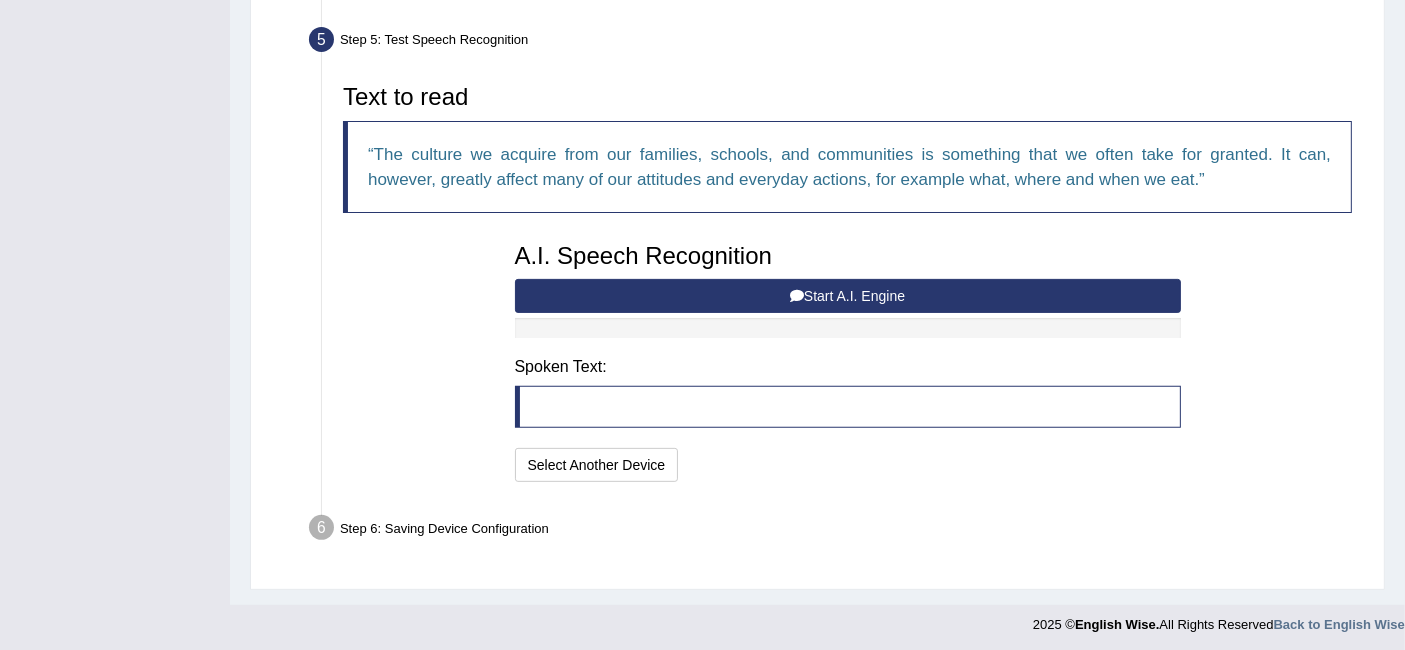 click on "Start A.I. Engine" at bounding box center (848, 296) 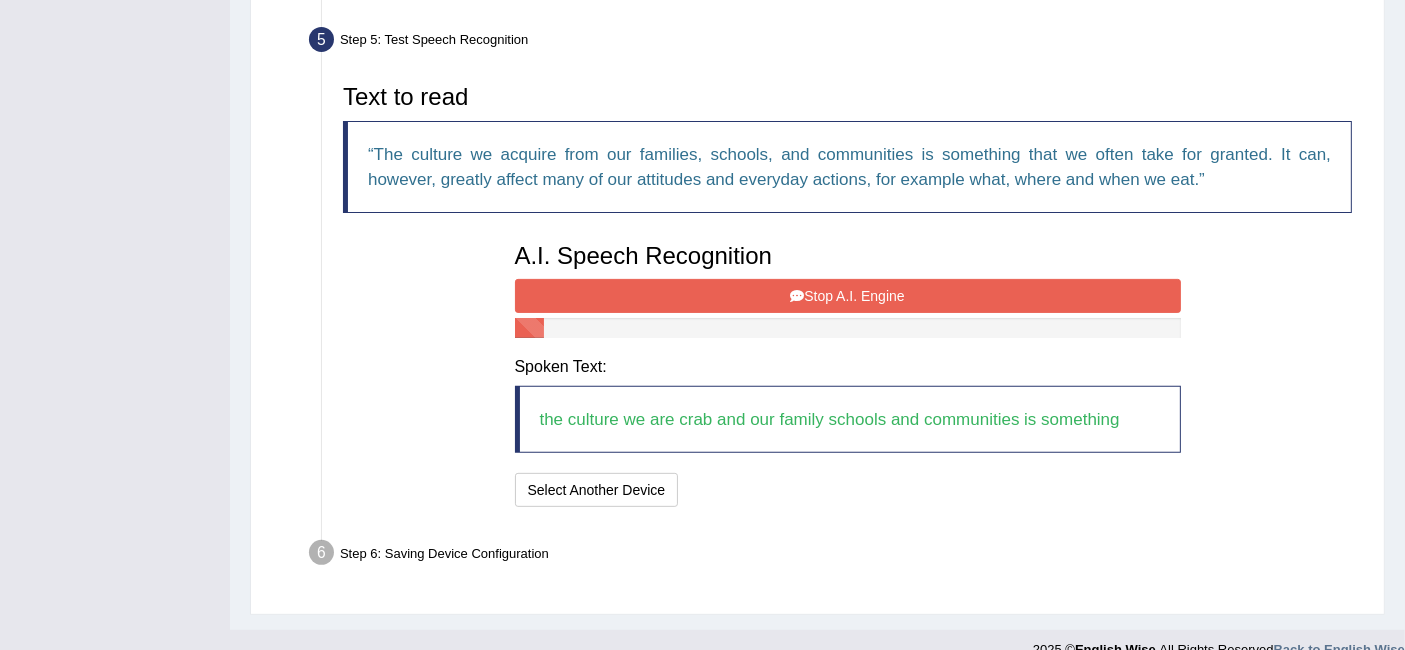click on "Stop A.I. Engine" at bounding box center [848, 296] 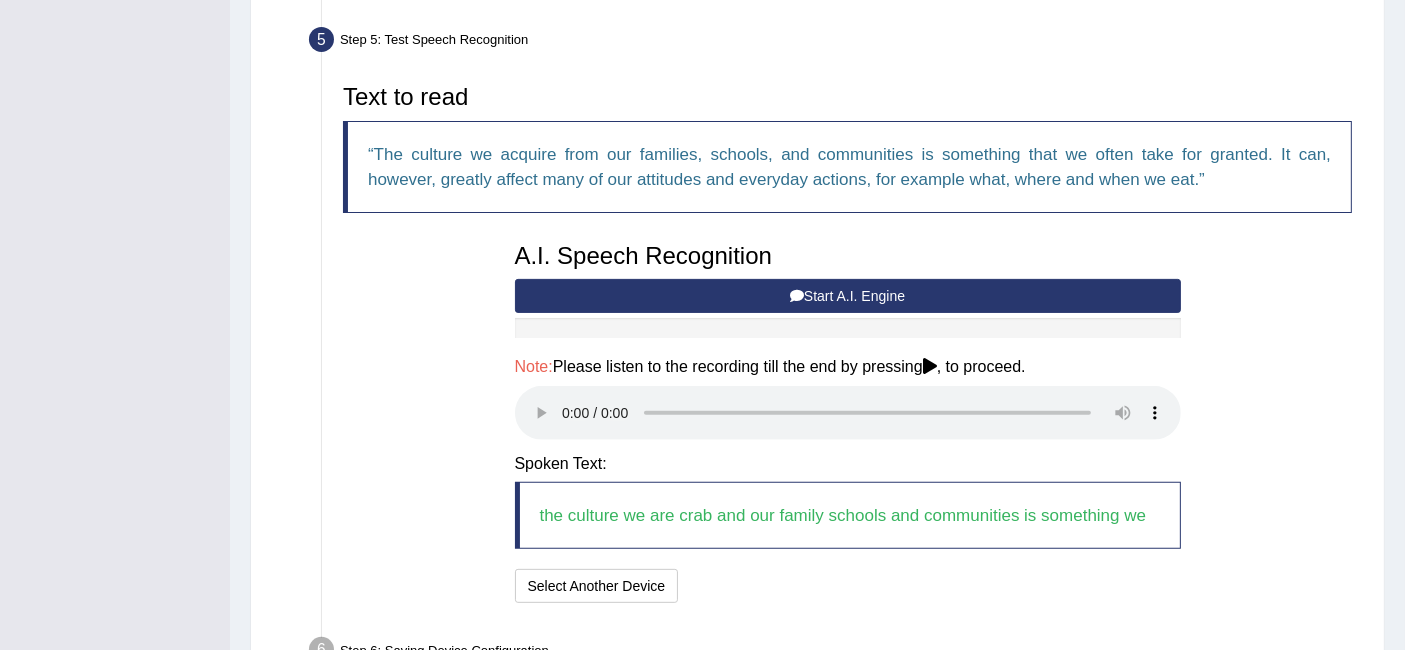 type 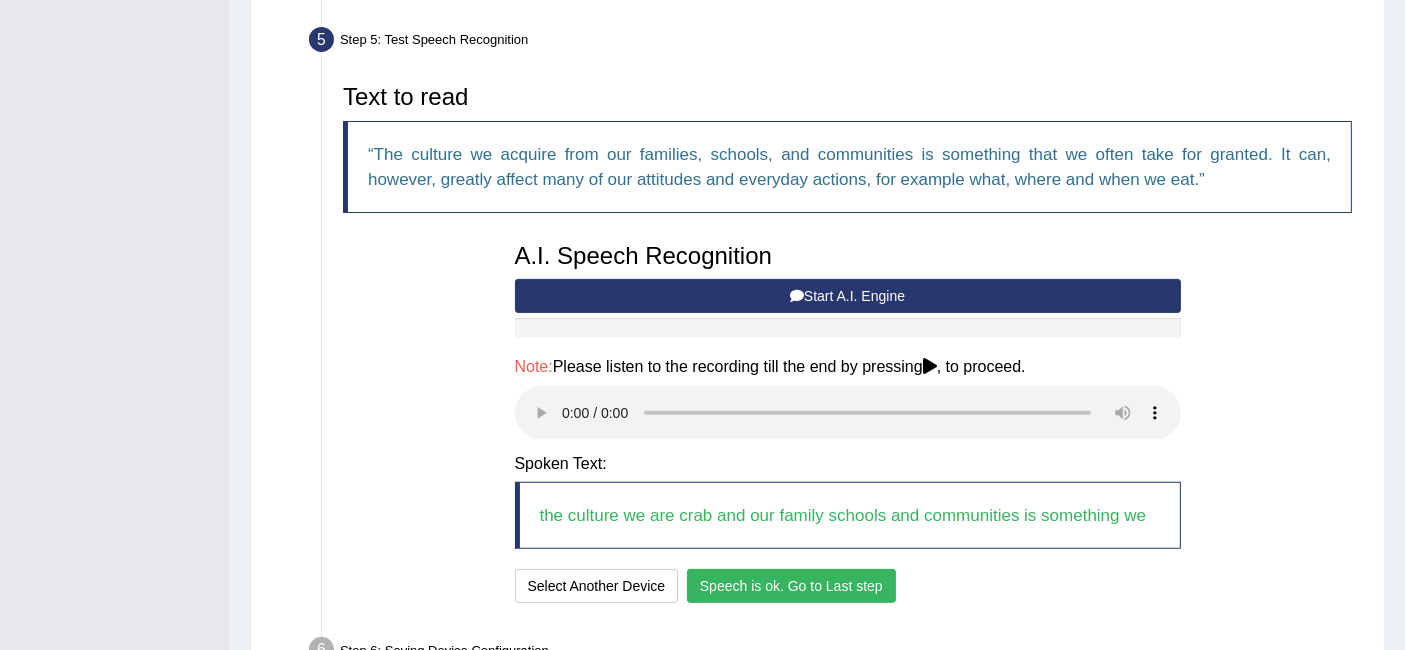 click on "Speech is ok. Go to Last step" at bounding box center [791, 586] 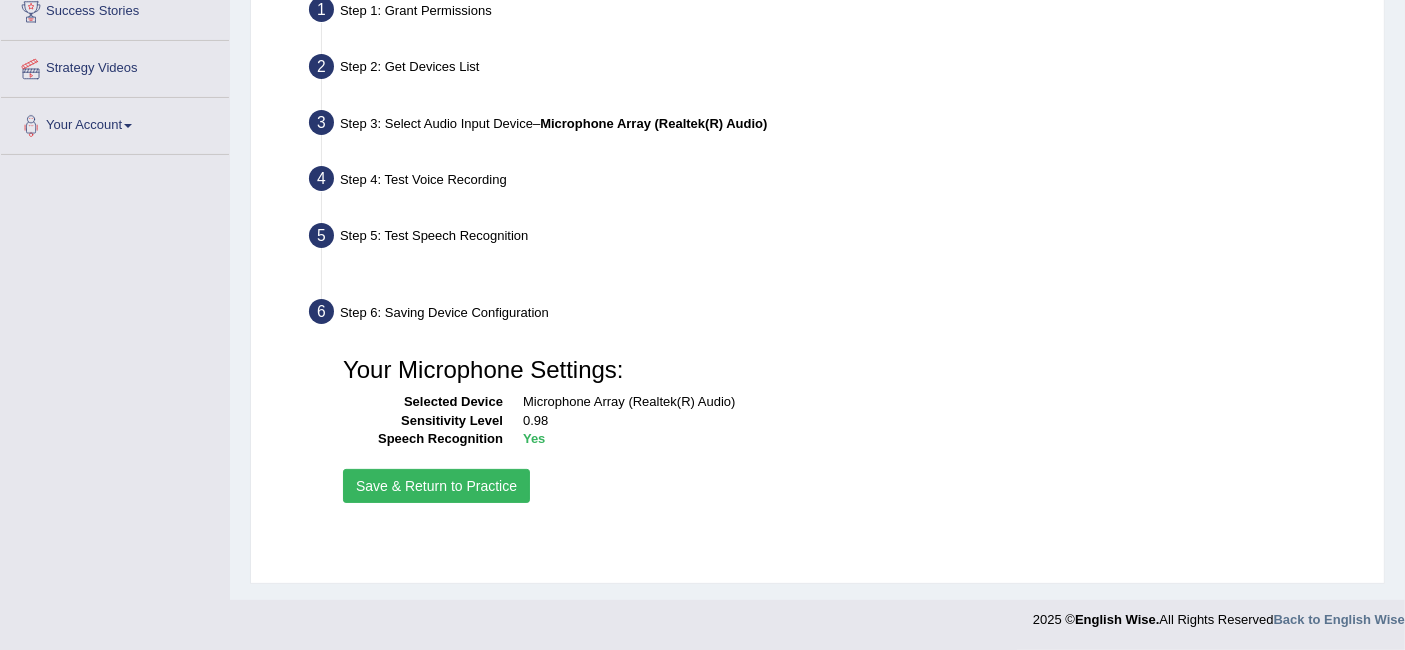 scroll, scrollTop: 399, scrollLeft: 0, axis: vertical 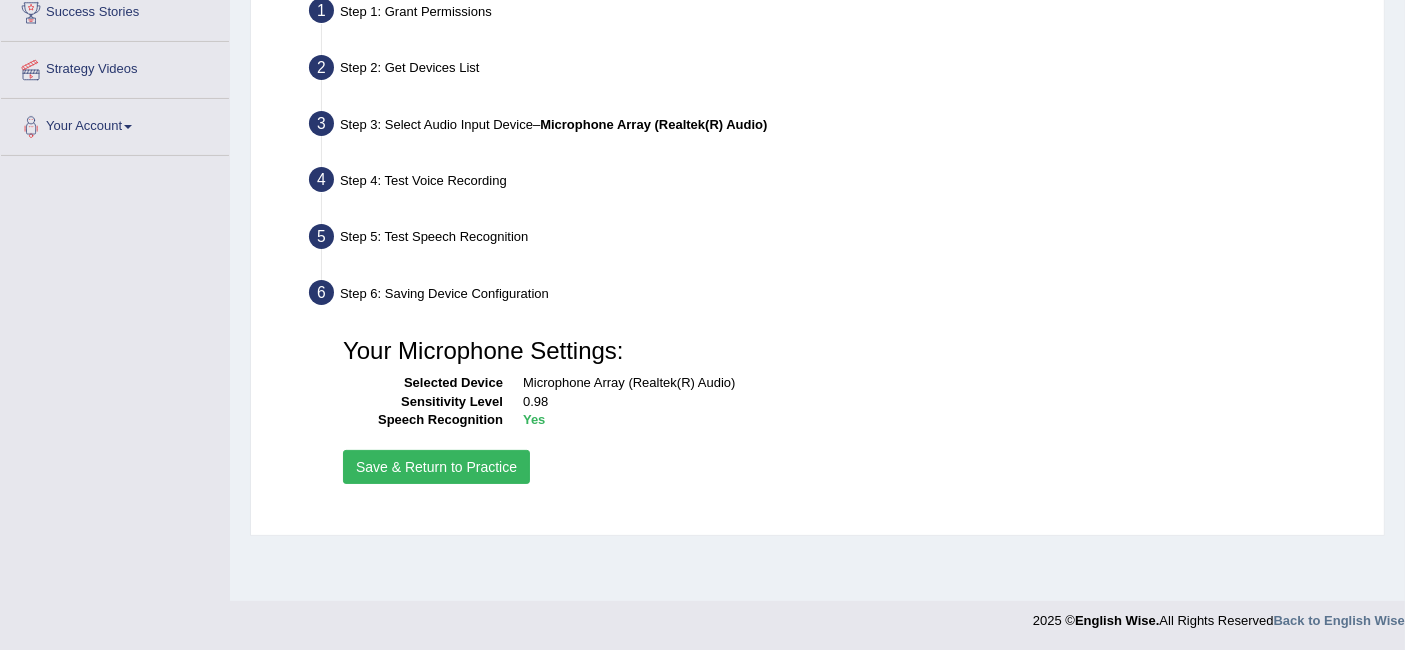 click on "Save & Return to Practice" at bounding box center [436, 467] 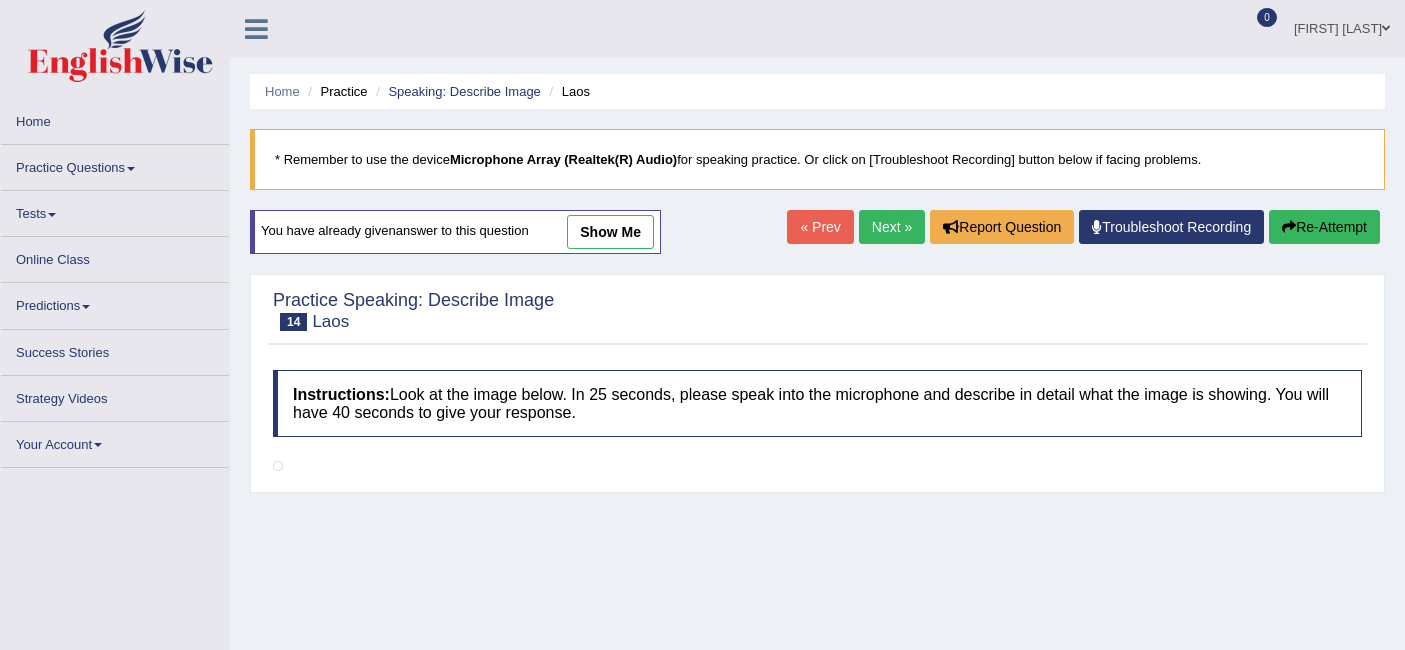 scroll, scrollTop: 0, scrollLeft: 0, axis: both 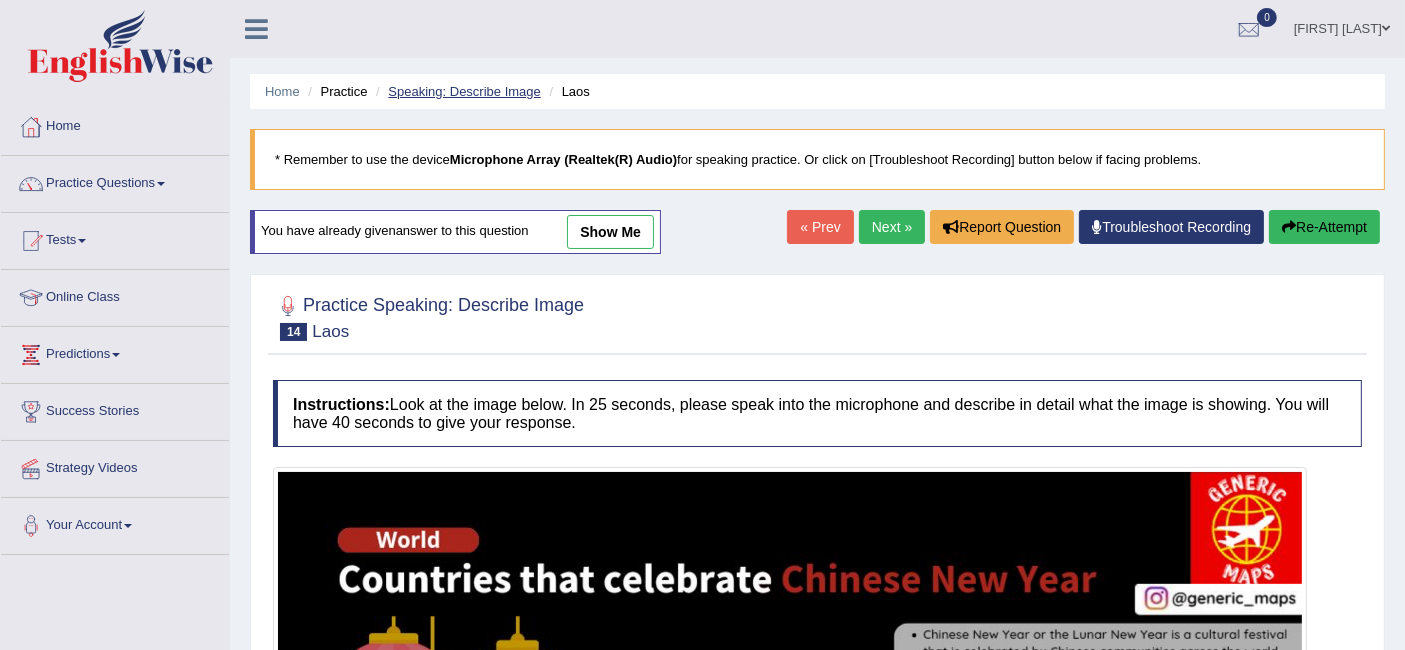 click on "Speaking: Describe Image" at bounding box center [464, 91] 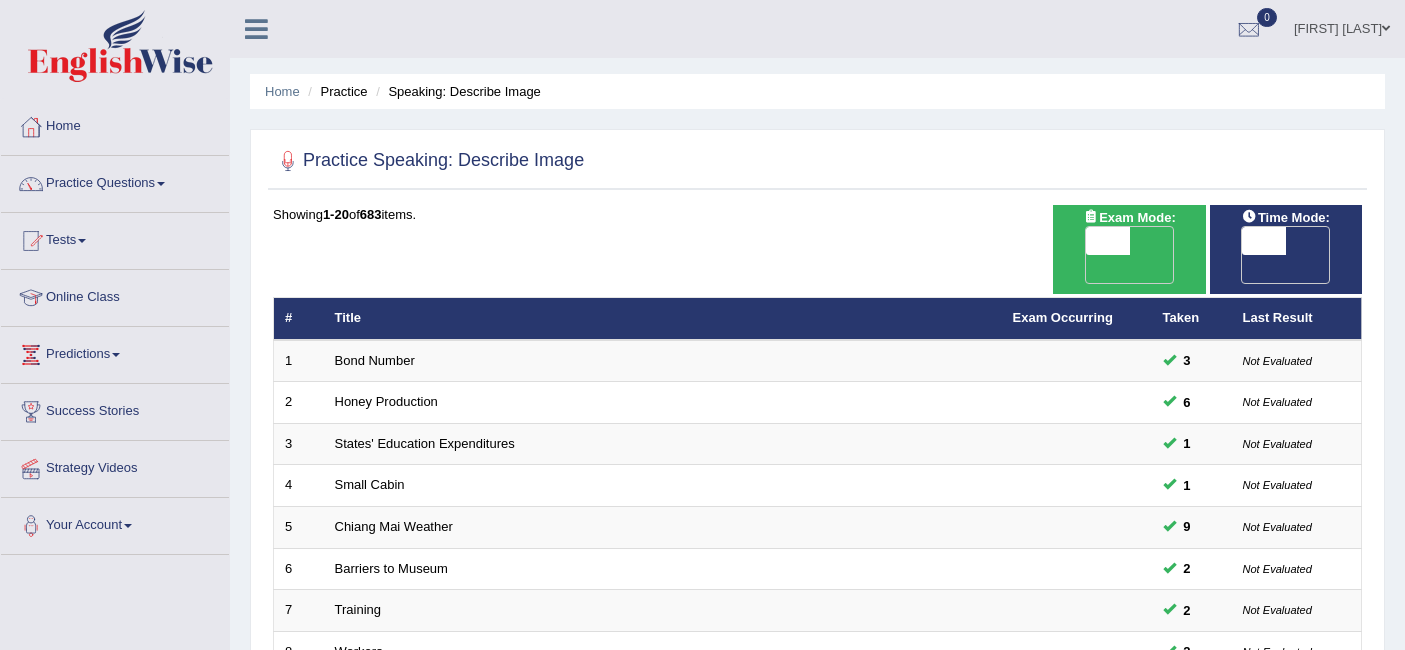 scroll, scrollTop: 437, scrollLeft: 0, axis: vertical 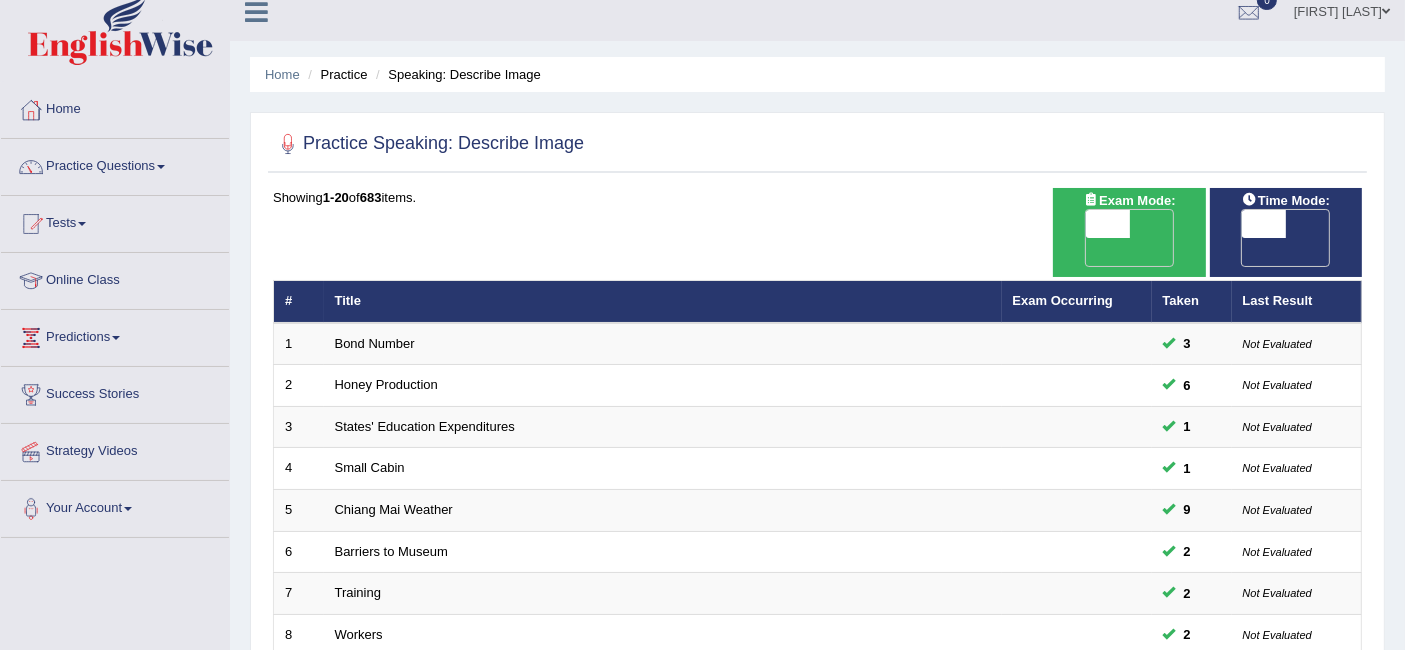 click on "OFF" at bounding box center [1220, 252] 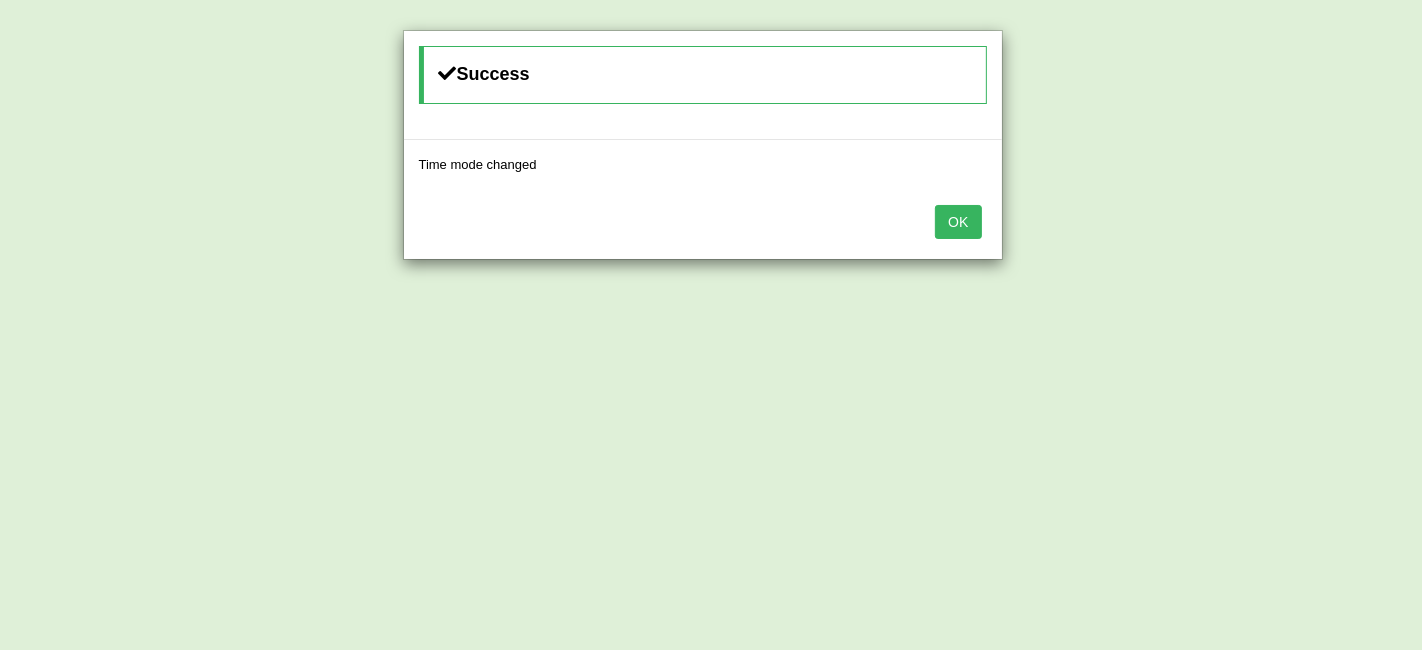 click on "OK" at bounding box center (958, 222) 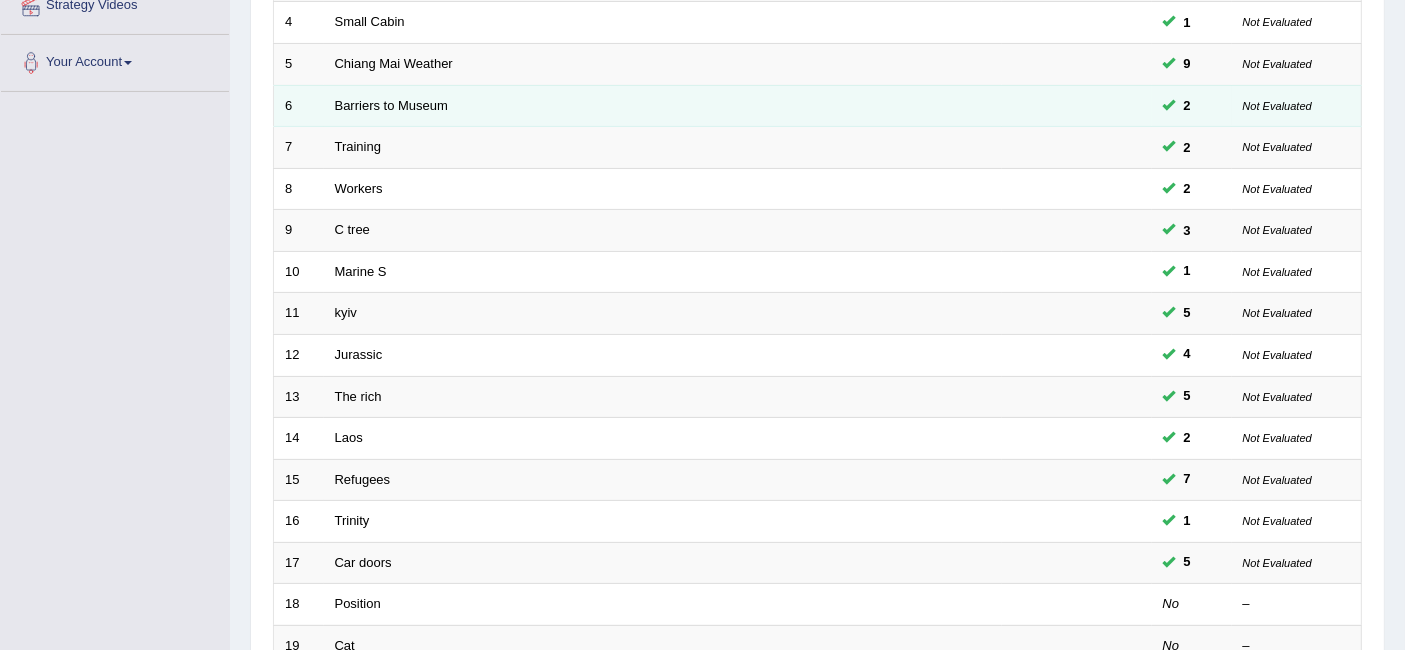 scroll, scrollTop: 471, scrollLeft: 0, axis: vertical 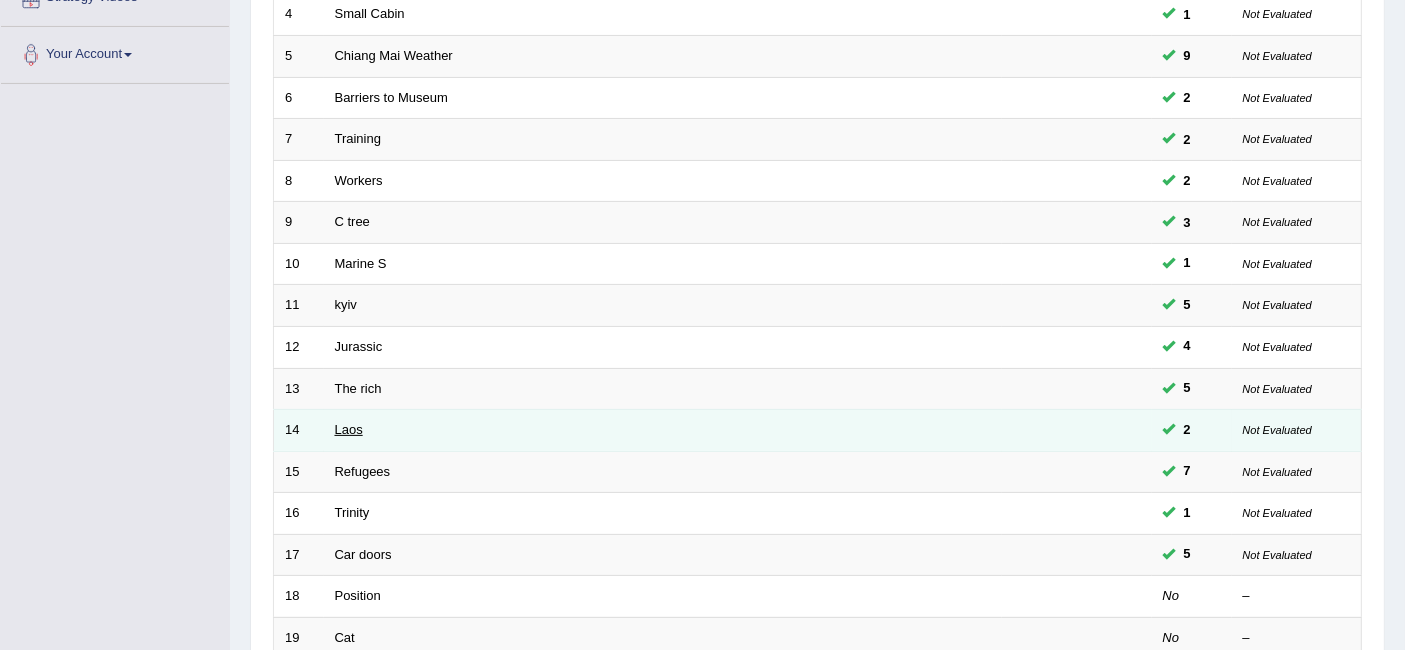 click on "Laos" at bounding box center (349, 429) 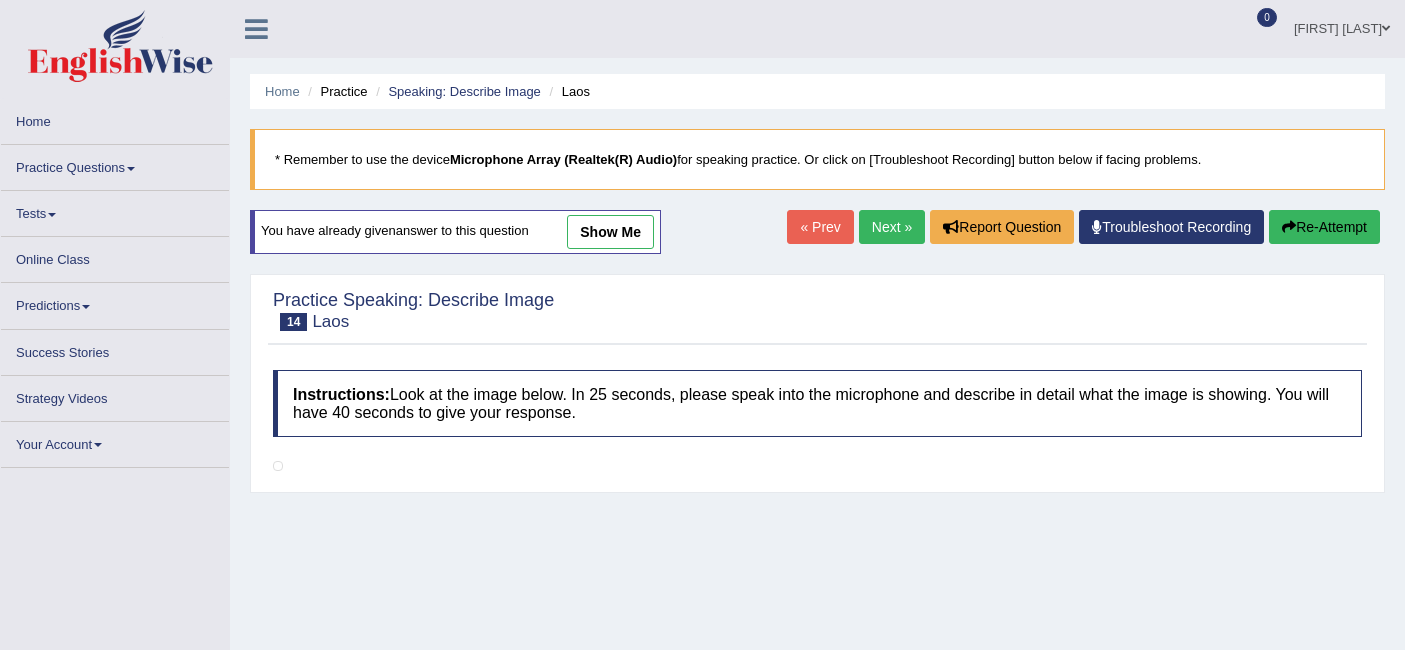 scroll, scrollTop: 0, scrollLeft: 0, axis: both 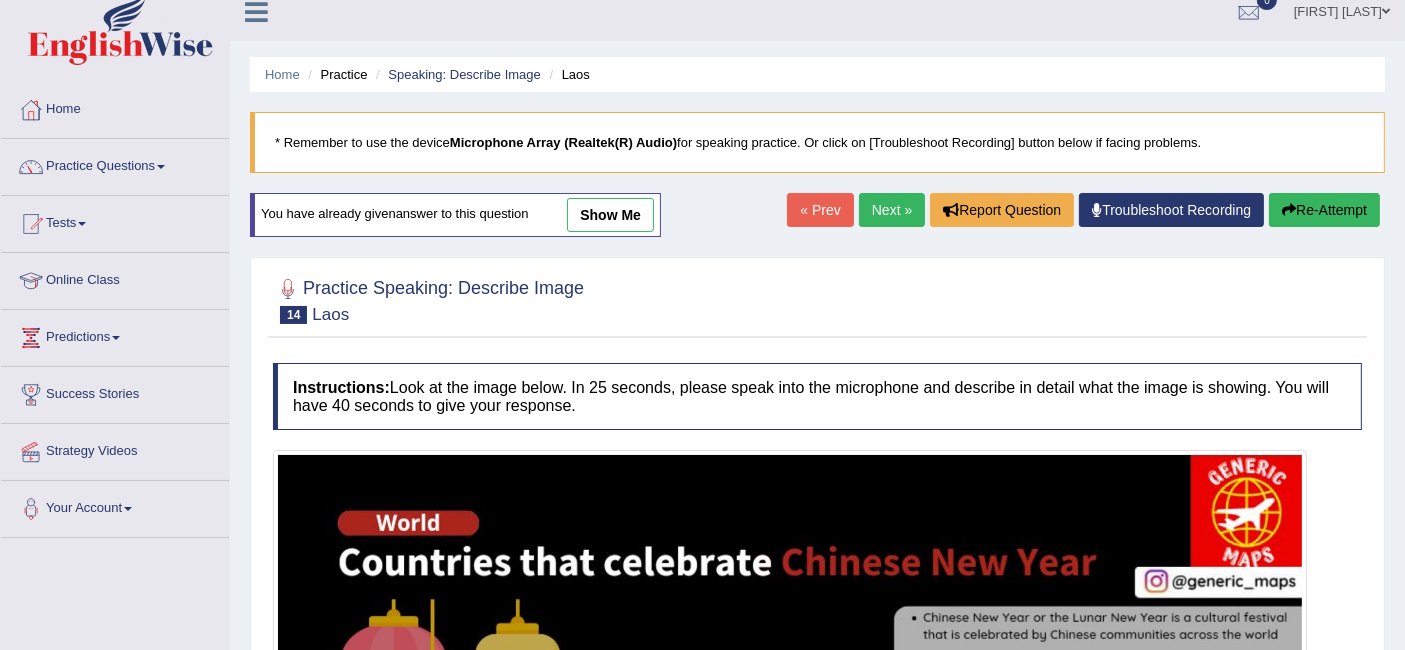 click on "show me" at bounding box center (610, 215) 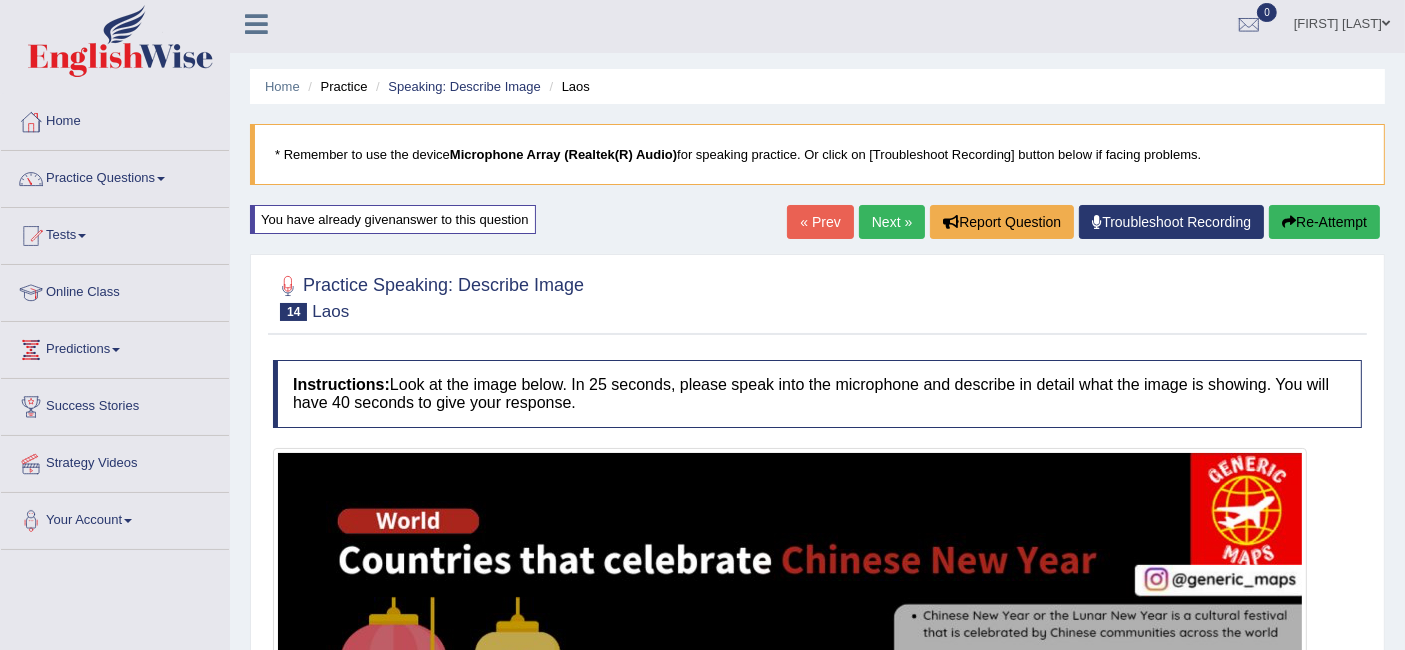 scroll, scrollTop: 0, scrollLeft: 0, axis: both 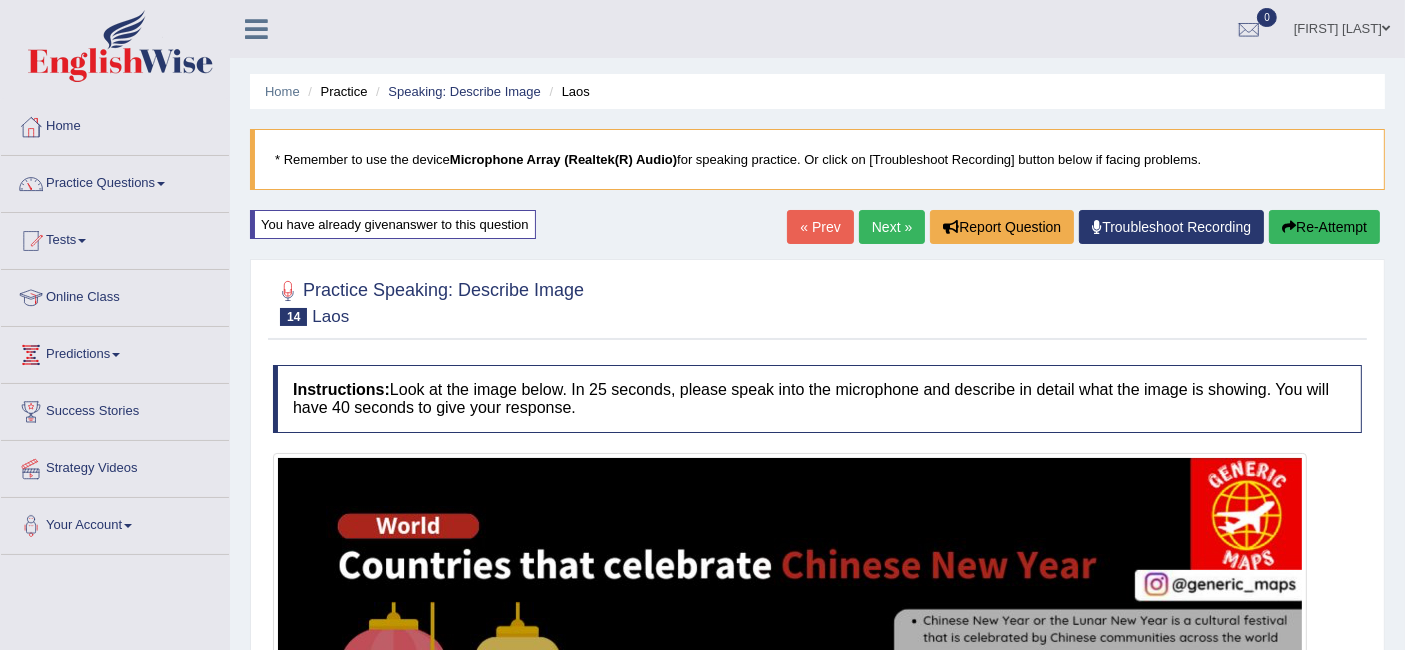 click on "« Prev" at bounding box center [820, 227] 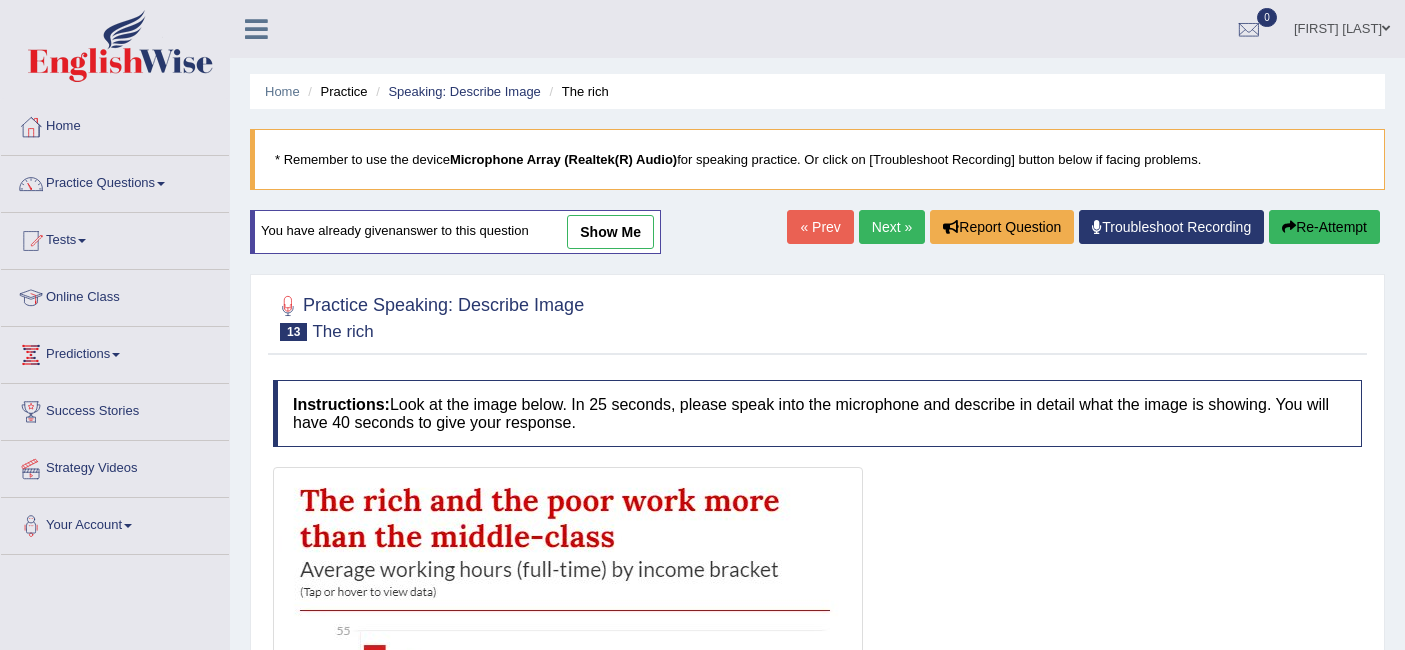 scroll, scrollTop: 0, scrollLeft: 0, axis: both 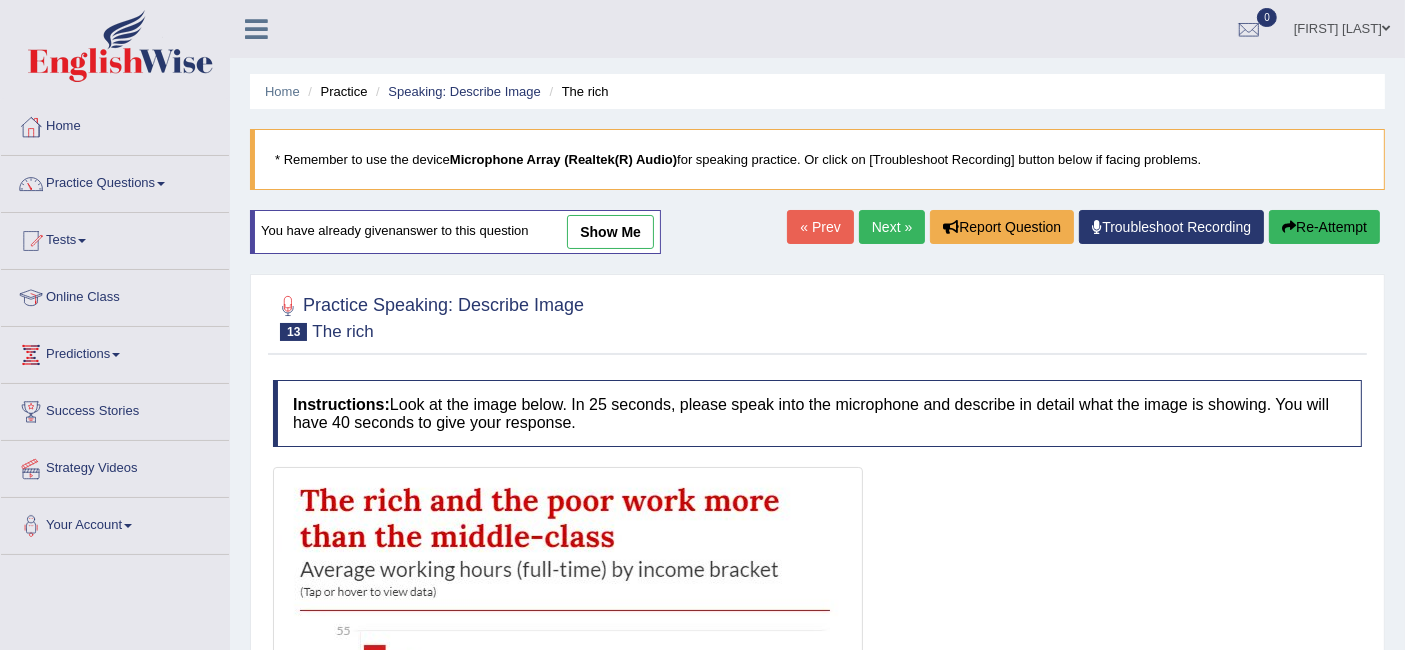 click on "show me" at bounding box center (610, 232) 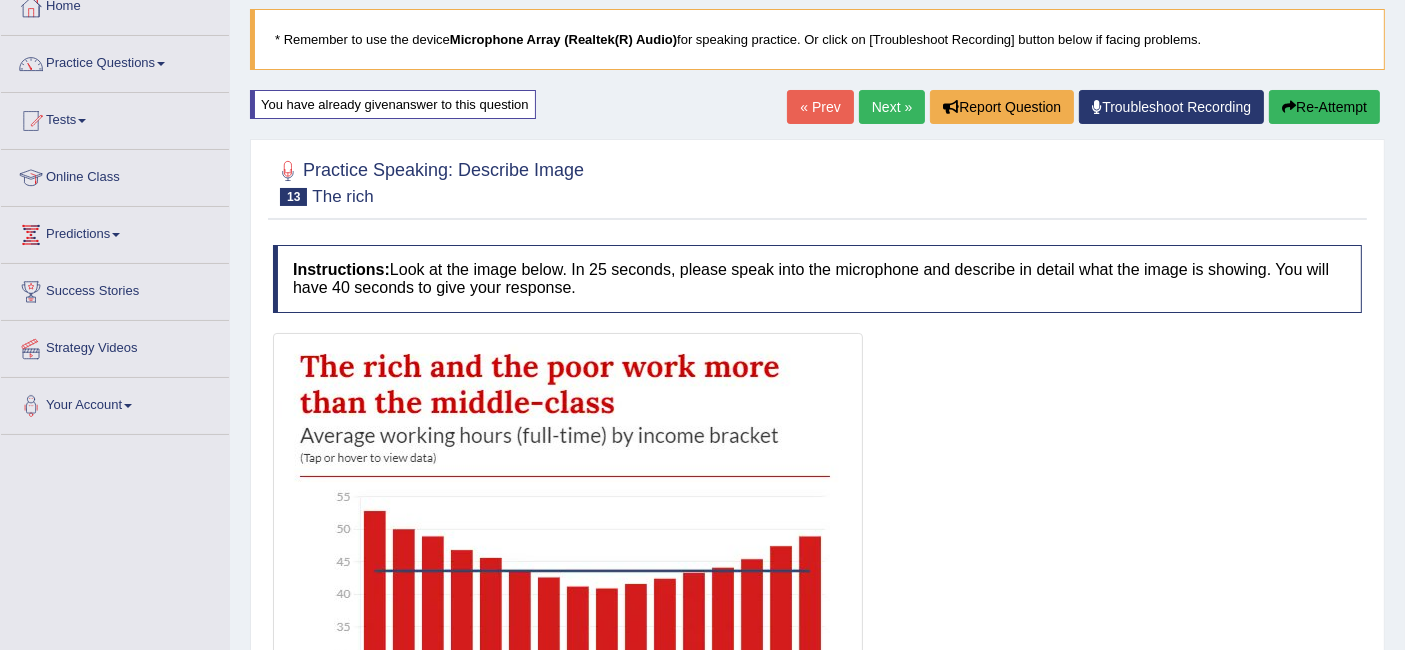 scroll, scrollTop: 0, scrollLeft: 0, axis: both 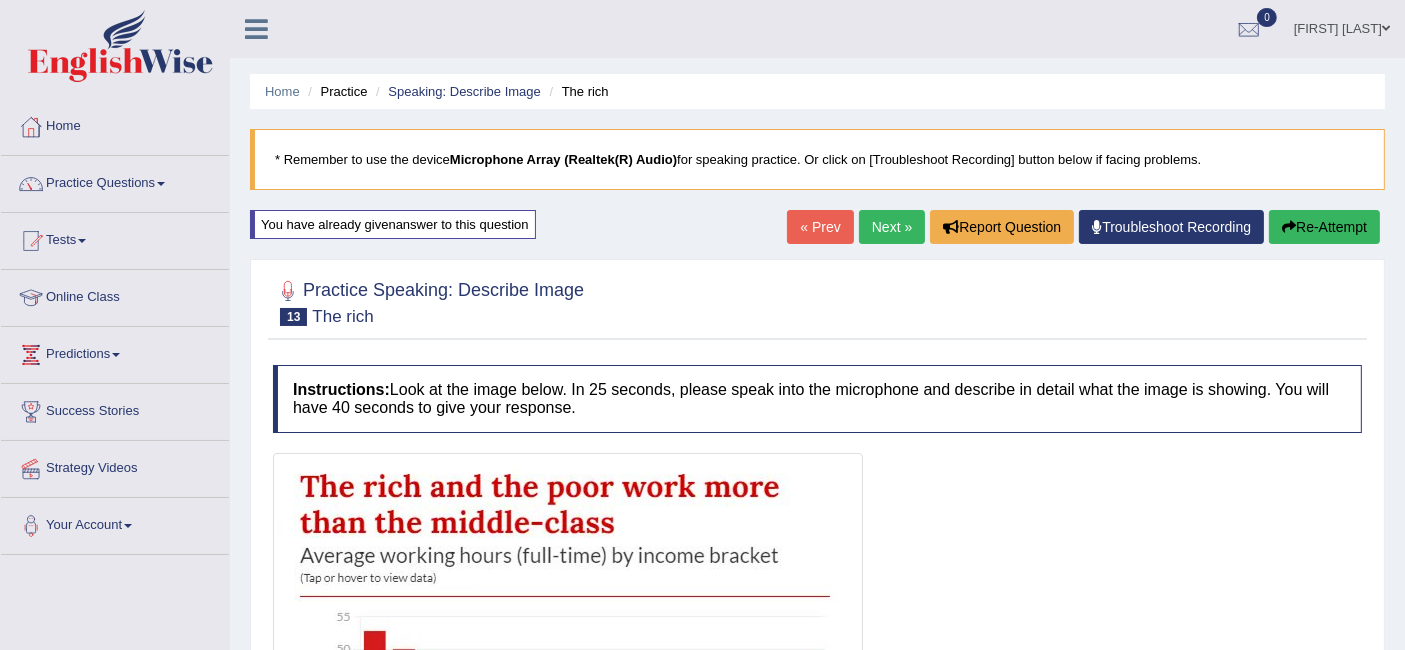 click on "Speaking: Describe Image" at bounding box center (456, 91) 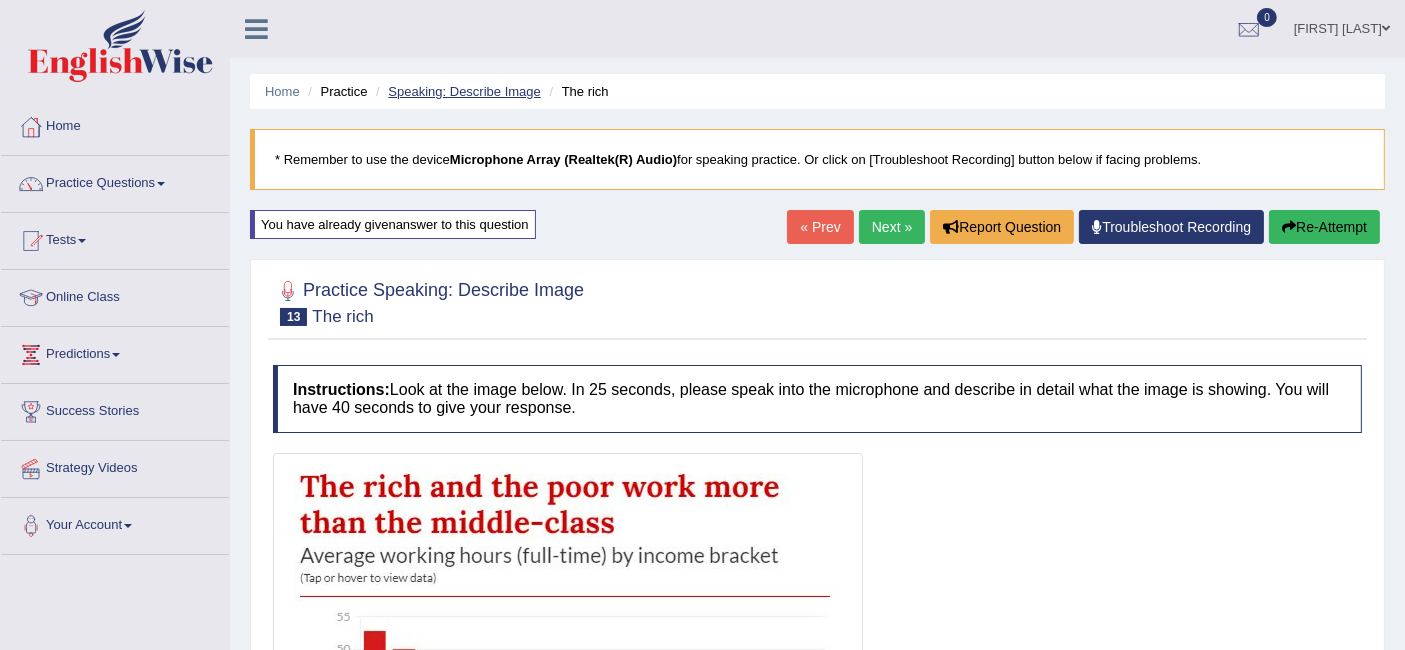 click on "Speaking: Describe Image" at bounding box center [464, 91] 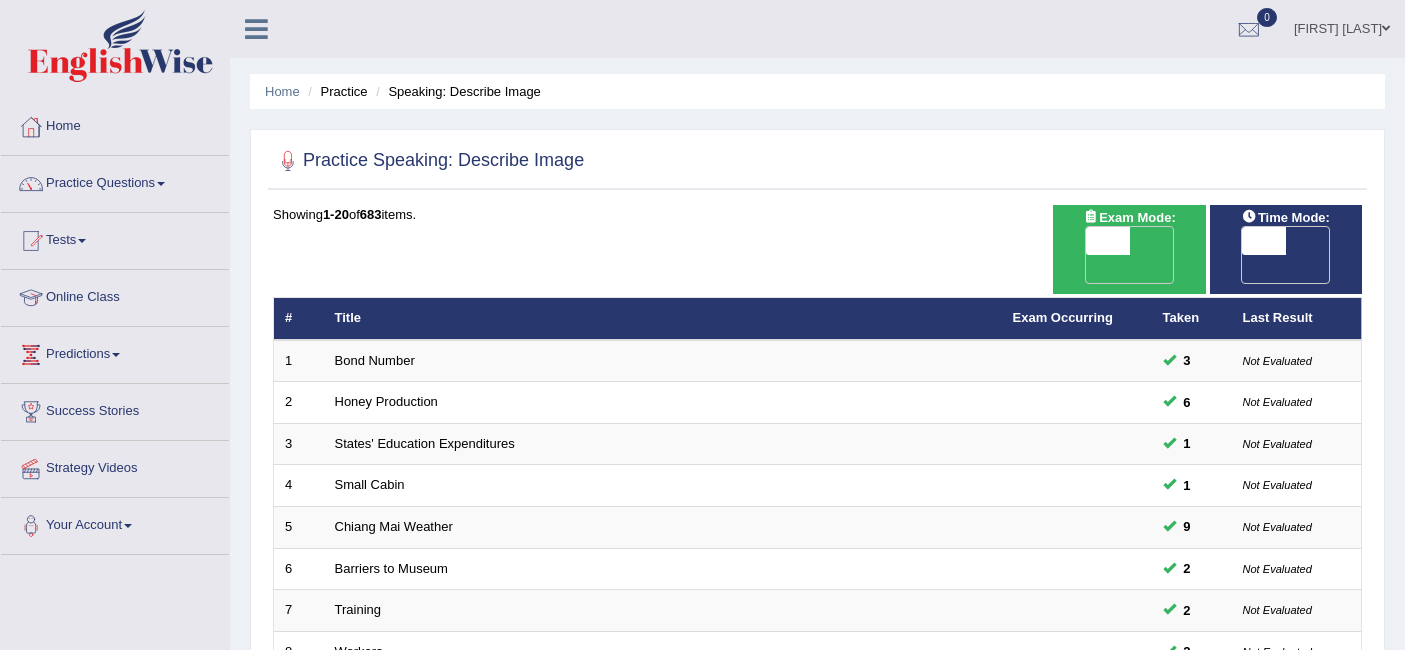 scroll, scrollTop: 0, scrollLeft: 0, axis: both 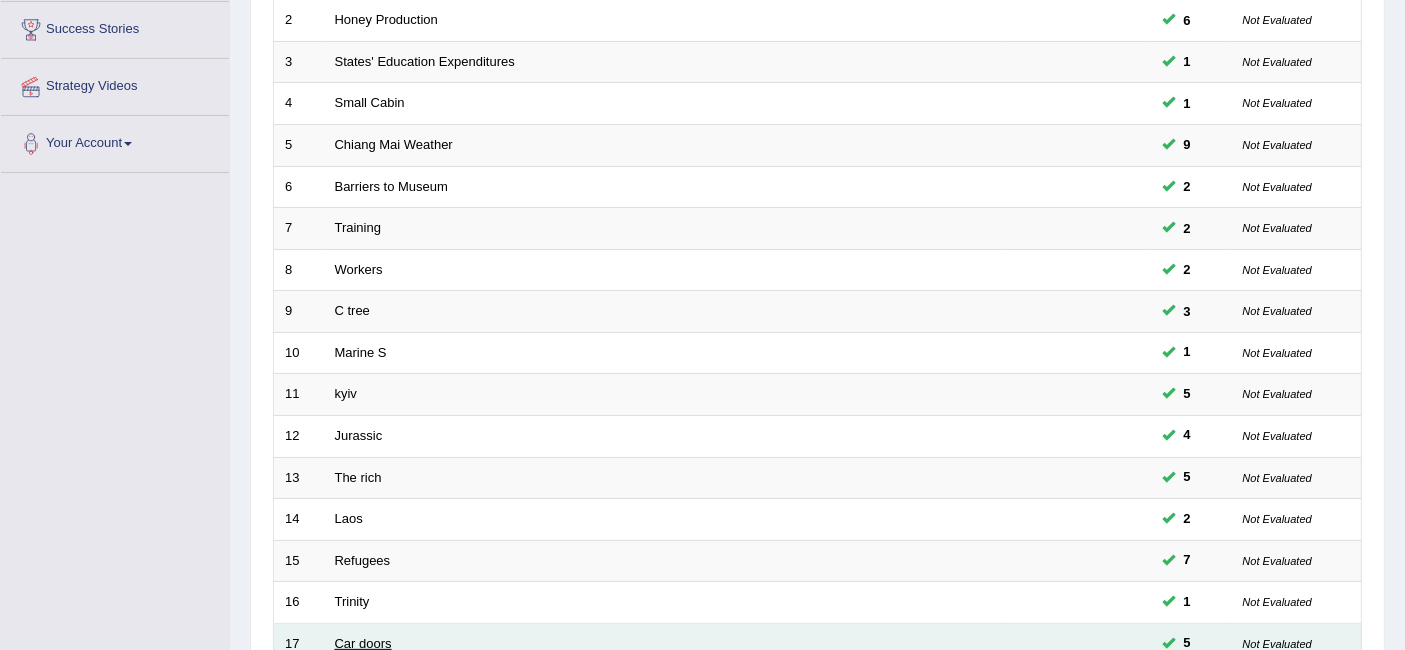 click on "Car doors" at bounding box center [363, 643] 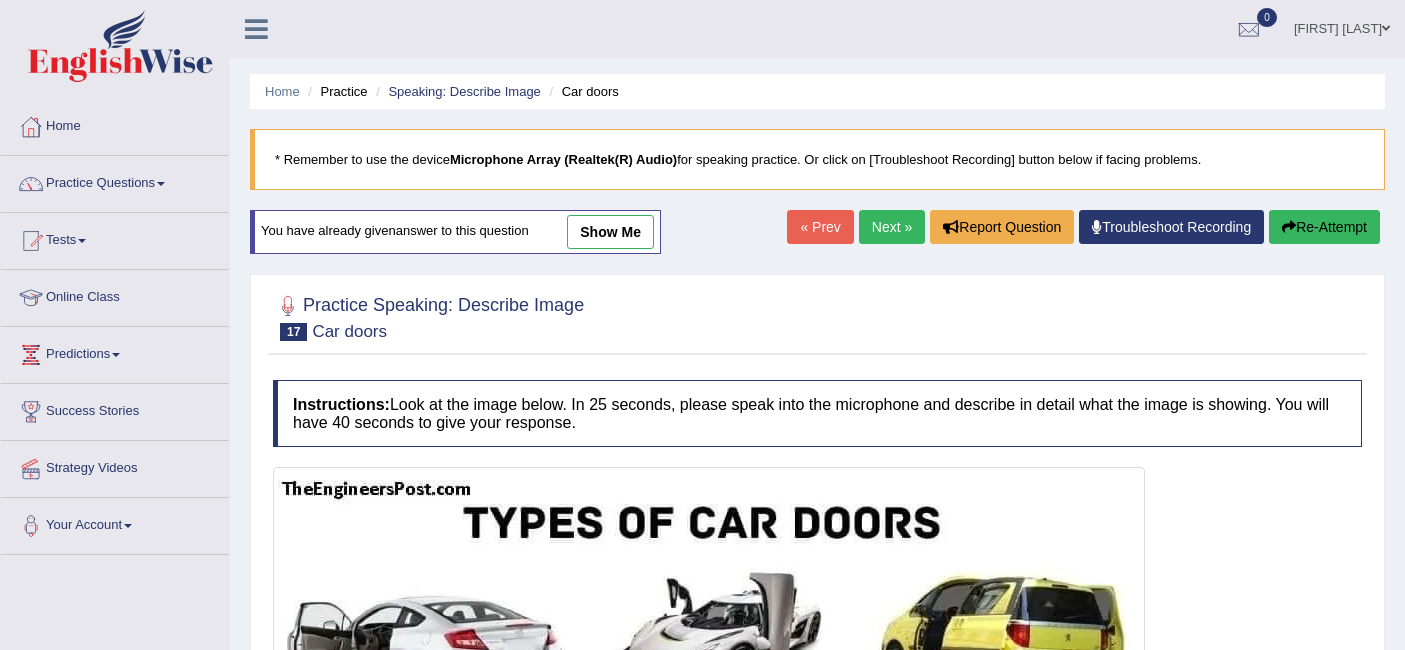 scroll, scrollTop: 0, scrollLeft: 0, axis: both 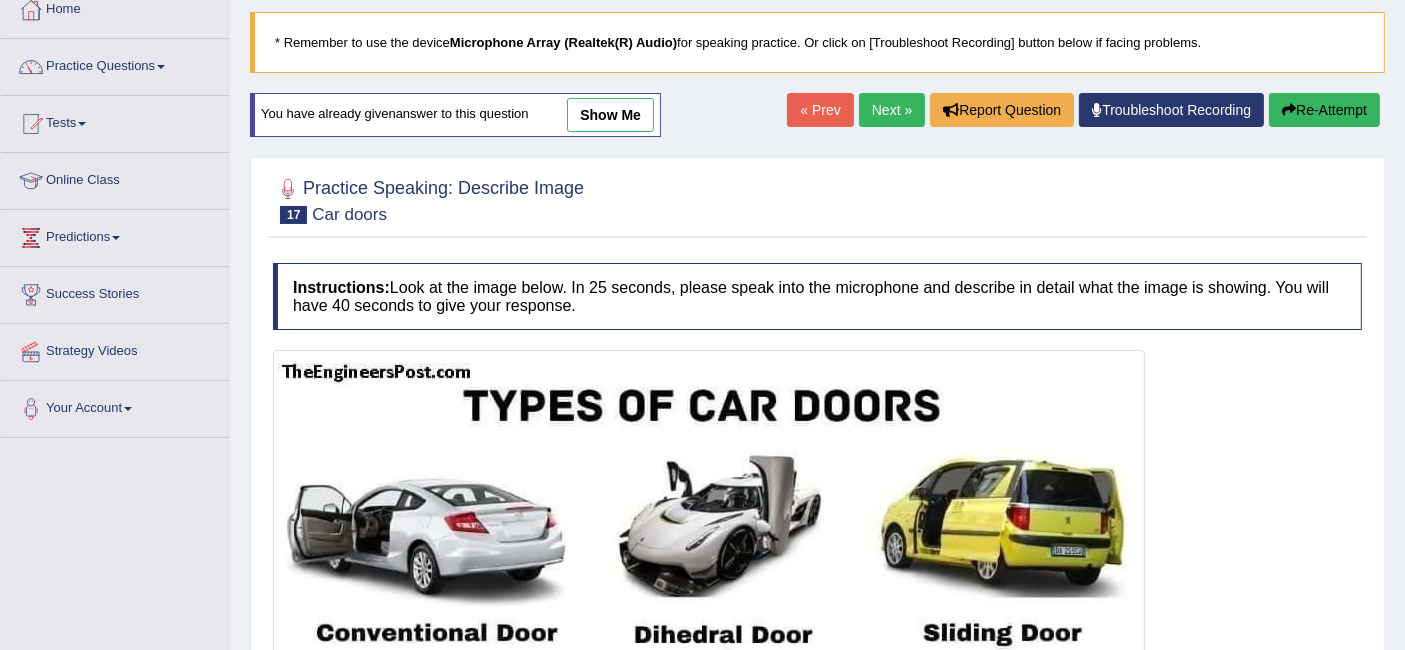 click on "« Prev" at bounding box center [820, 110] 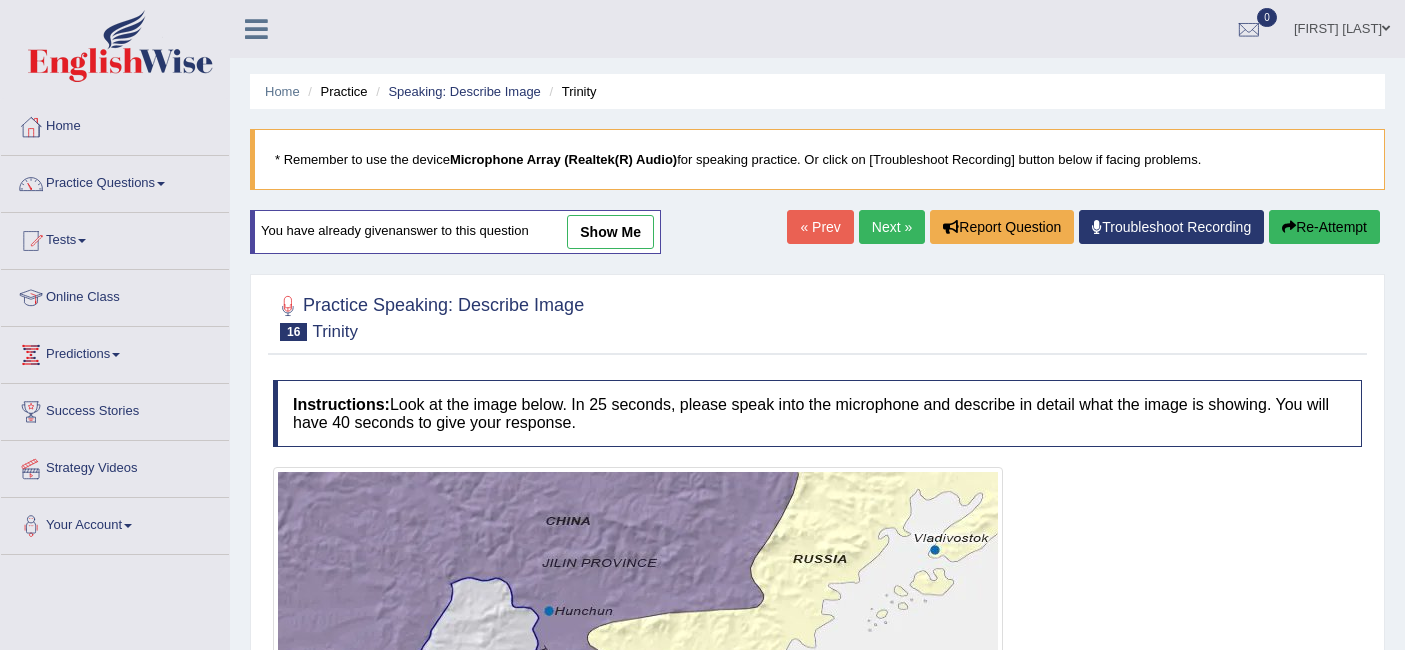 scroll, scrollTop: 11, scrollLeft: 0, axis: vertical 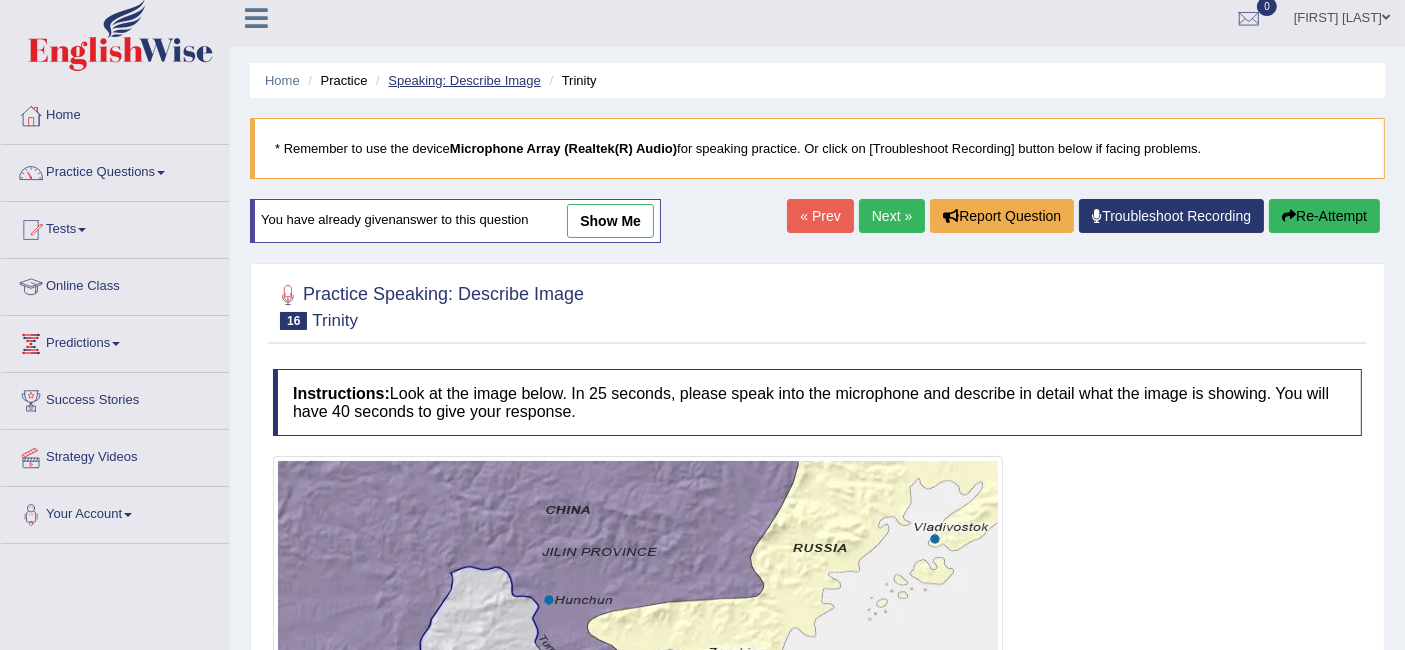 click on "Speaking: Describe Image" at bounding box center (464, 80) 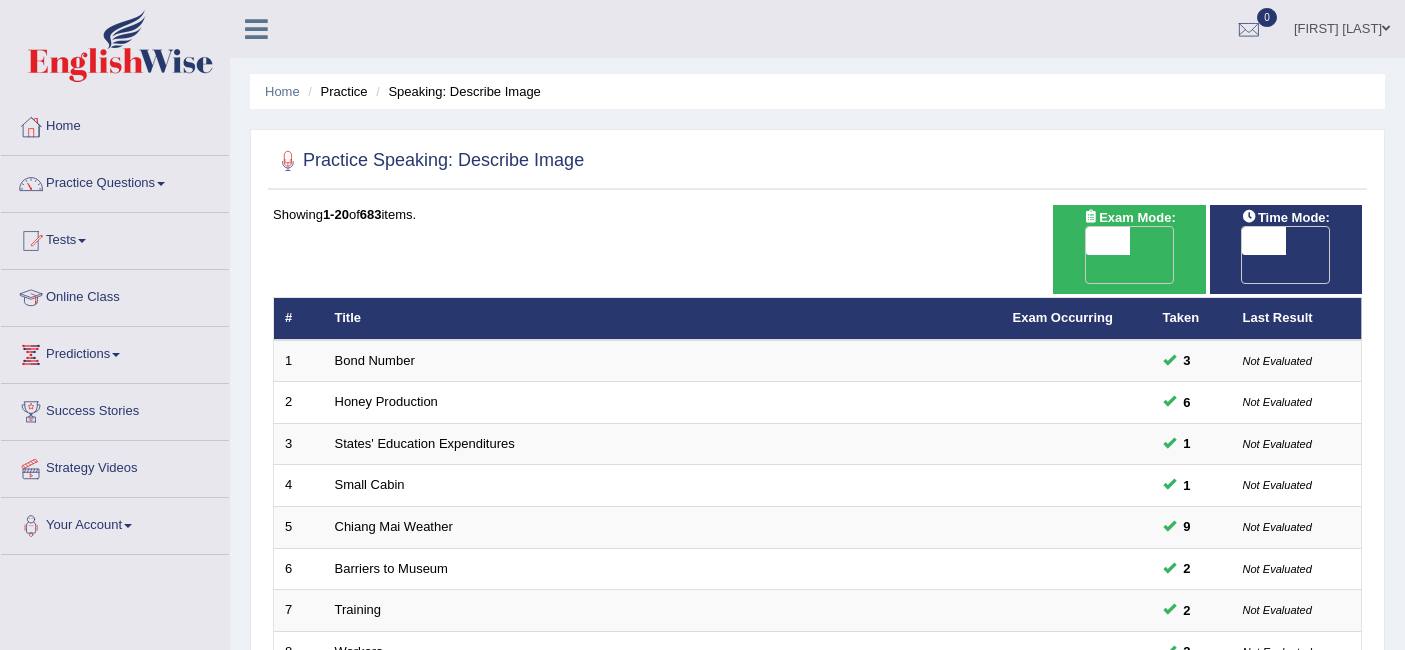 scroll, scrollTop: 495, scrollLeft: 0, axis: vertical 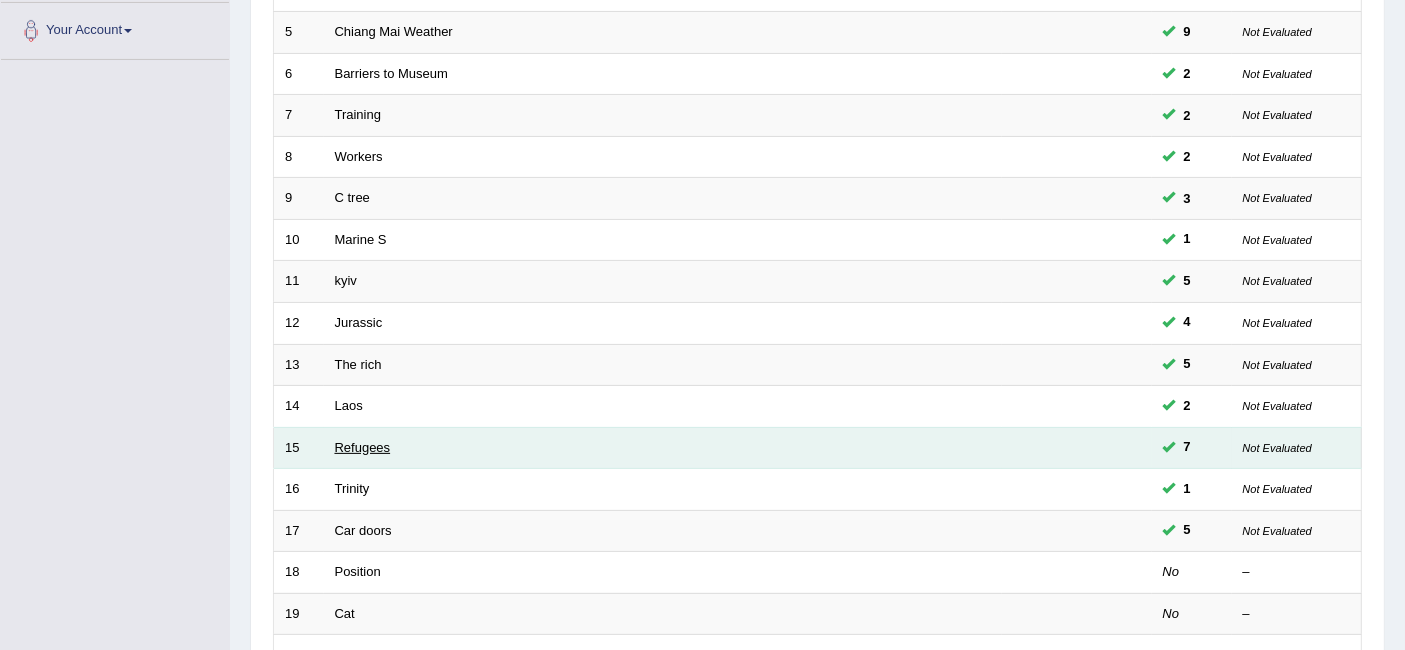 click on "Refugees" at bounding box center (363, 447) 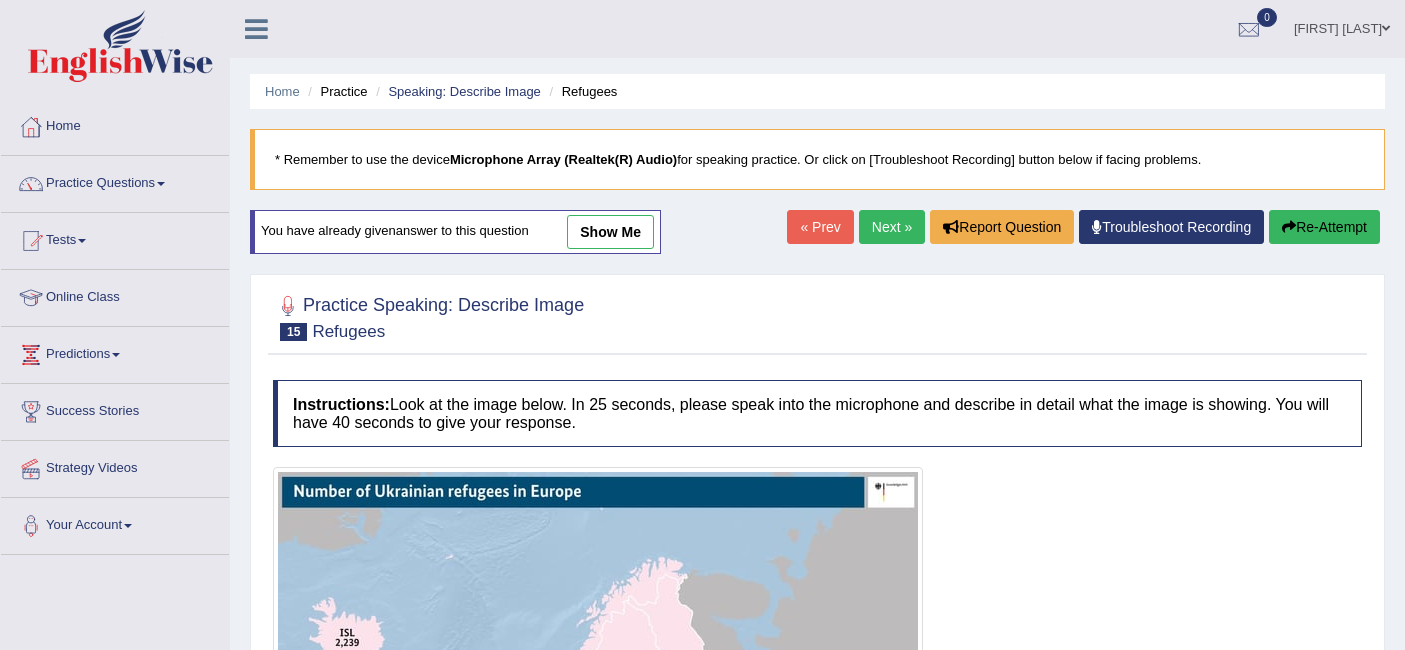 scroll, scrollTop: 0, scrollLeft: 0, axis: both 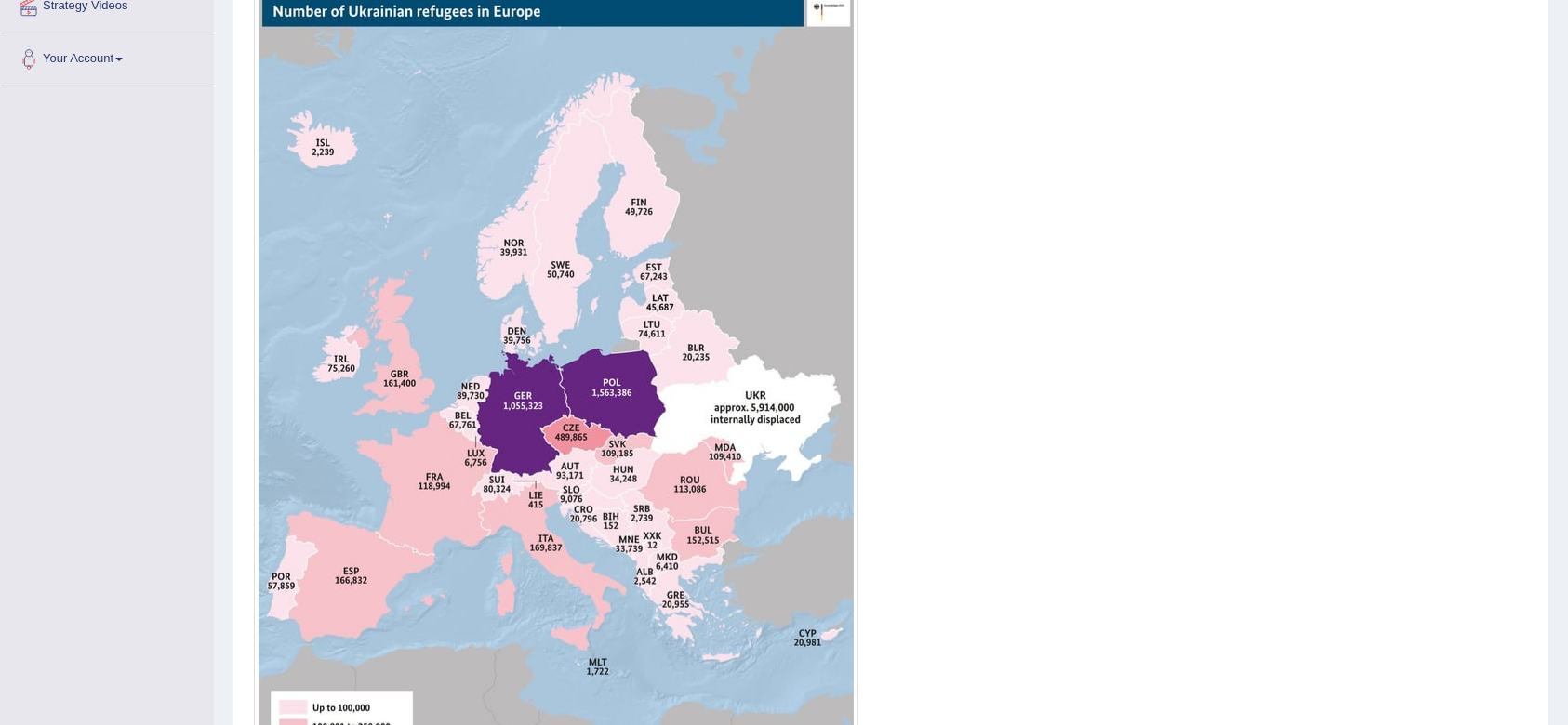 drag, startPoint x: 1298, startPoint y: 0, endPoint x: 1061, endPoint y: 486, distance: 540.70787 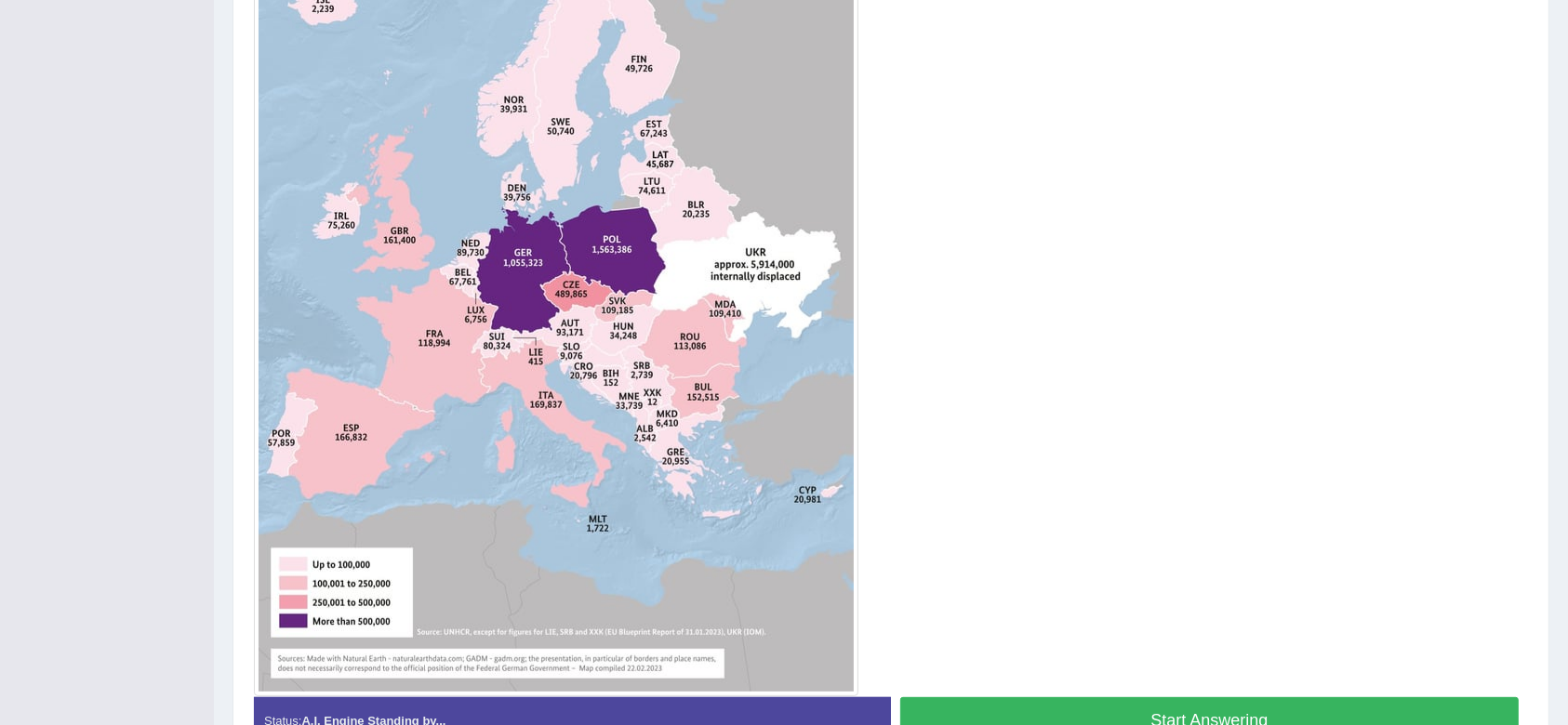 scroll, scrollTop: 571, scrollLeft: 0, axis: vertical 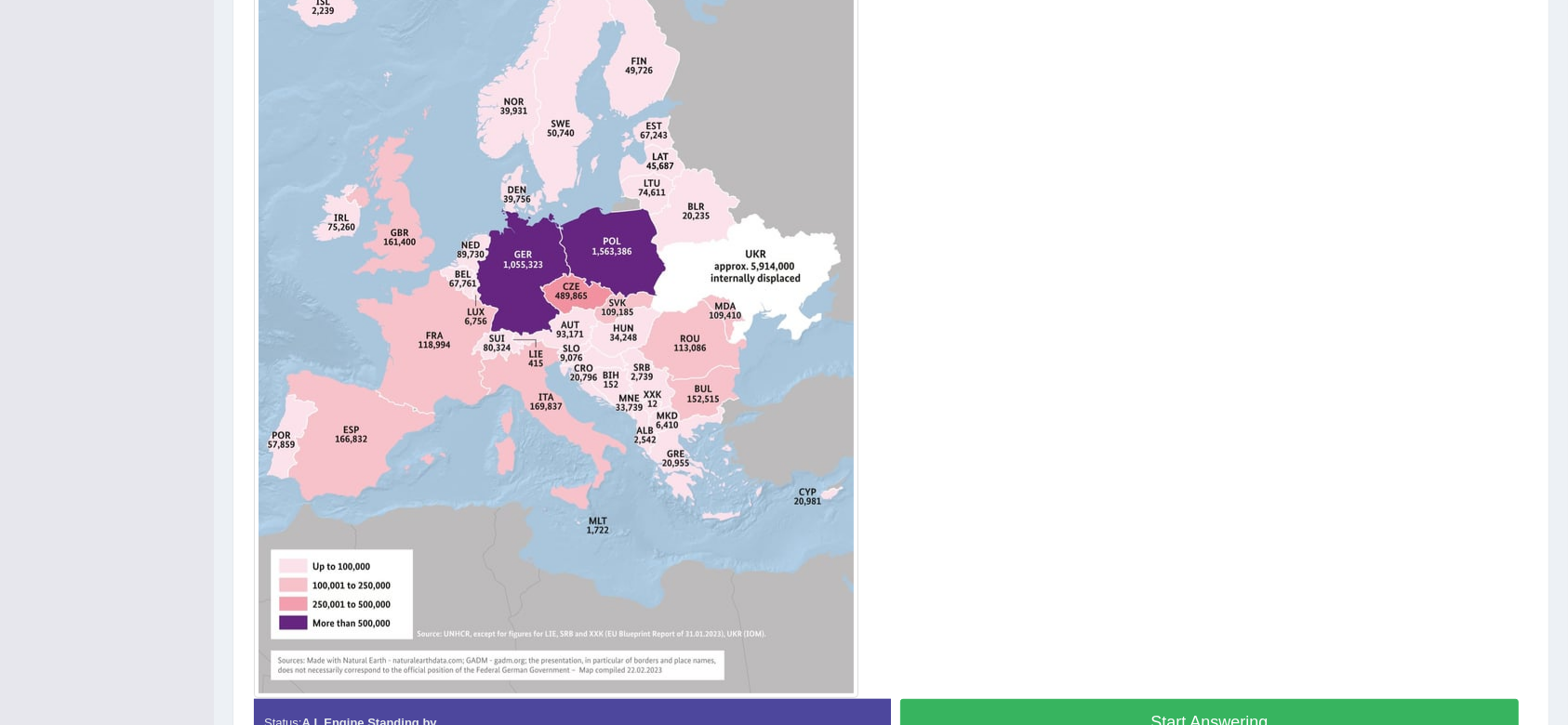 click at bounding box center (891, 272) 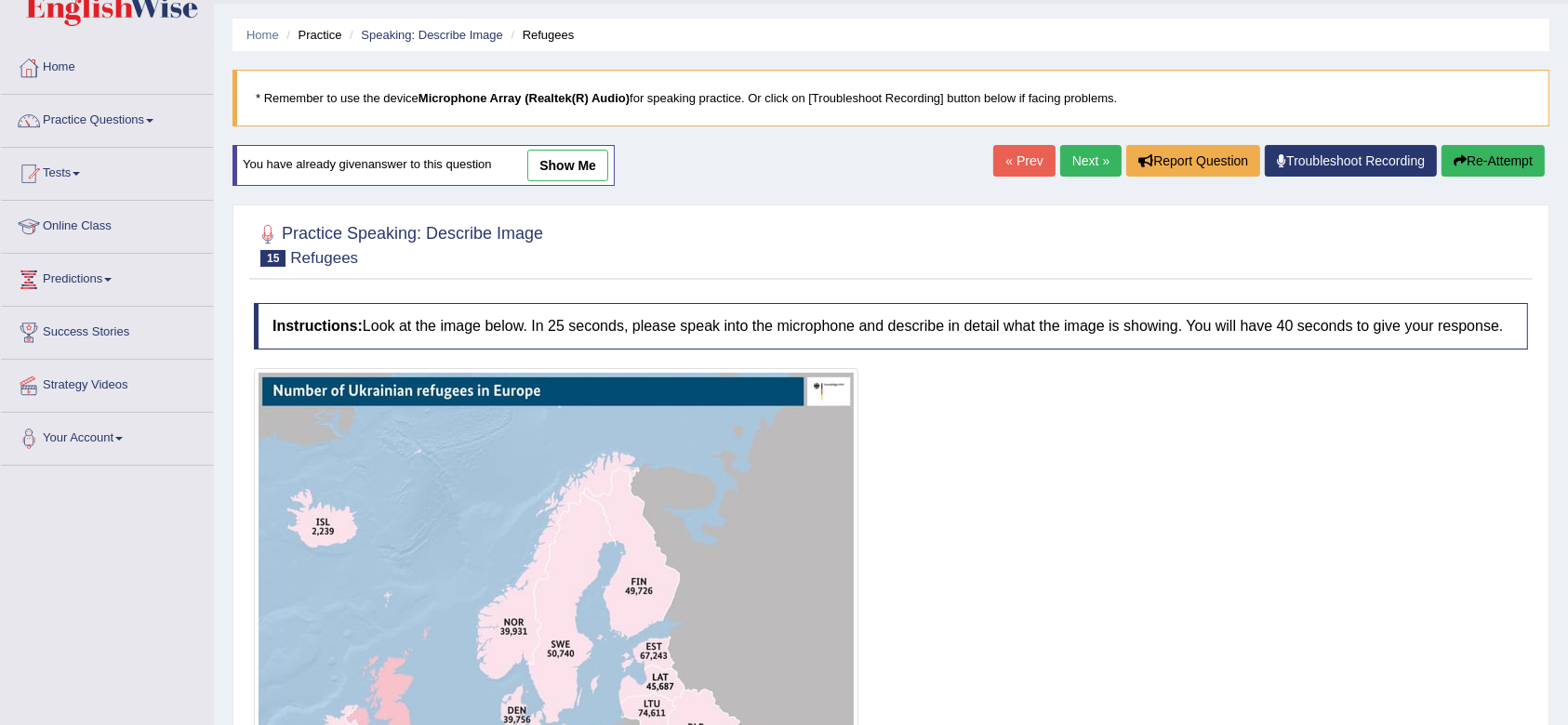 scroll, scrollTop: 0, scrollLeft: 0, axis: both 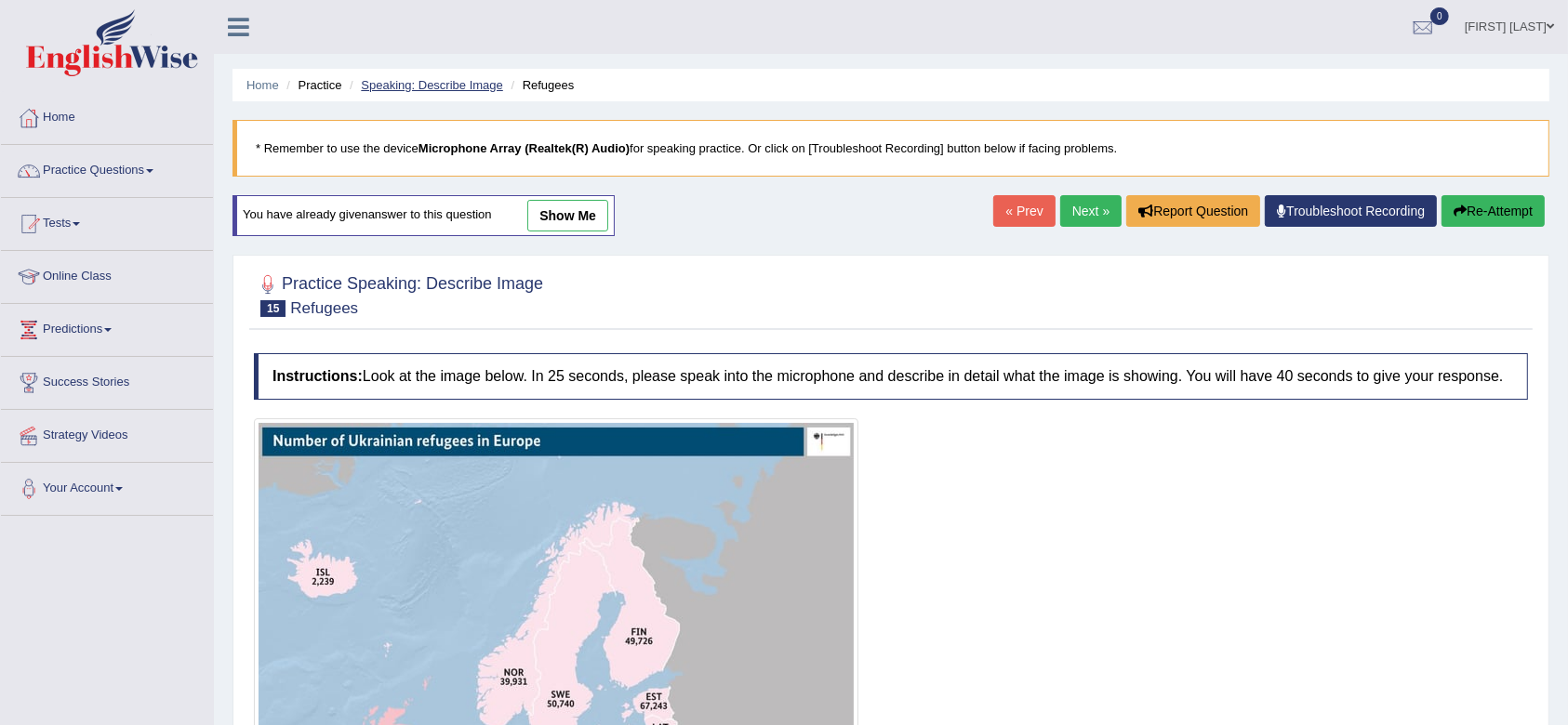click on "Speaking: Describe Image" at bounding box center [432, 85] 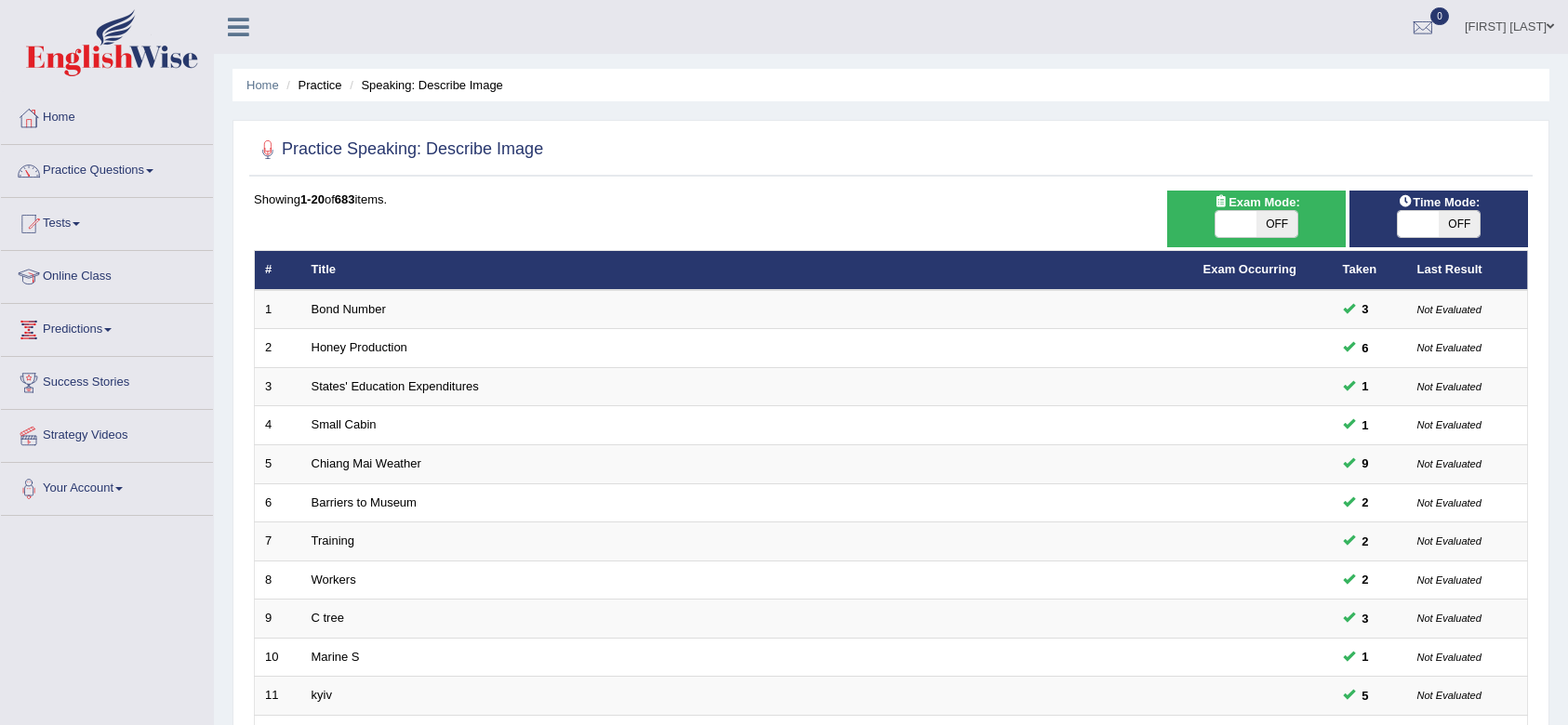scroll, scrollTop: 0, scrollLeft: 0, axis: both 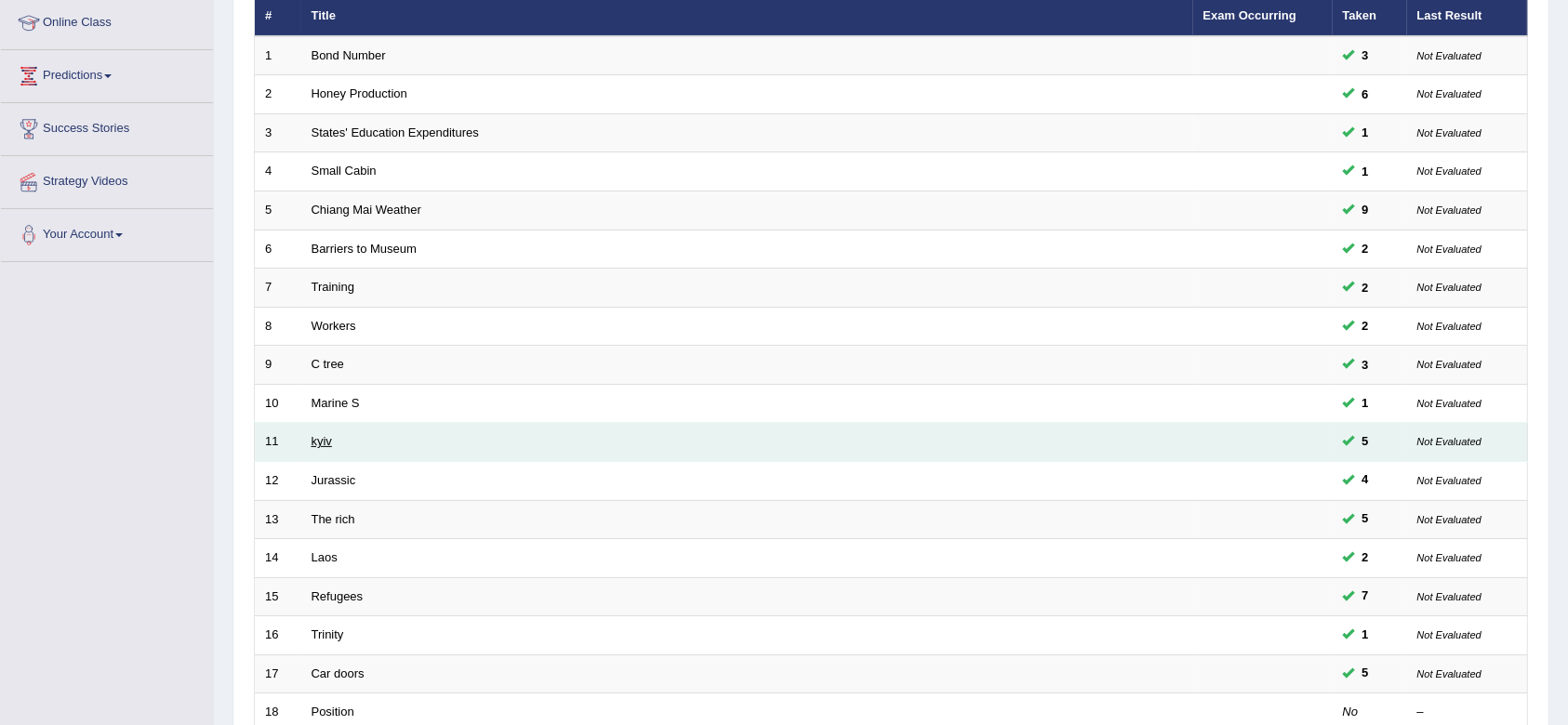 click on "kyiv" at bounding box center (322, 441) 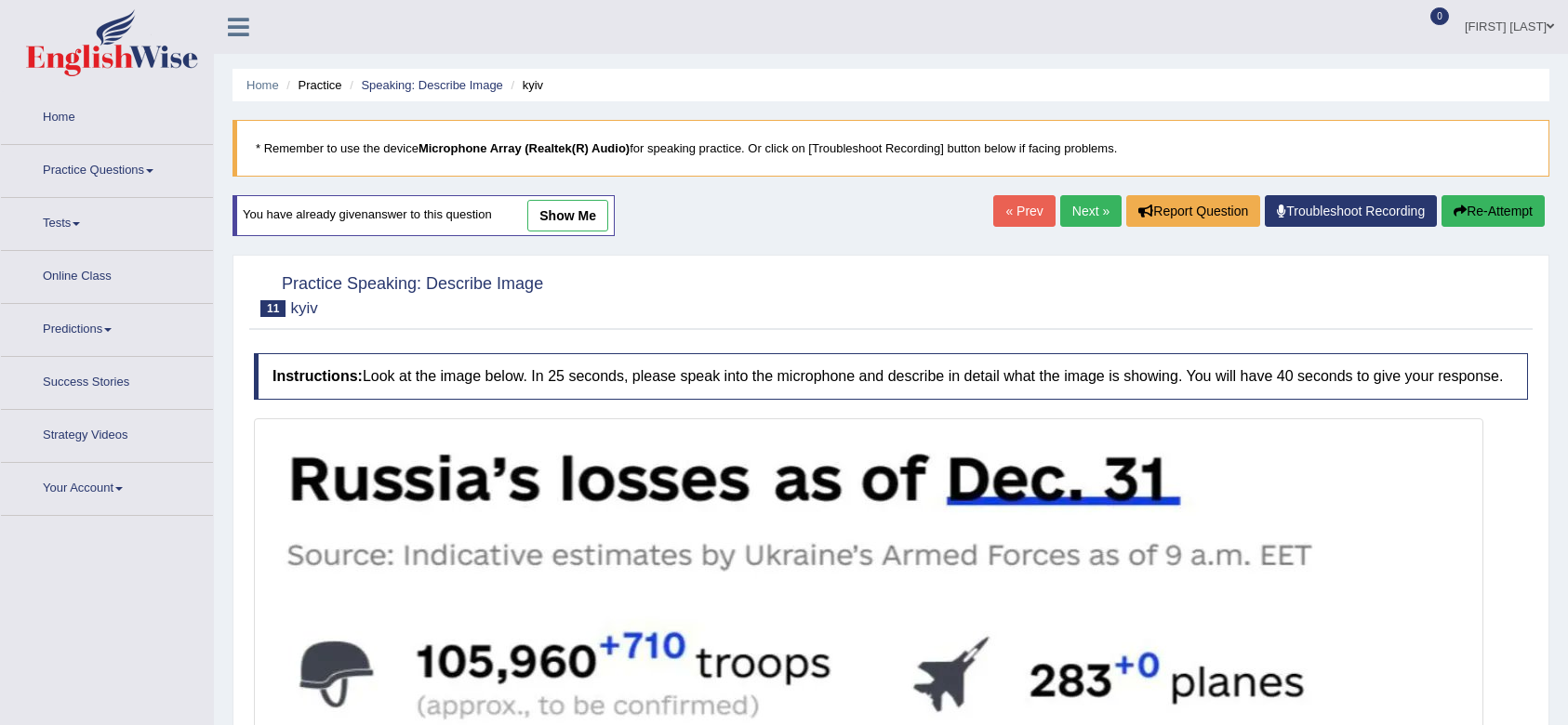scroll, scrollTop: 0, scrollLeft: 0, axis: both 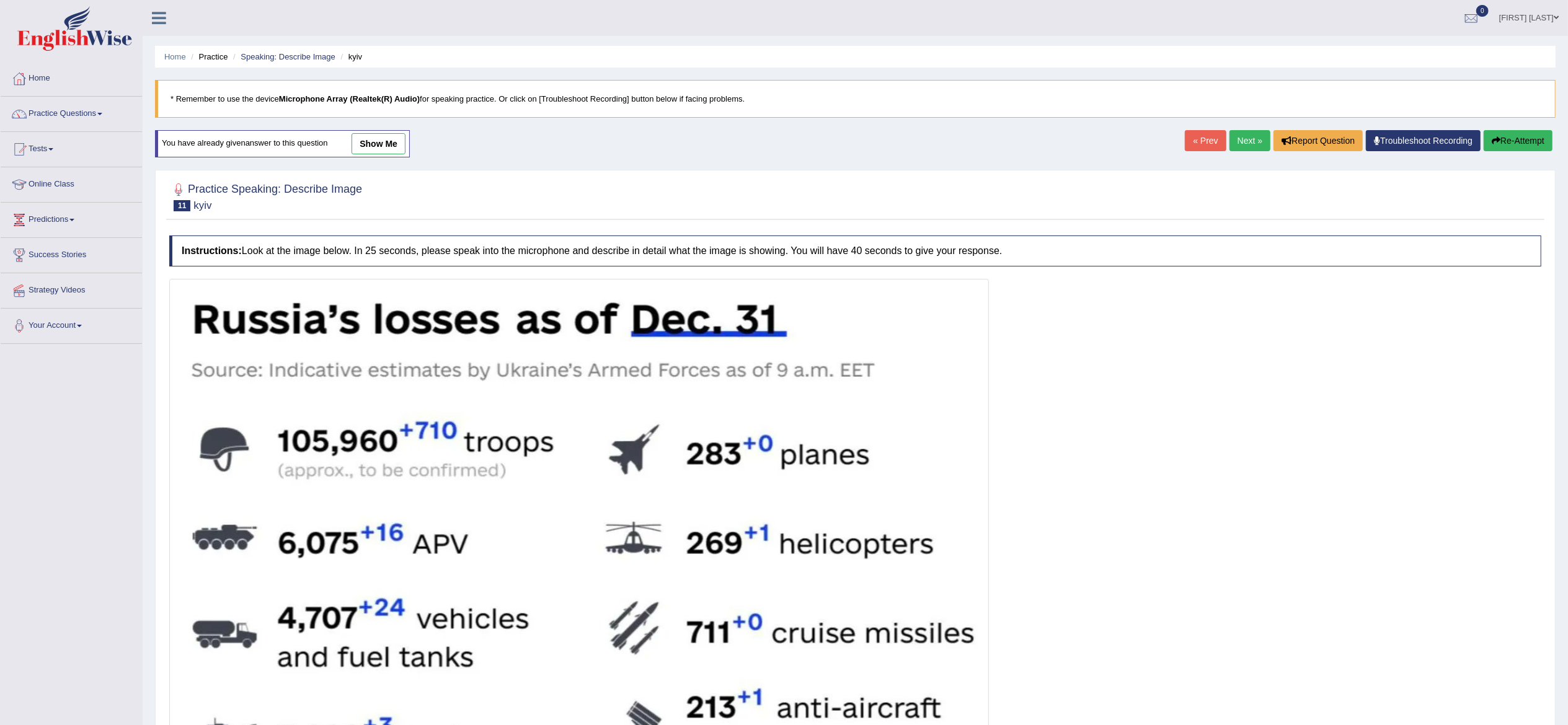 drag, startPoint x: 1047, startPoint y: 0, endPoint x: 1058, endPoint y: 512, distance: 512.1182 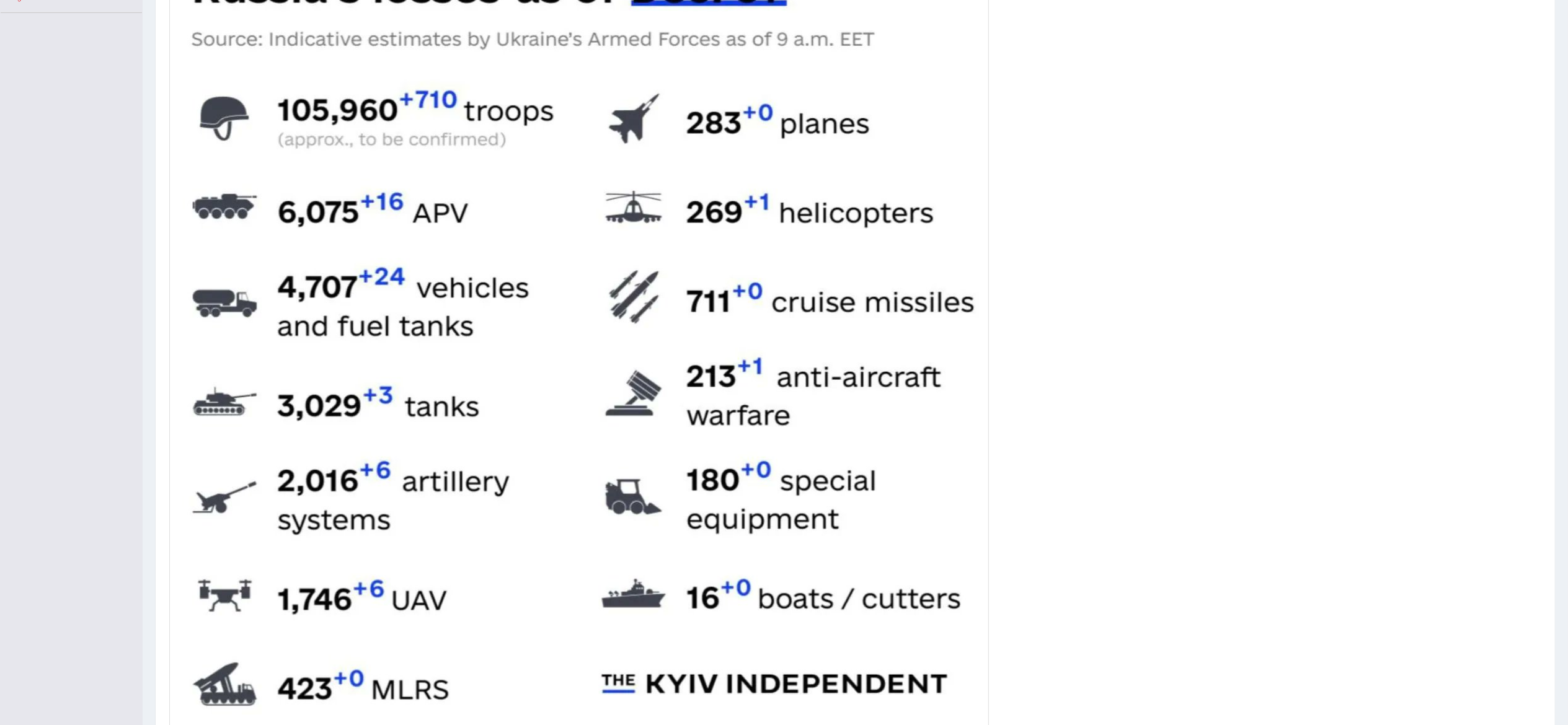 scroll, scrollTop: 328, scrollLeft: 0, axis: vertical 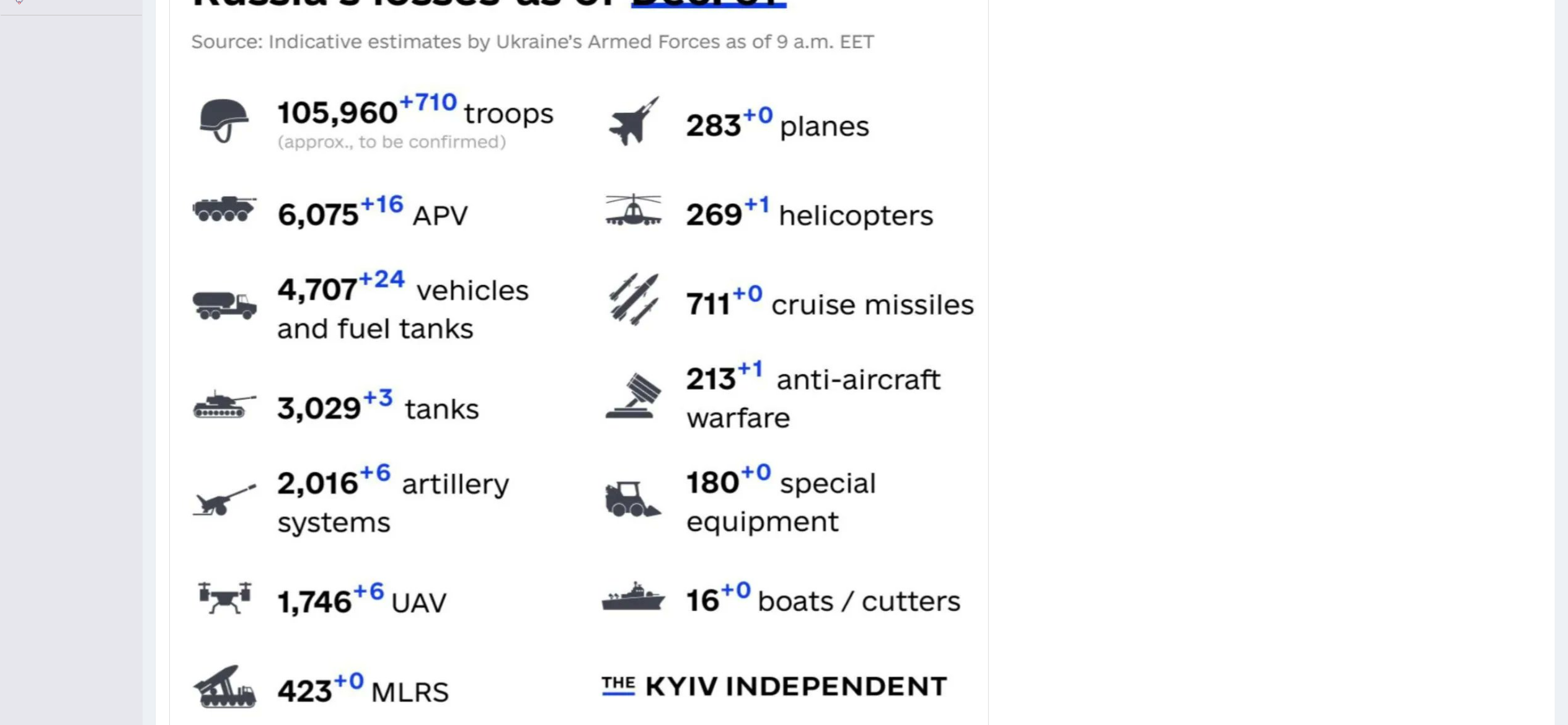 click at bounding box center [855, 361] 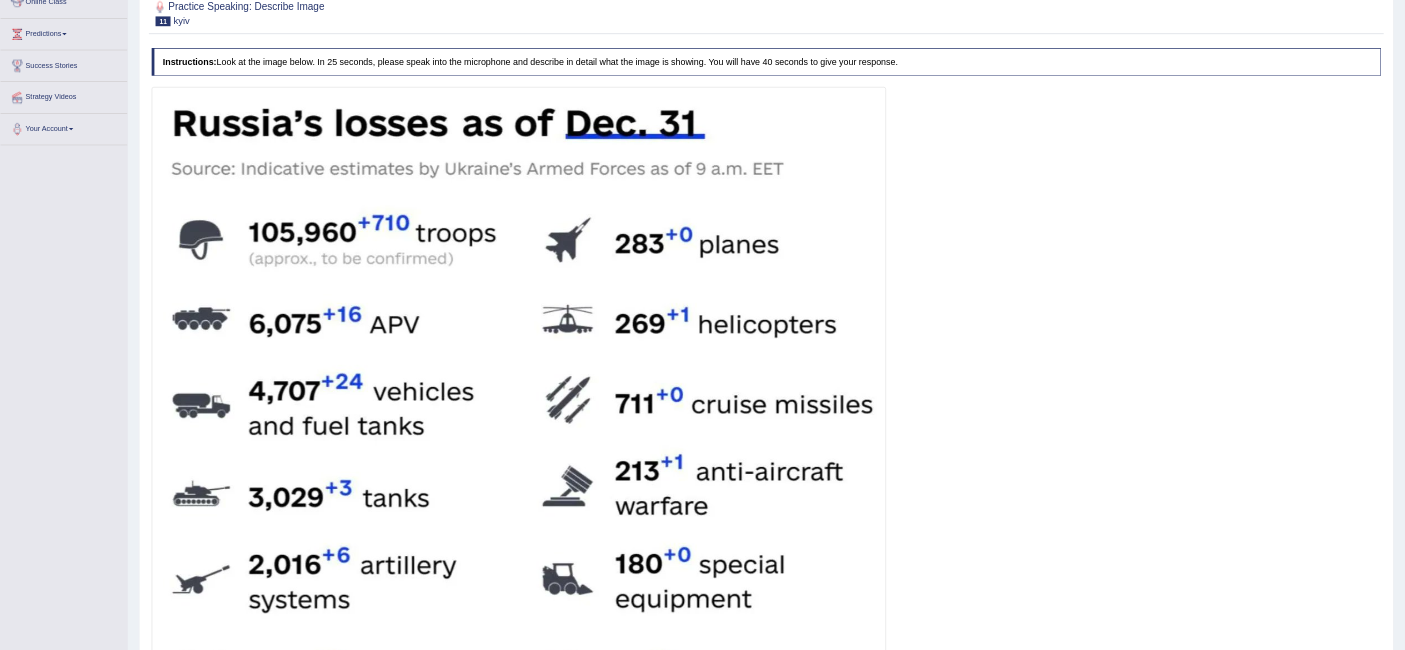 scroll, scrollTop: 0, scrollLeft: 0, axis: both 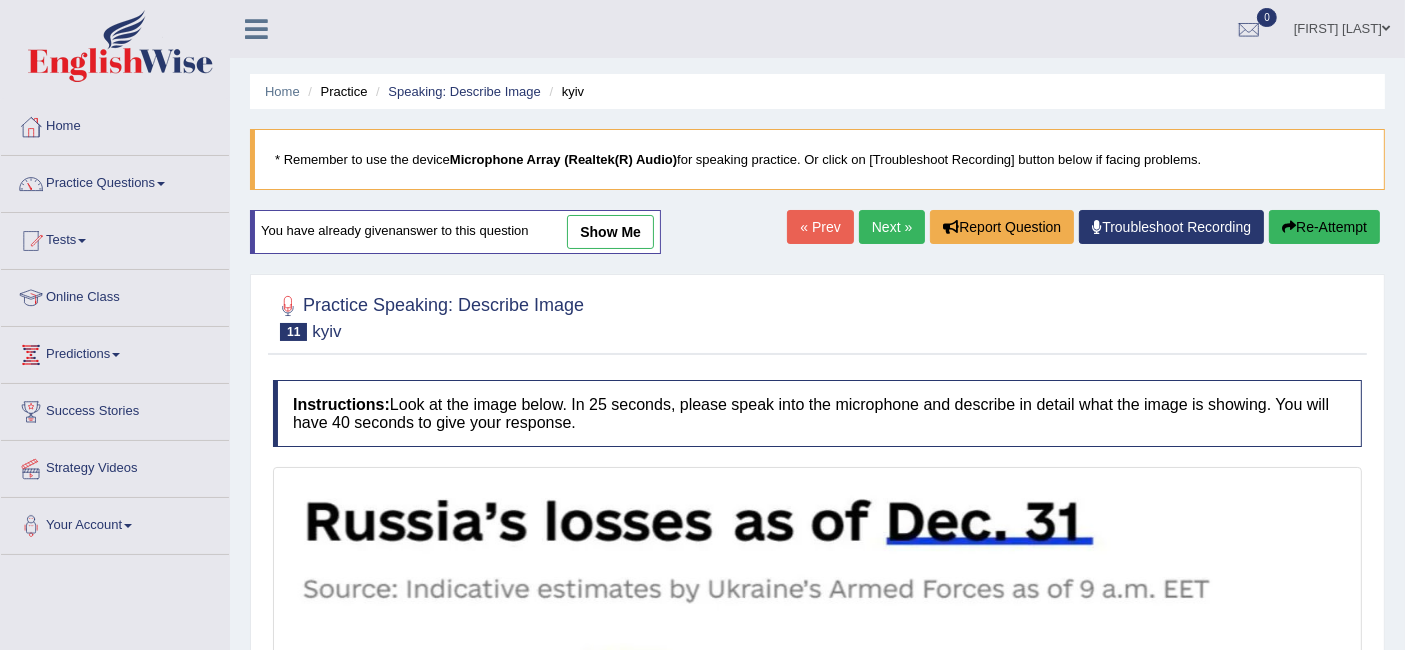 drag, startPoint x: 2438, startPoint y: 10, endPoint x: 125, endPoint y: 185, distance: 2319.6108 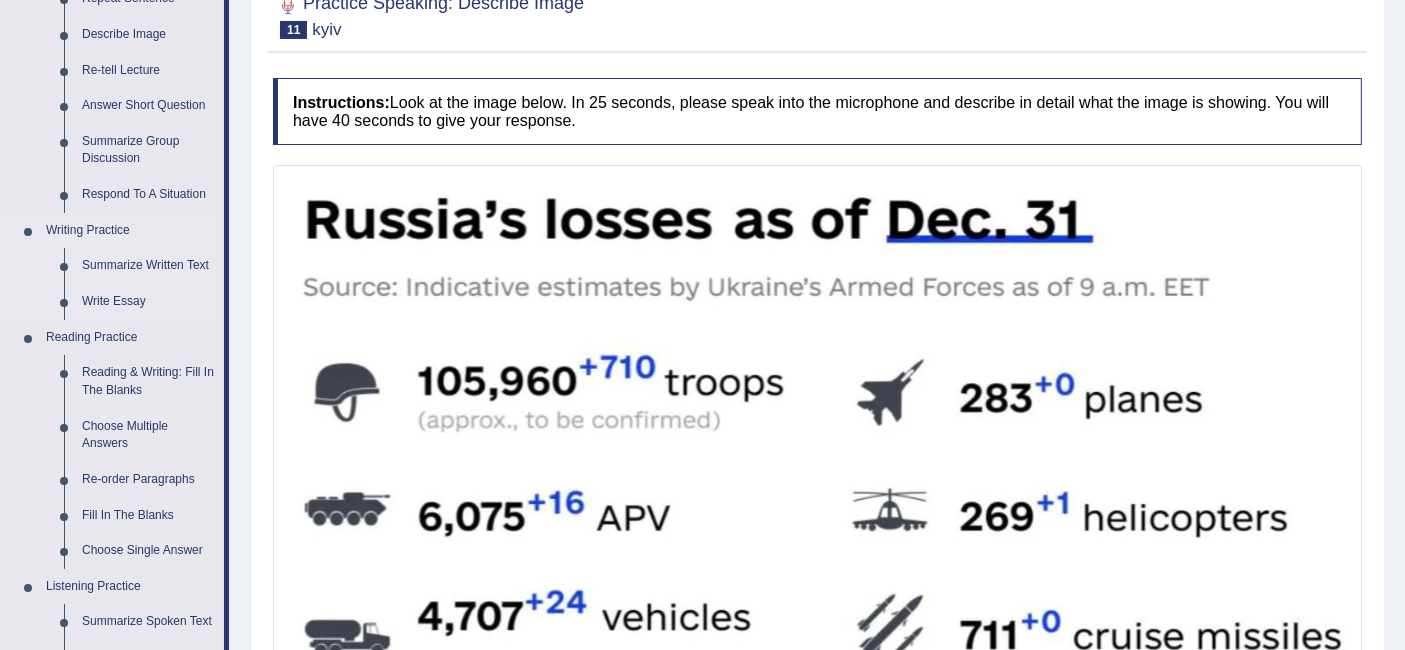 scroll, scrollTop: 297, scrollLeft: 0, axis: vertical 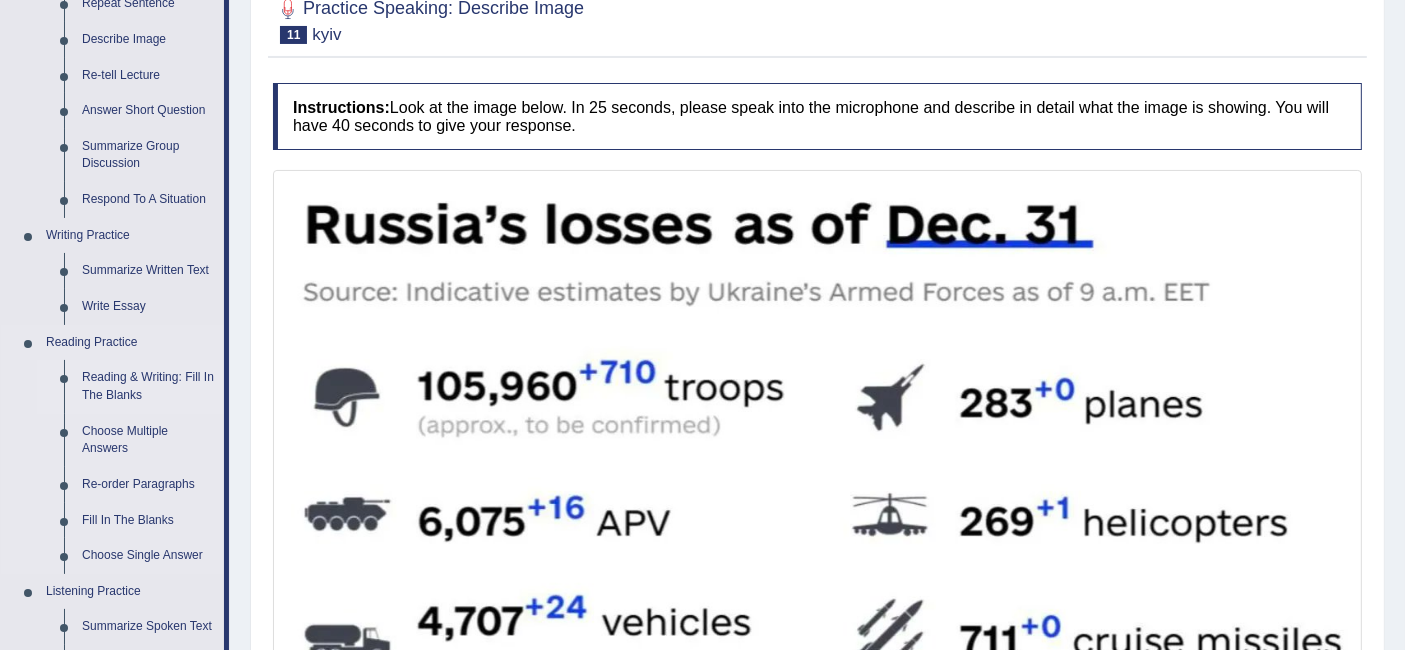 click on "Reading & Writing: Fill In The Blanks" at bounding box center [148, 386] 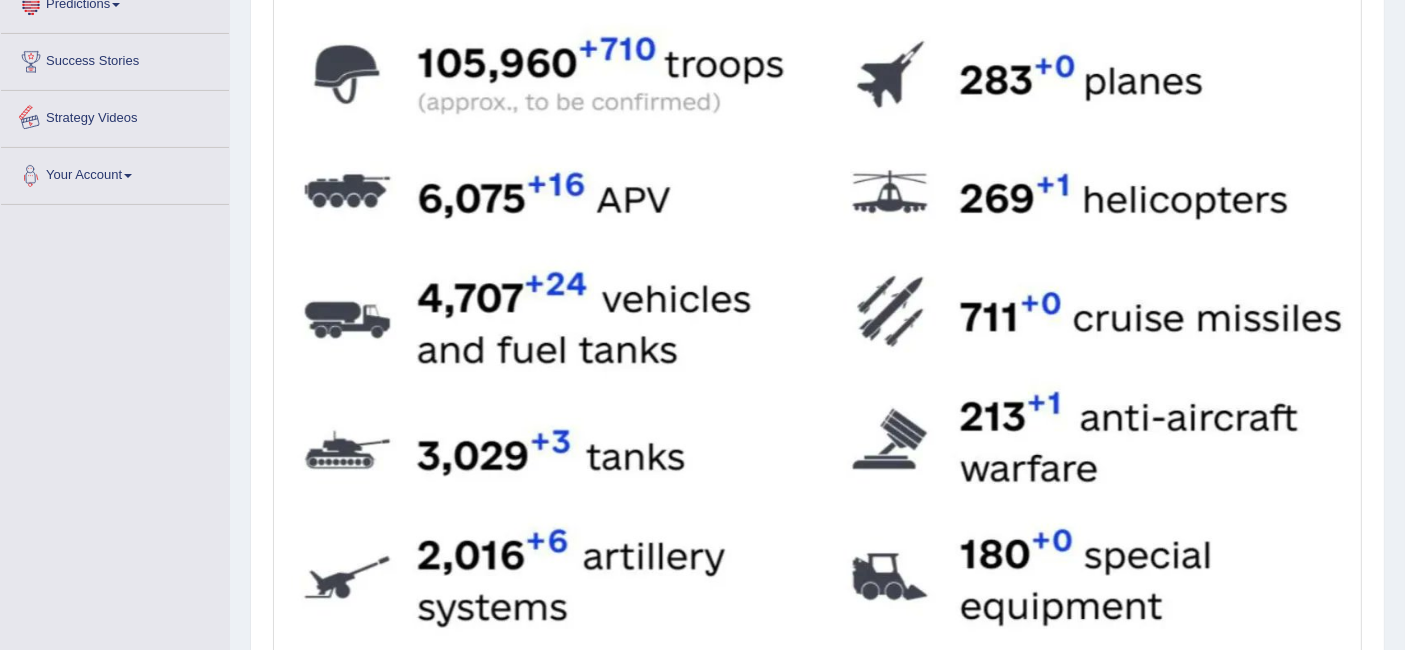 scroll, scrollTop: 1061, scrollLeft: 0, axis: vertical 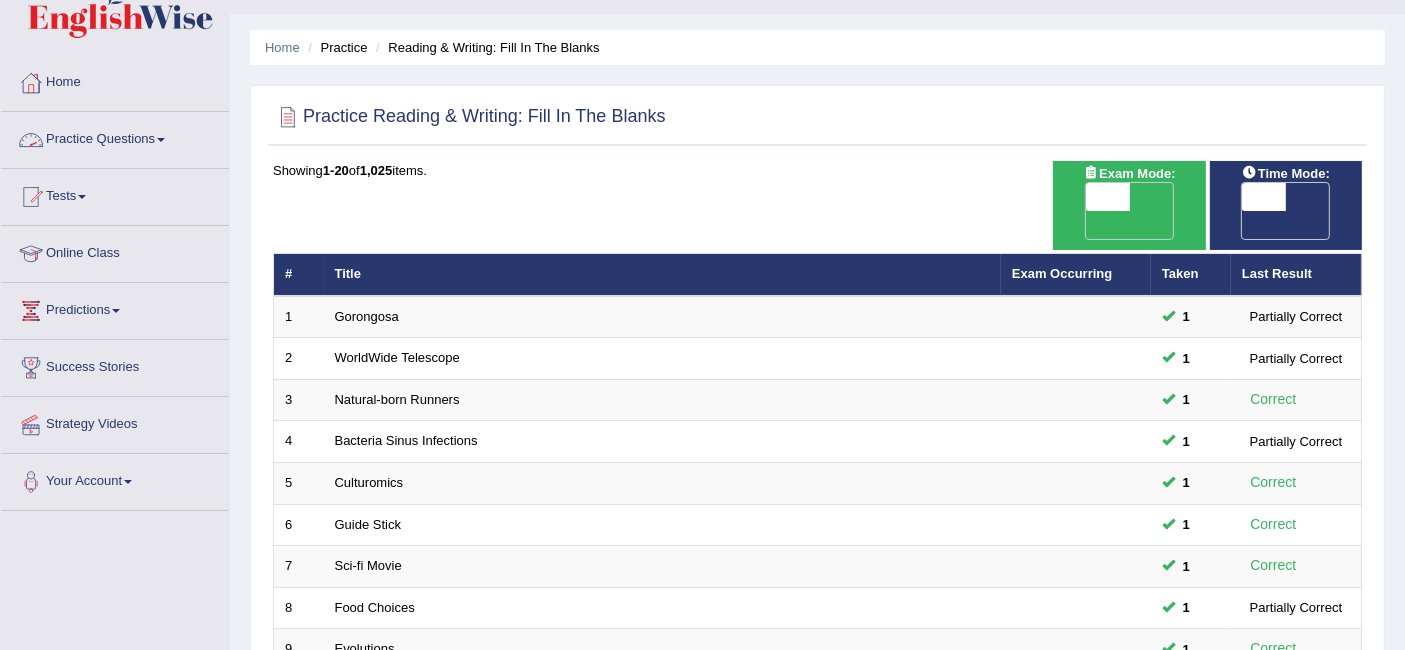 click on "Practice Questions" at bounding box center [115, 137] 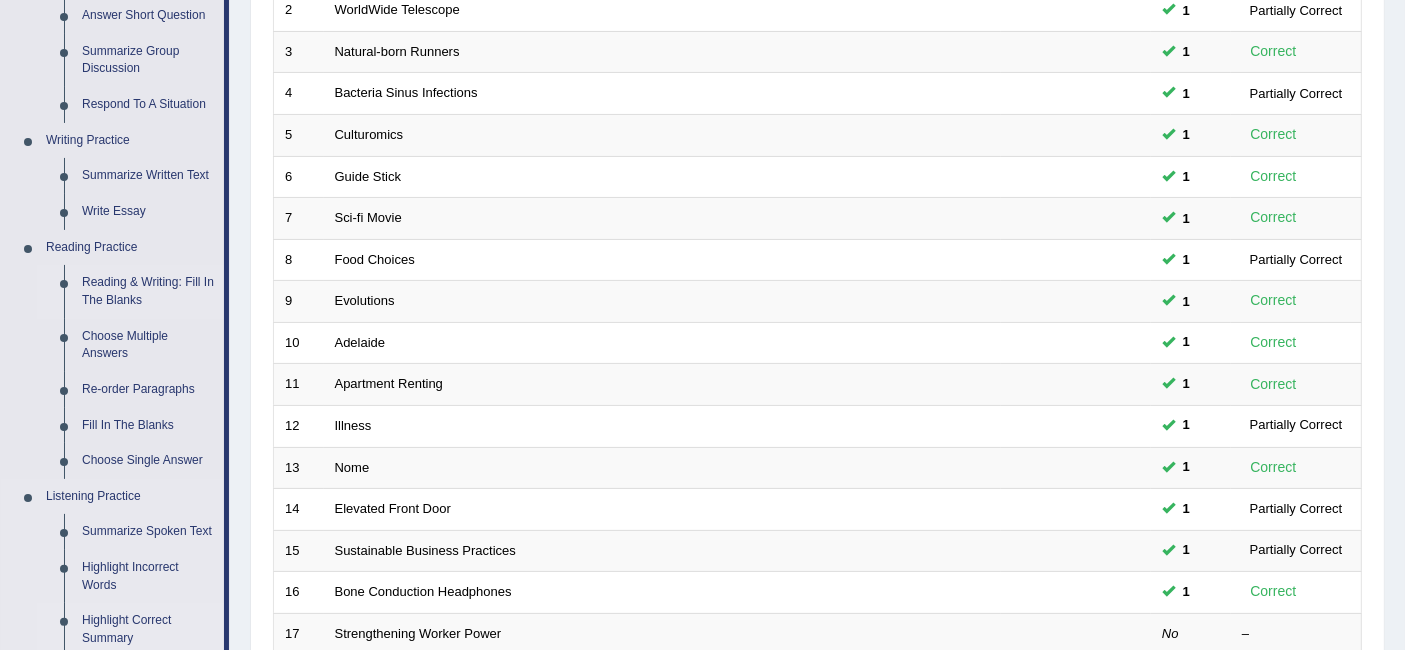 scroll, scrollTop: 390, scrollLeft: 0, axis: vertical 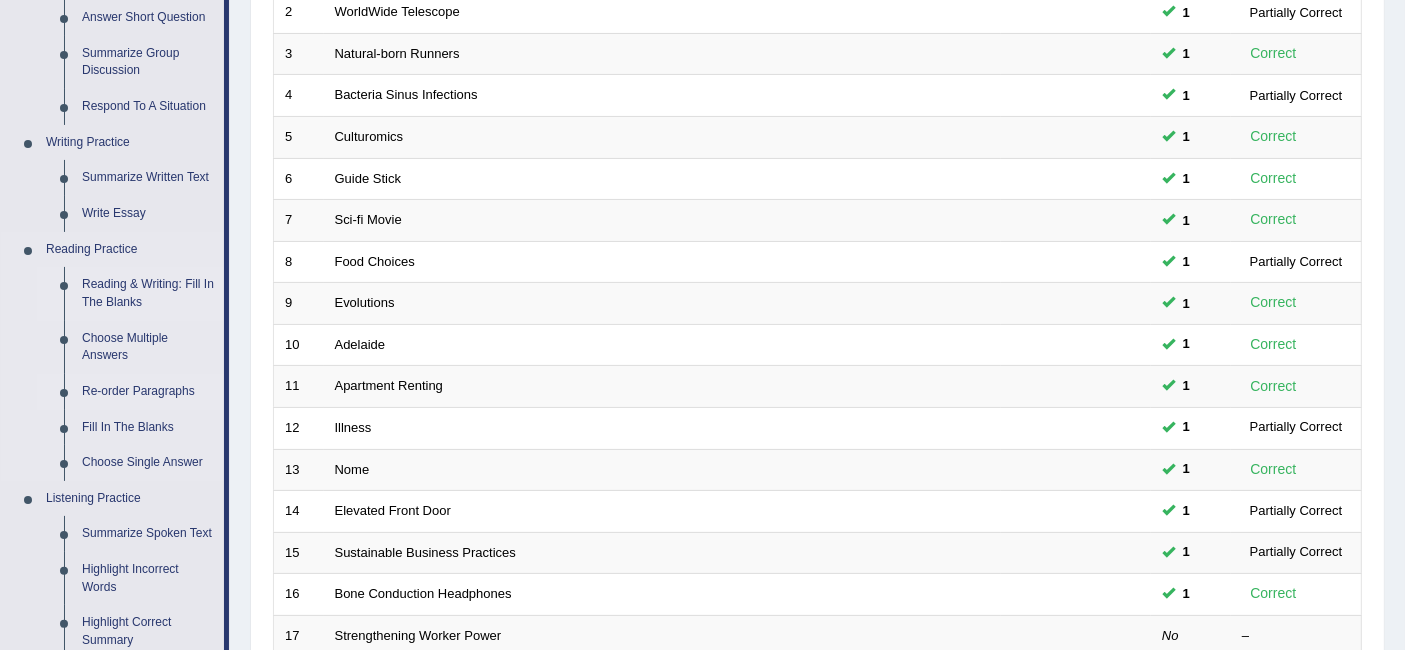 click on "Re-order Paragraphs" at bounding box center (148, 392) 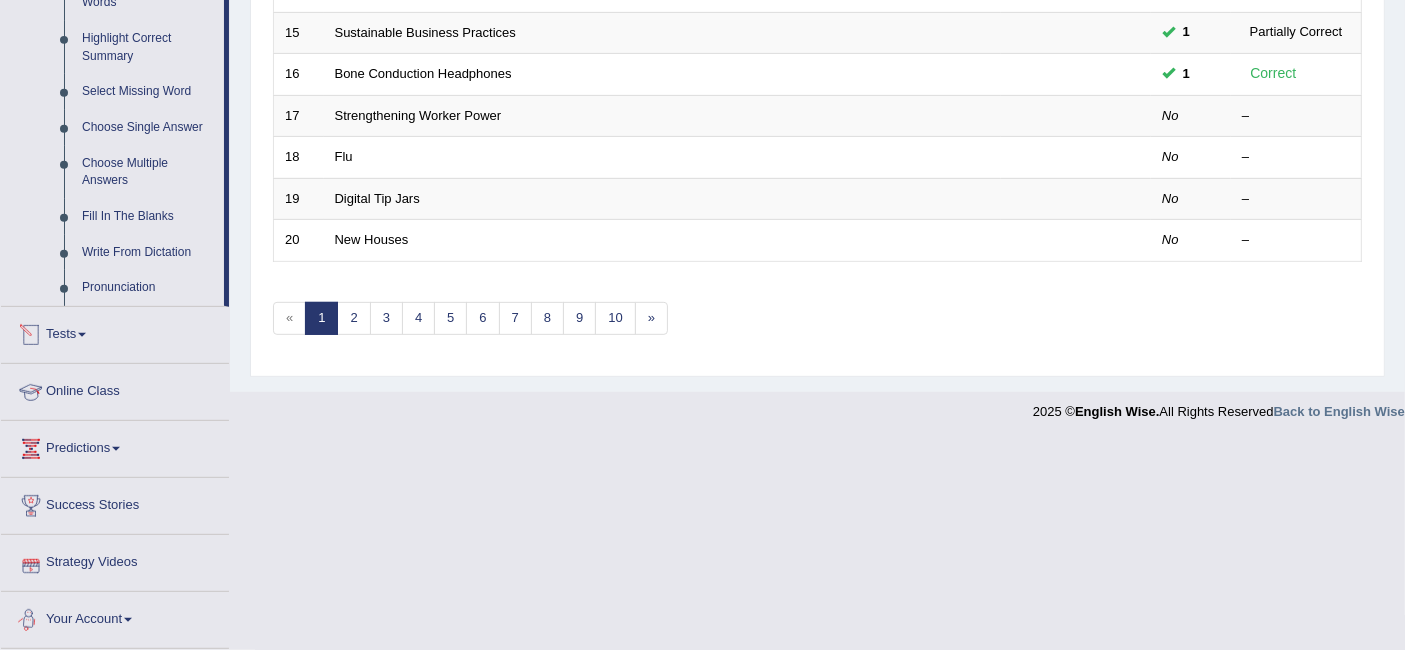 scroll, scrollTop: 864, scrollLeft: 0, axis: vertical 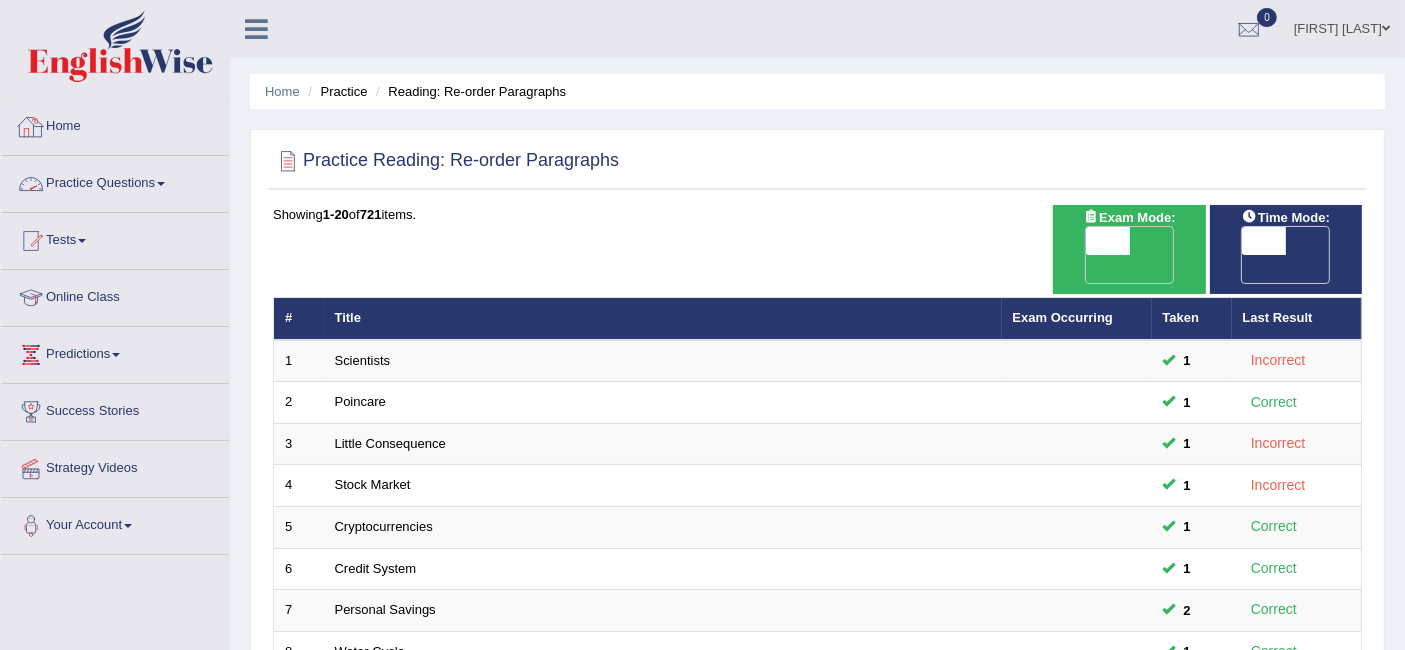click on "Practice Questions" at bounding box center [115, 181] 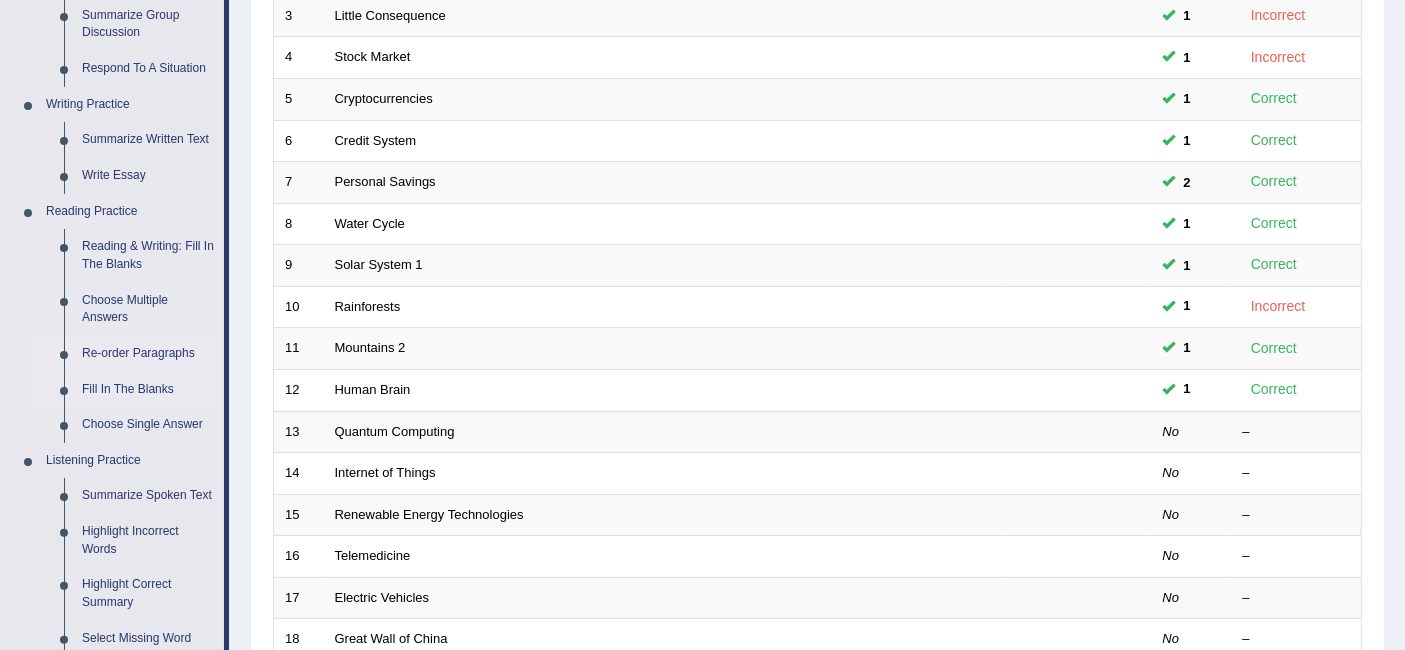 scroll, scrollTop: 439, scrollLeft: 0, axis: vertical 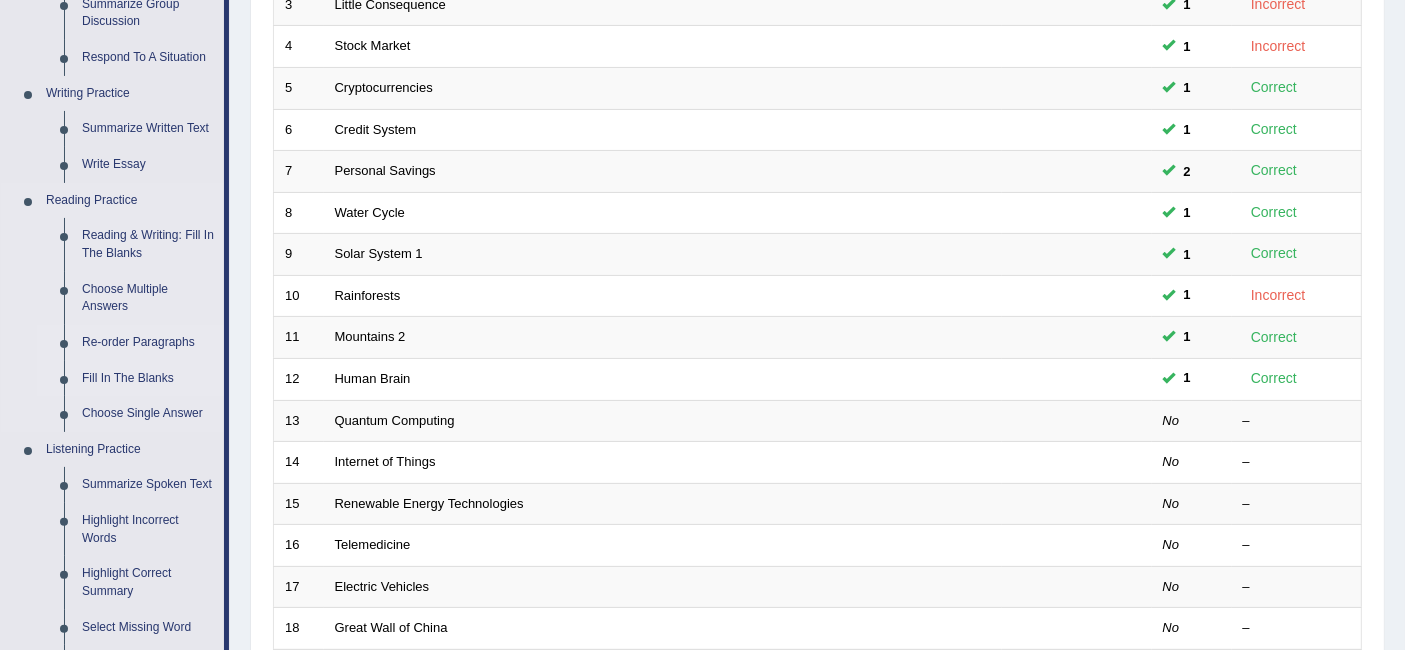 click on "Fill In The Blanks" at bounding box center [148, 379] 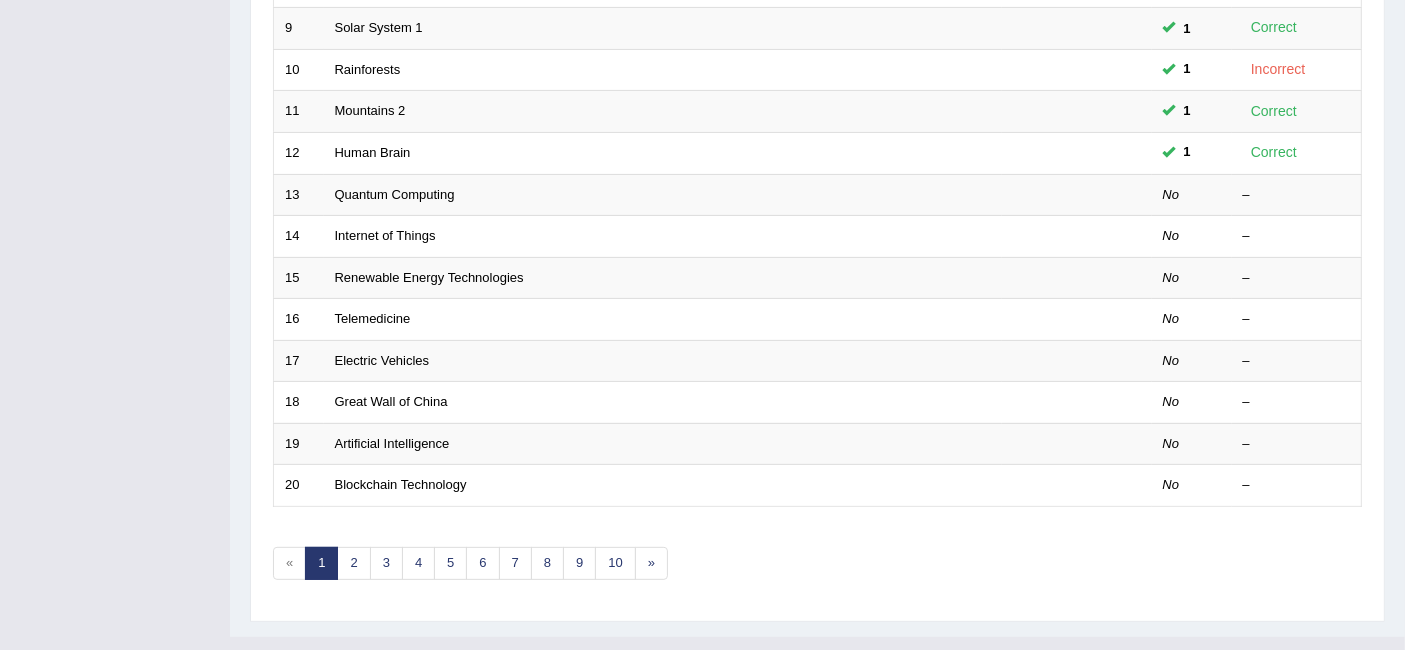 scroll, scrollTop: 666, scrollLeft: 0, axis: vertical 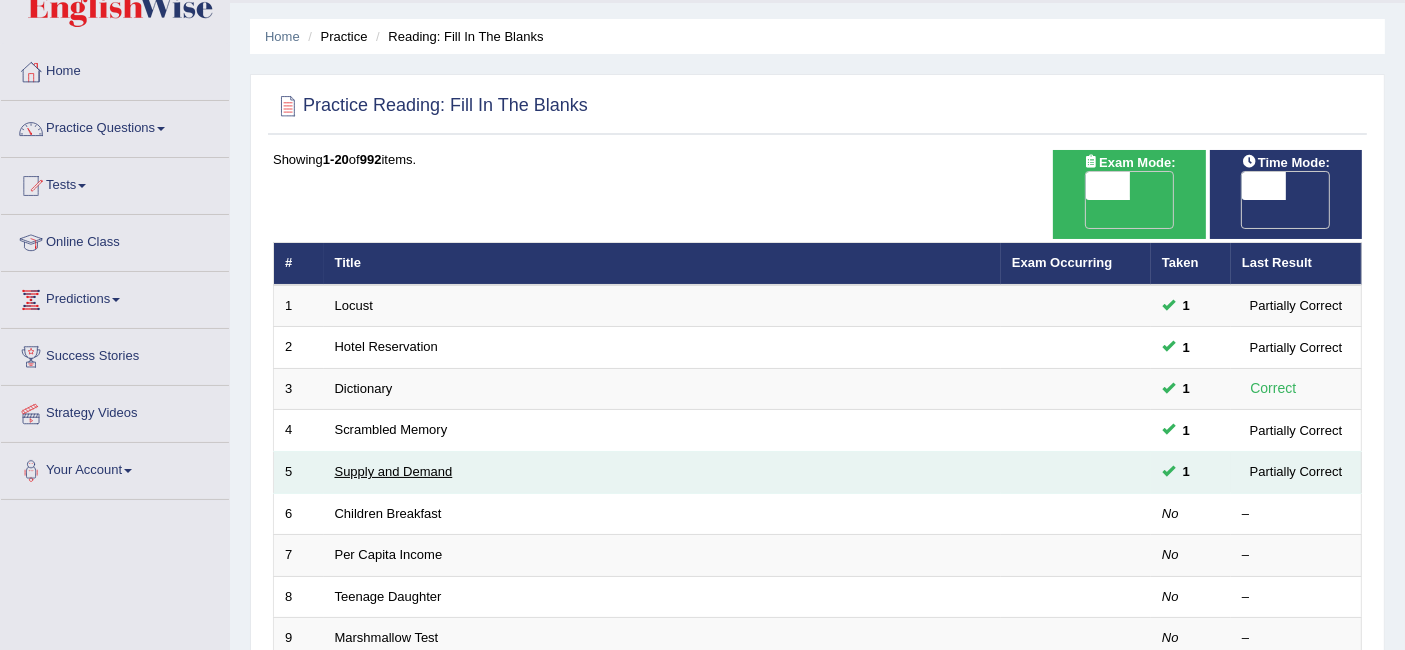 click on "Supply and Demand" at bounding box center [394, 471] 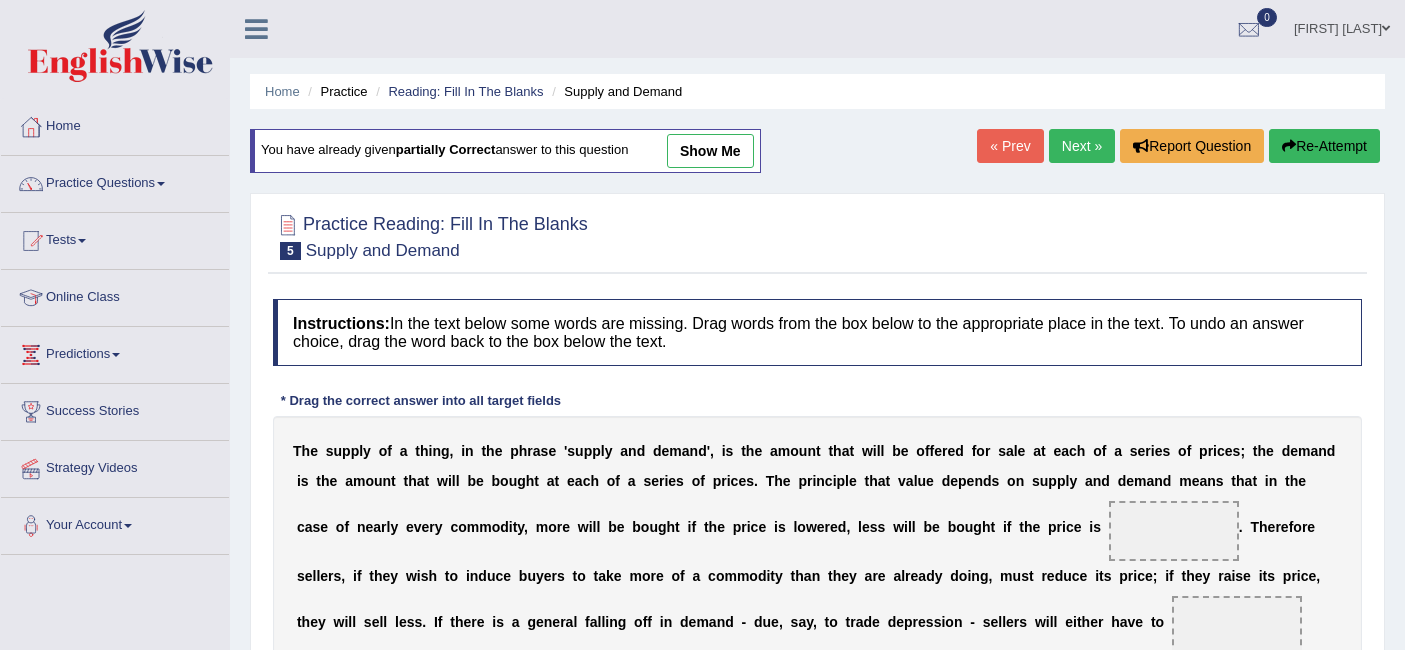 scroll, scrollTop: 0, scrollLeft: 0, axis: both 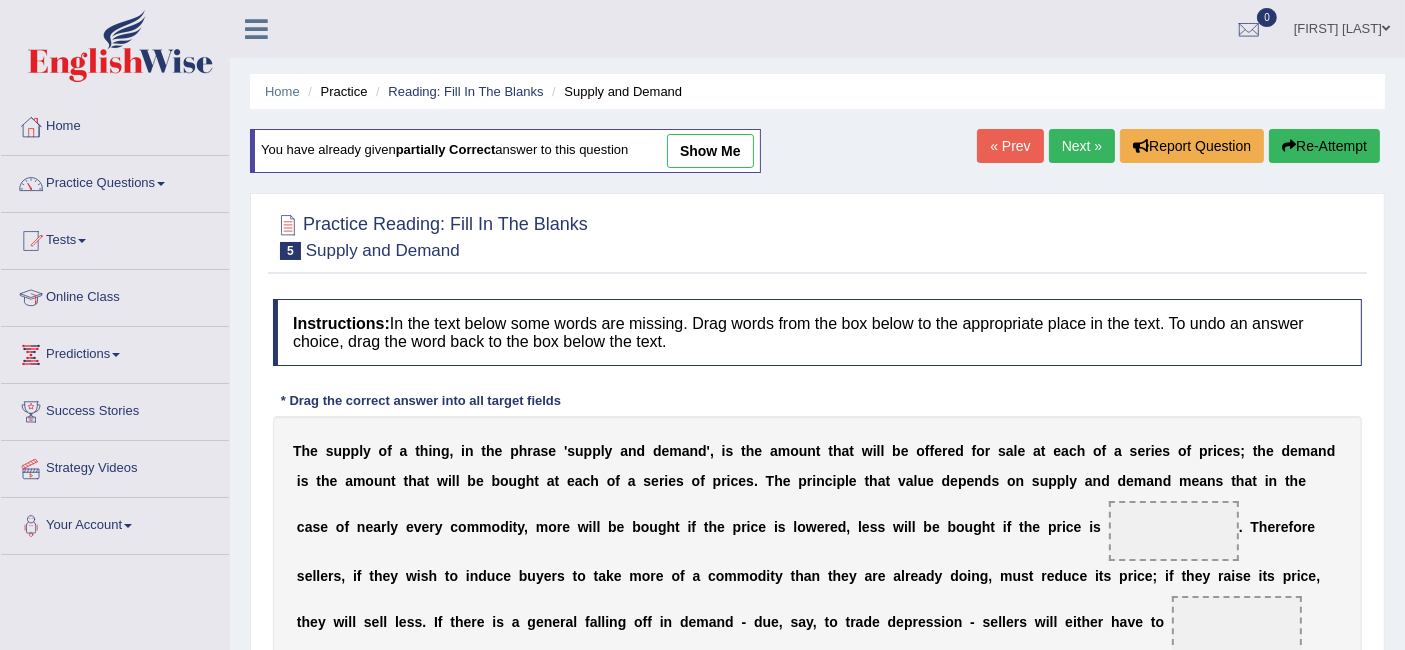 click on "show me" at bounding box center [710, 151] 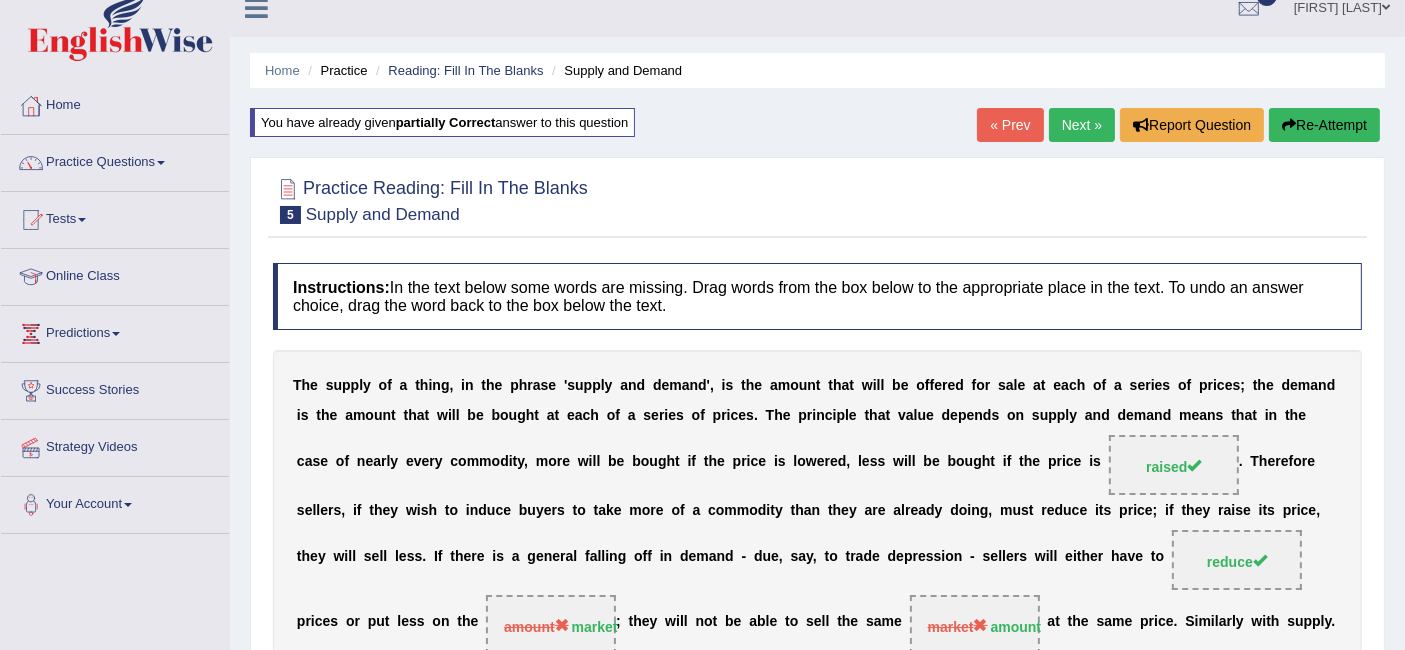 scroll, scrollTop: 14, scrollLeft: 0, axis: vertical 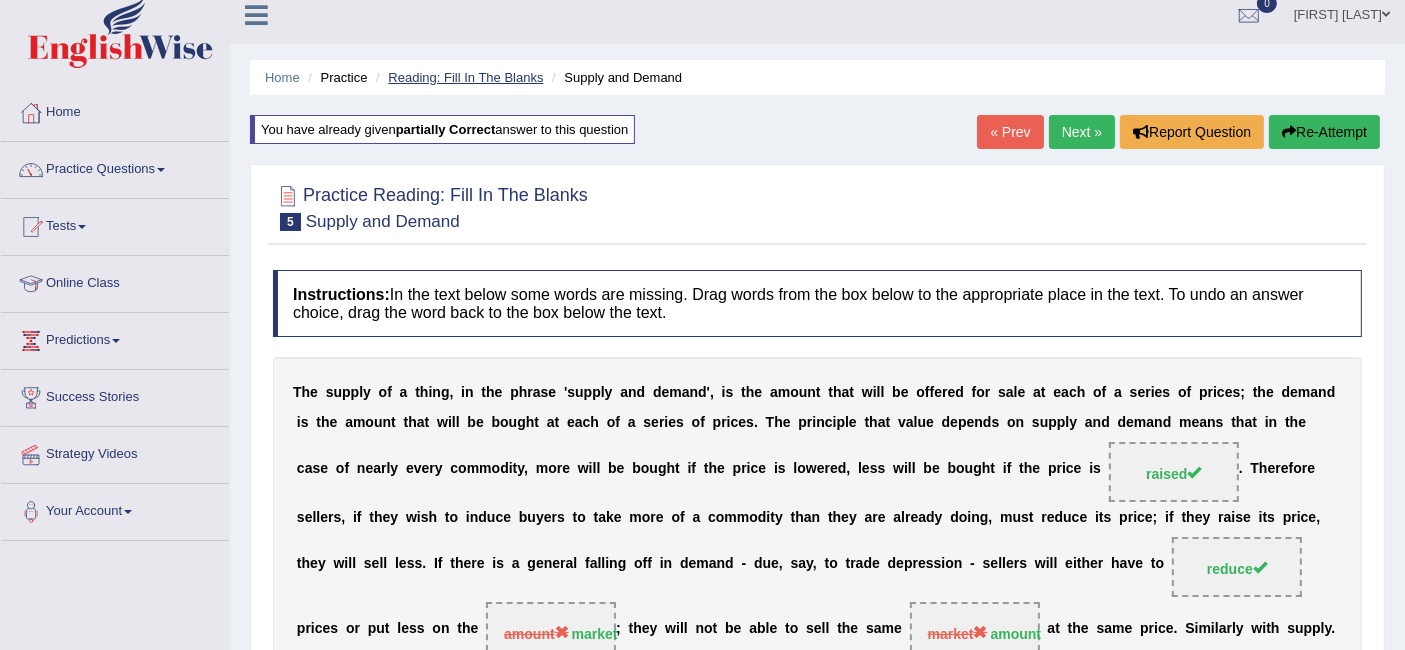 click on "Reading: Fill In The Blanks" at bounding box center [465, 77] 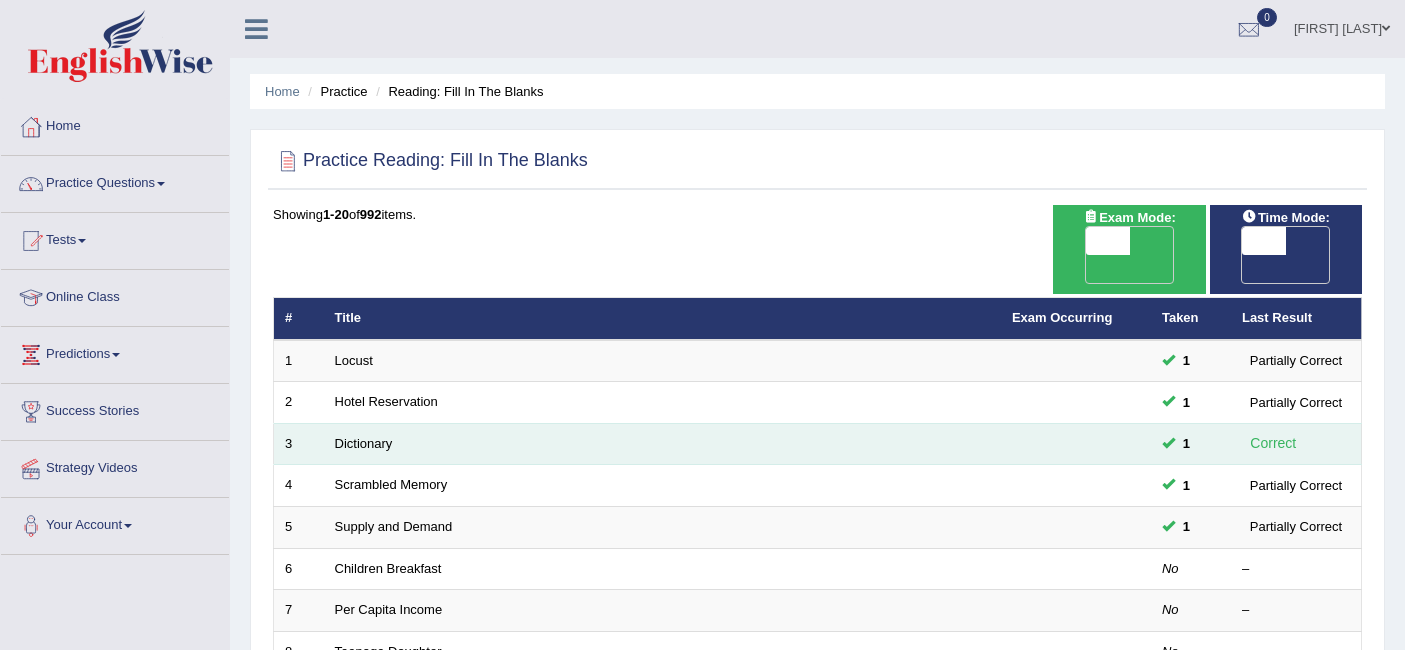 scroll, scrollTop: 0, scrollLeft: 0, axis: both 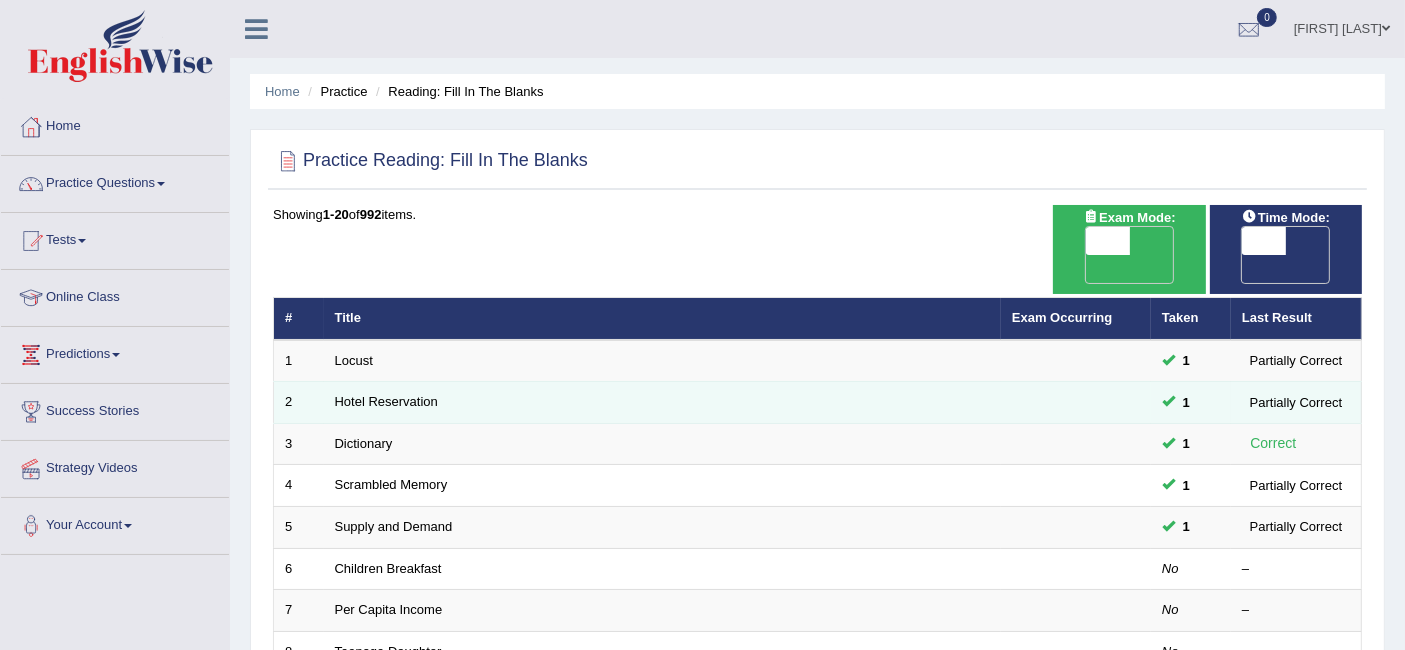 click on "Hotel Reservation" at bounding box center [662, 403] 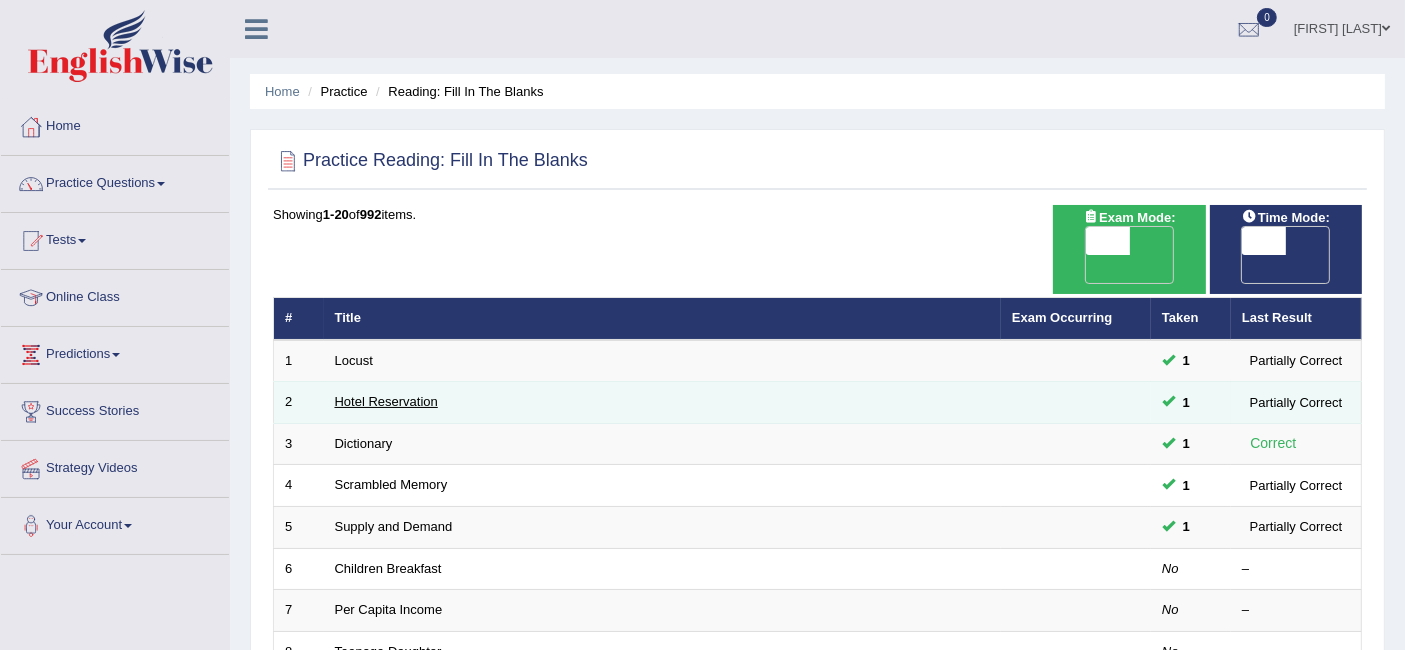 click on "Hotel Reservation" at bounding box center [386, 401] 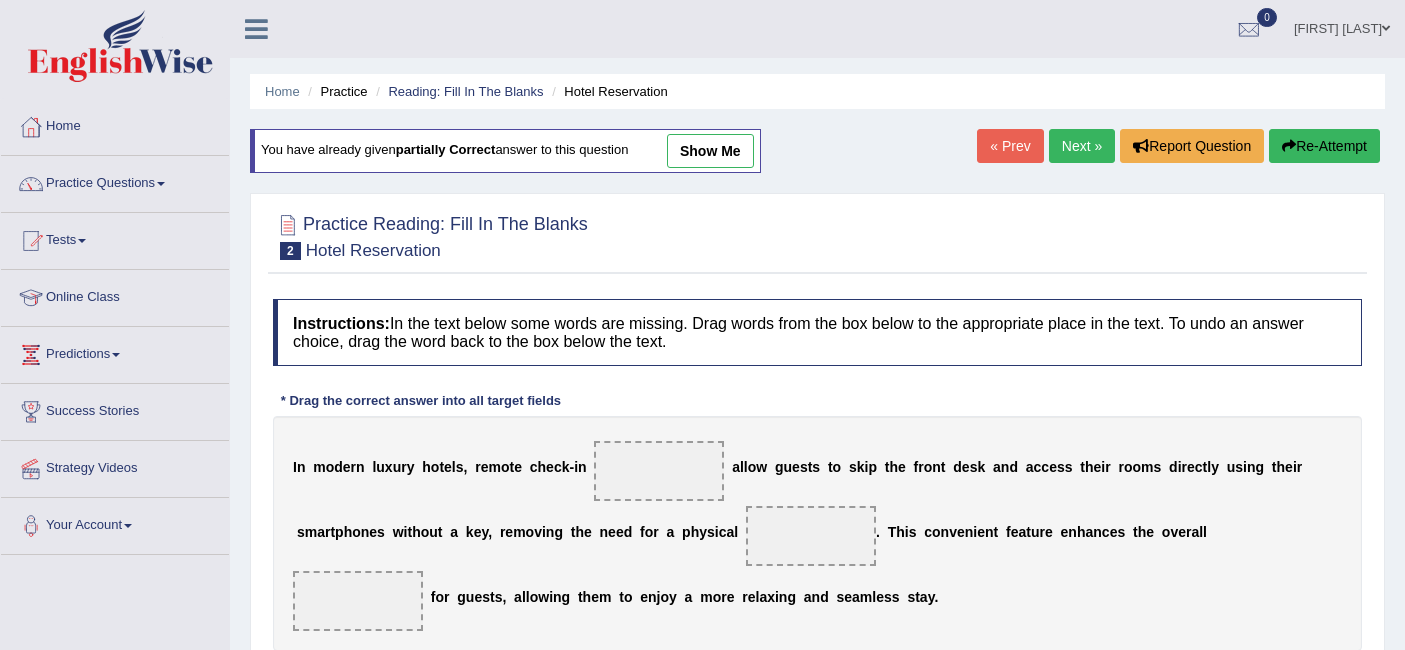 scroll, scrollTop: 0, scrollLeft: 0, axis: both 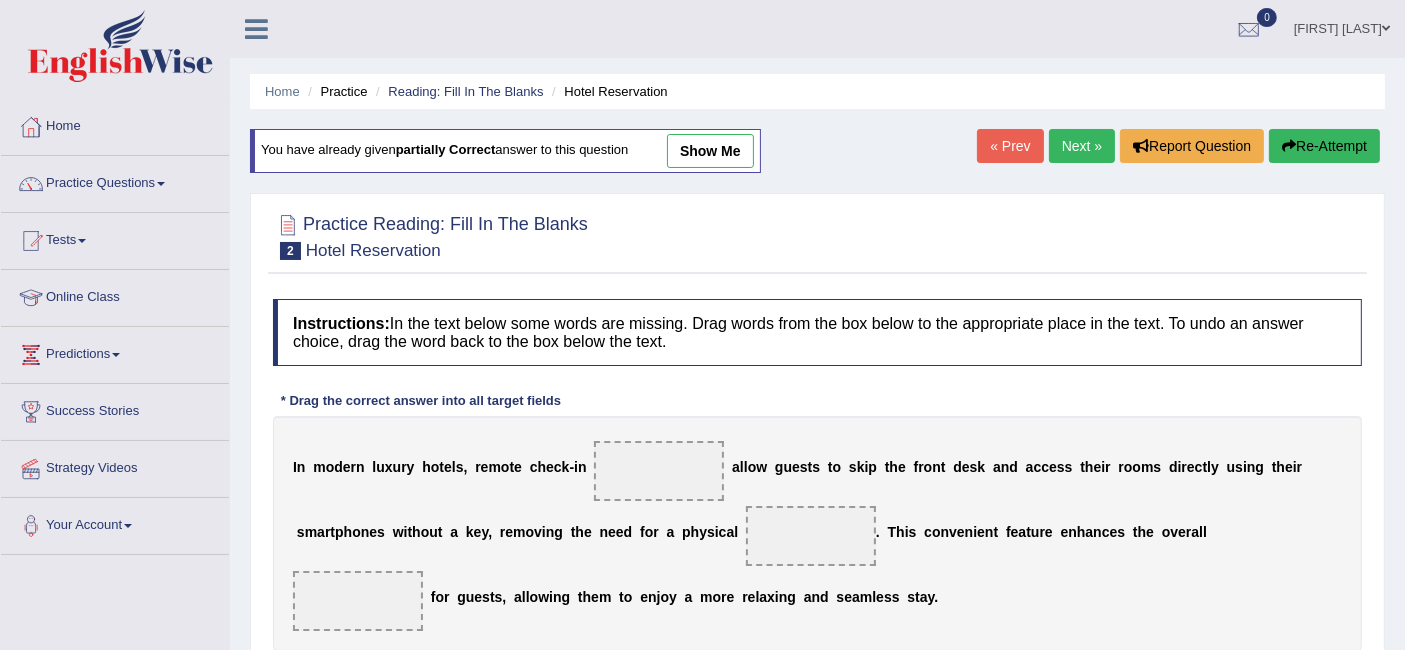 click on "show me" at bounding box center (710, 151) 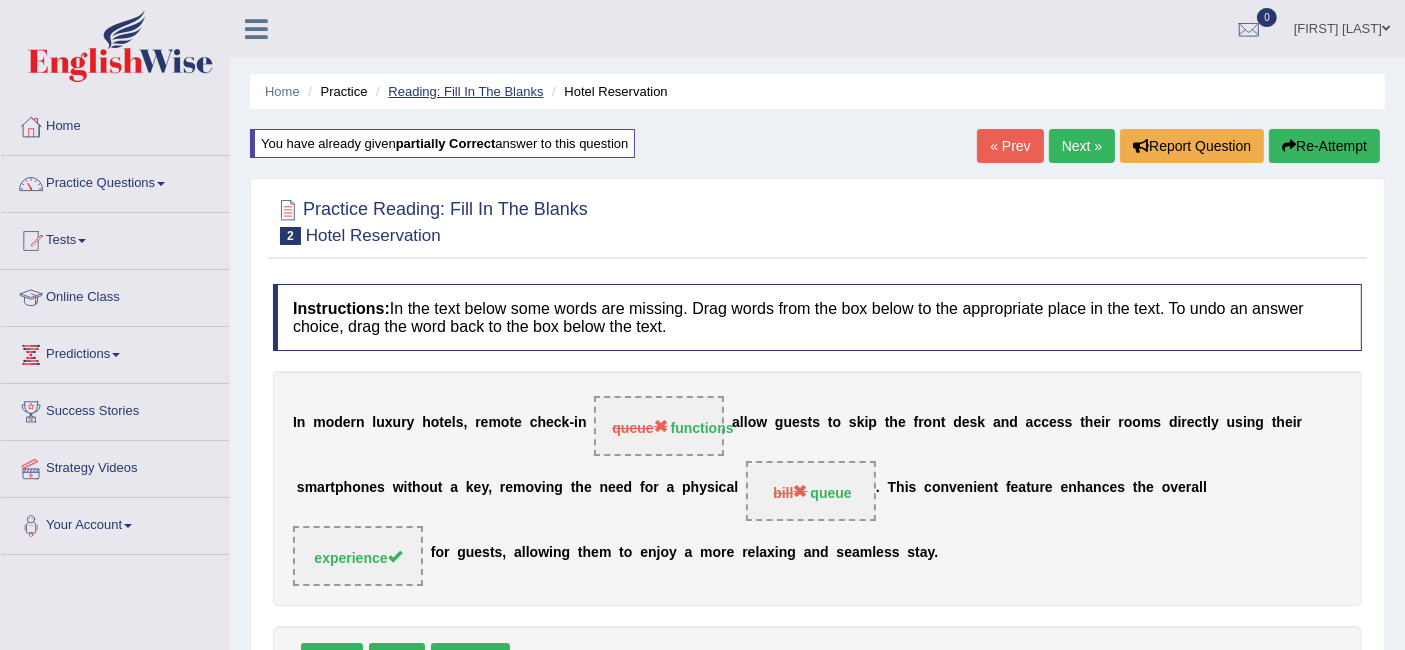 click on "Reading: Fill In The Blanks" at bounding box center (465, 91) 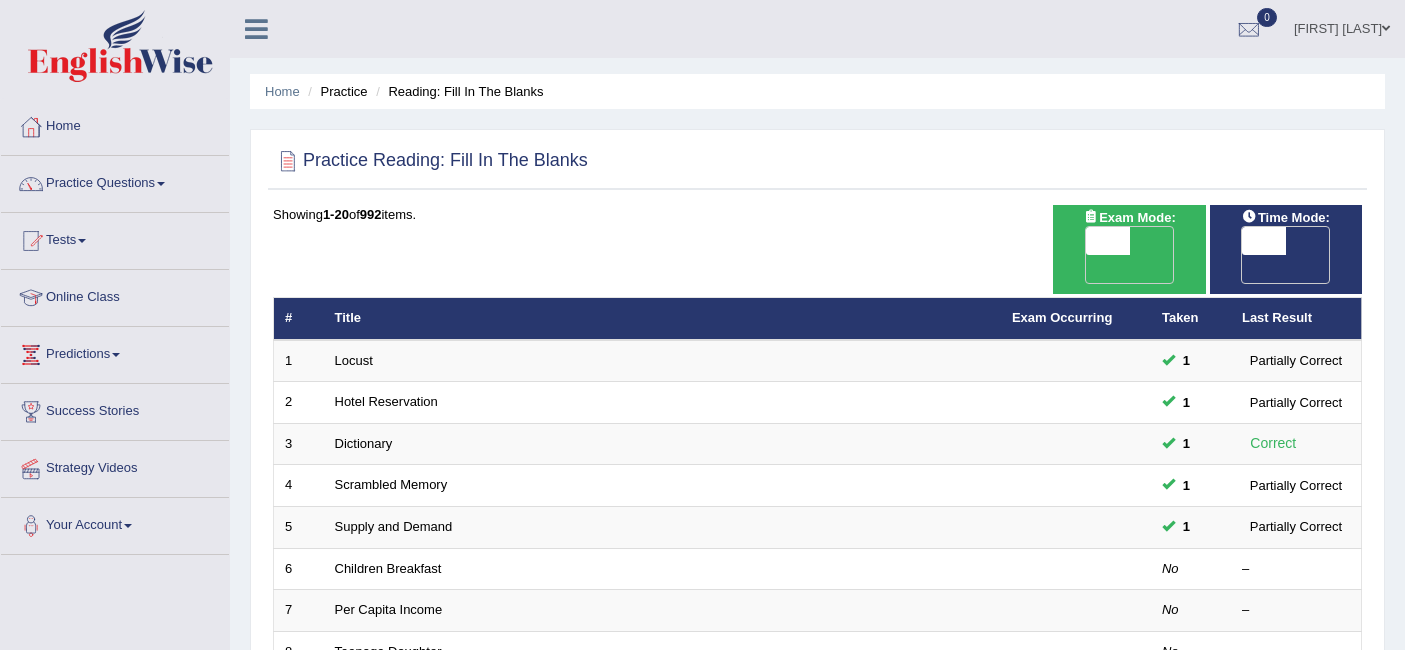 scroll, scrollTop: 0, scrollLeft: 0, axis: both 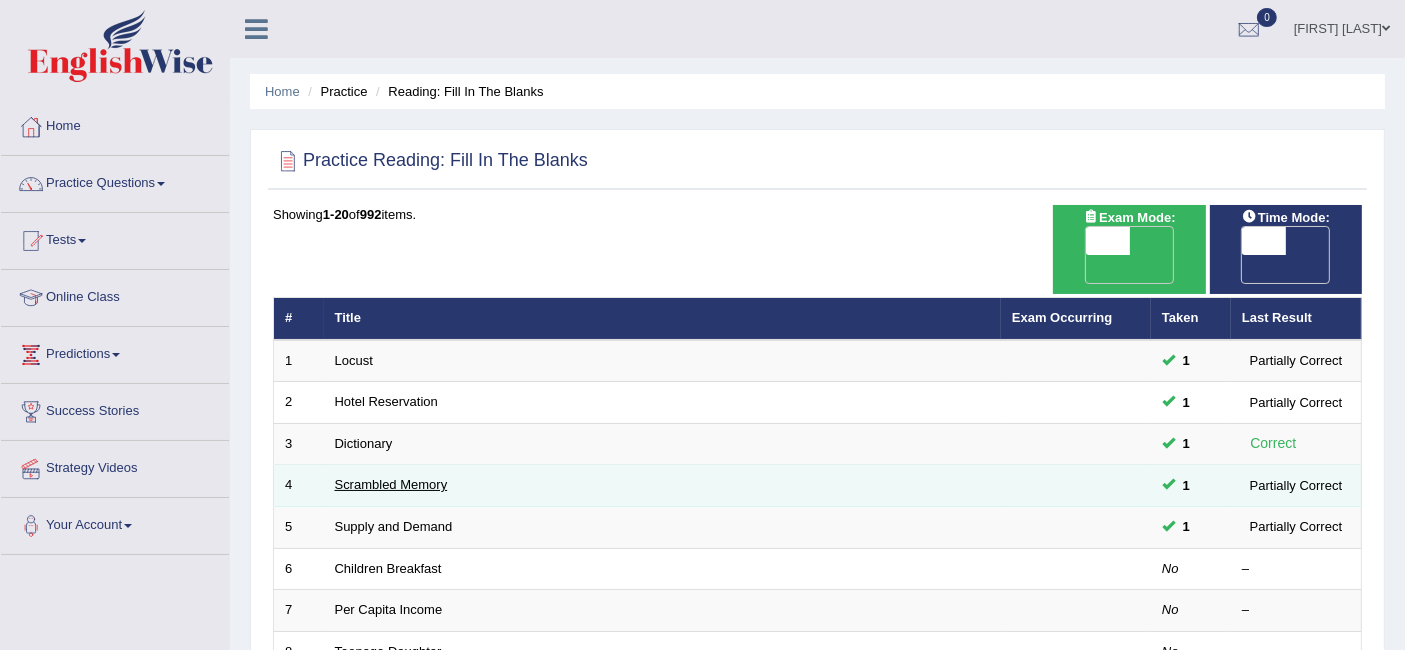 click on "Scrambled Memory" at bounding box center [391, 484] 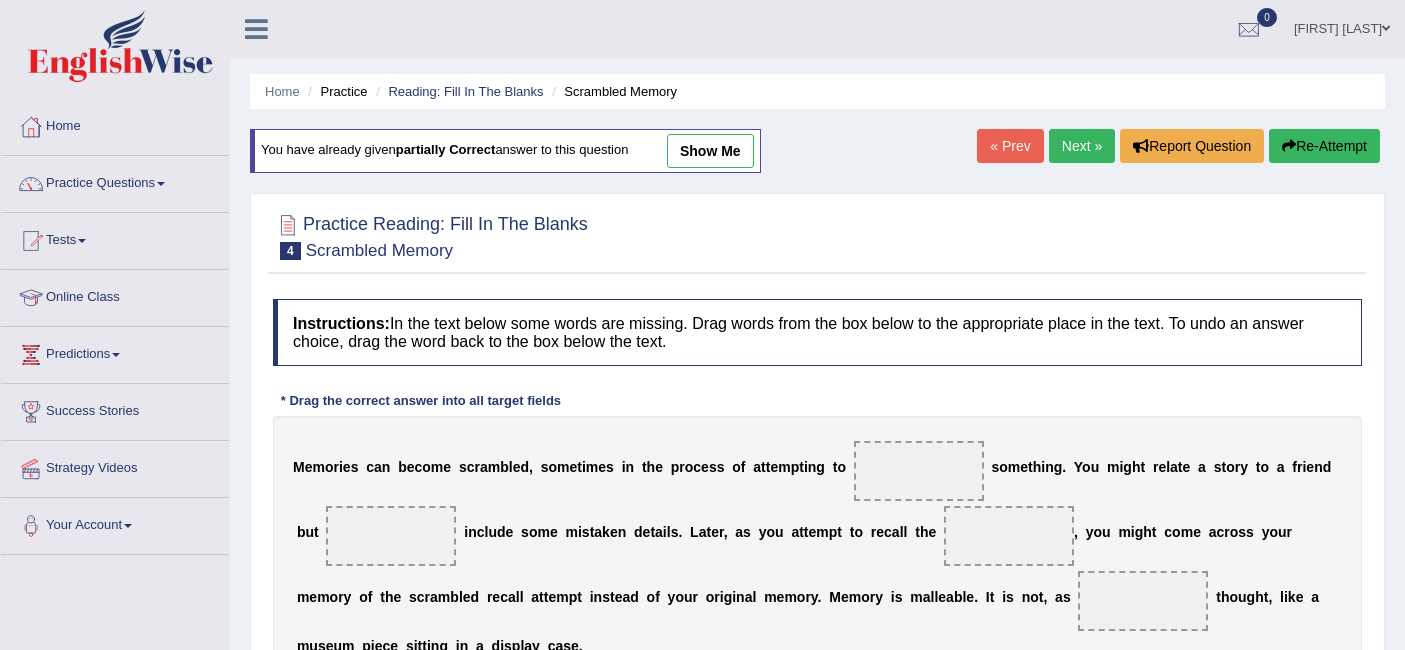 scroll, scrollTop: 210, scrollLeft: 0, axis: vertical 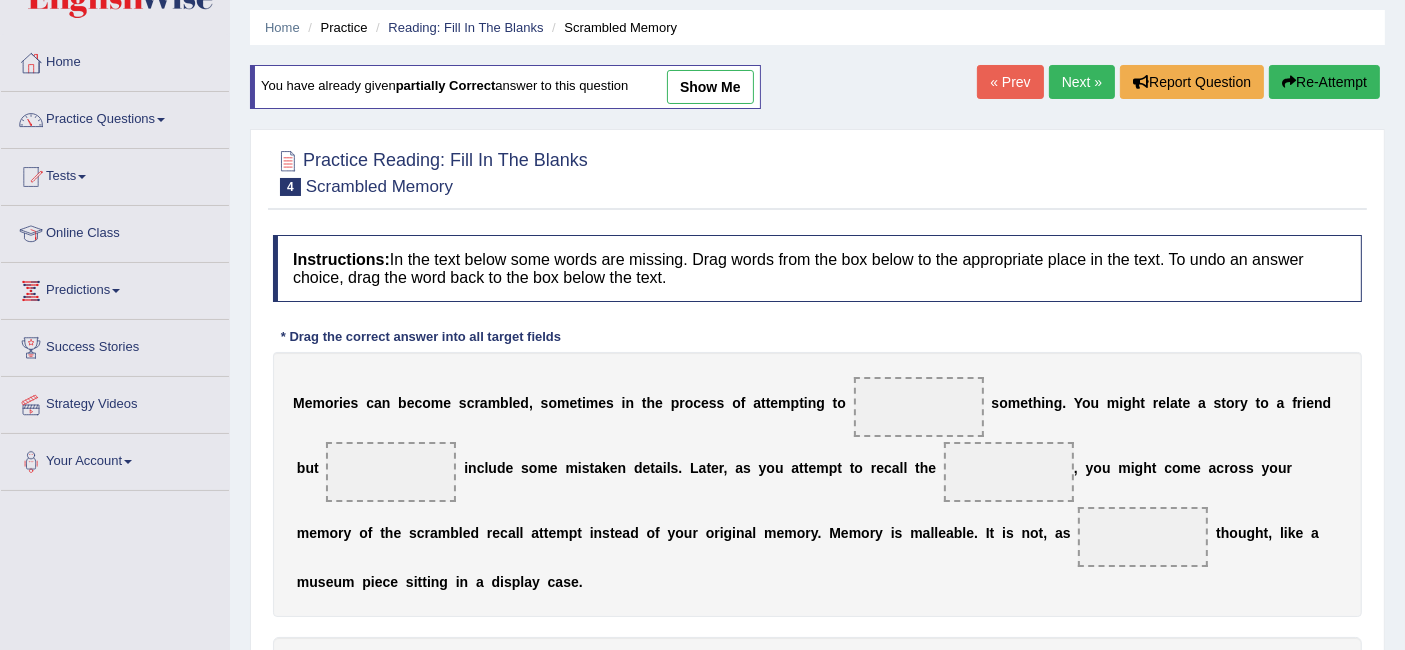 click on "Next »" at bounding box center [1082, 82] 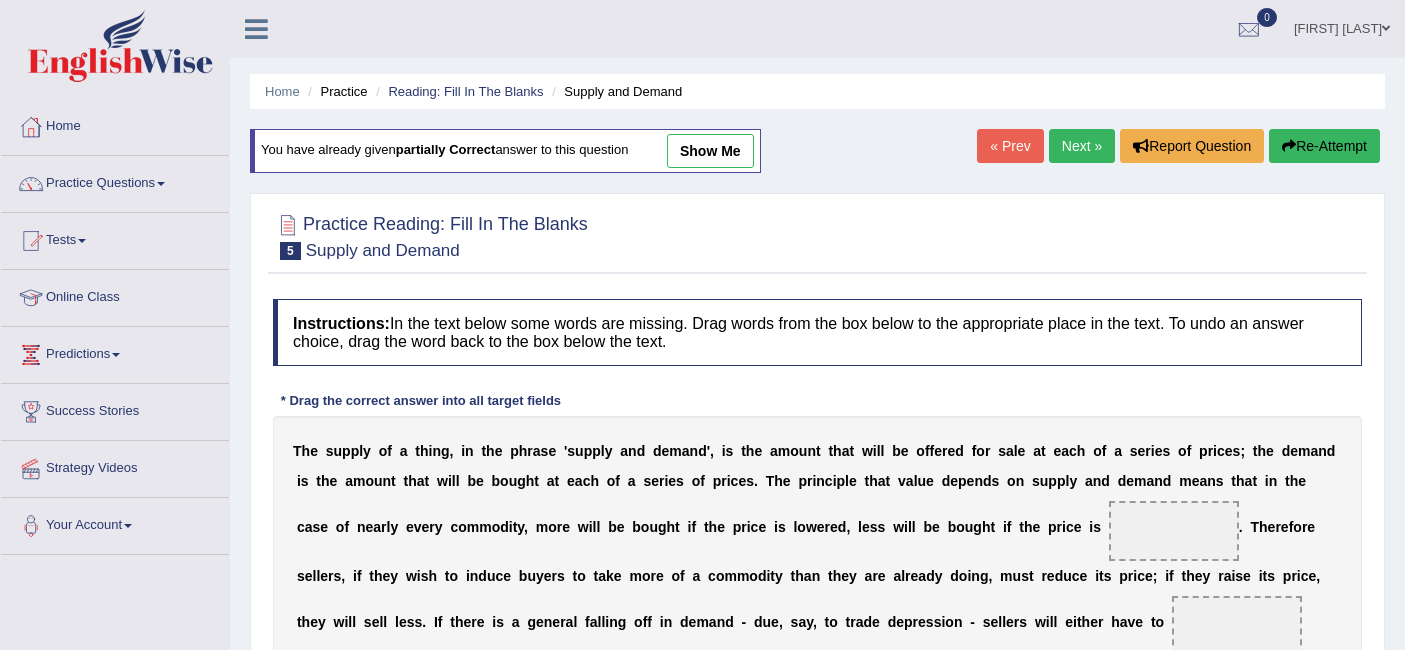 scroll, scrollTop: 284, scrollLeft: 0, axis: vertical 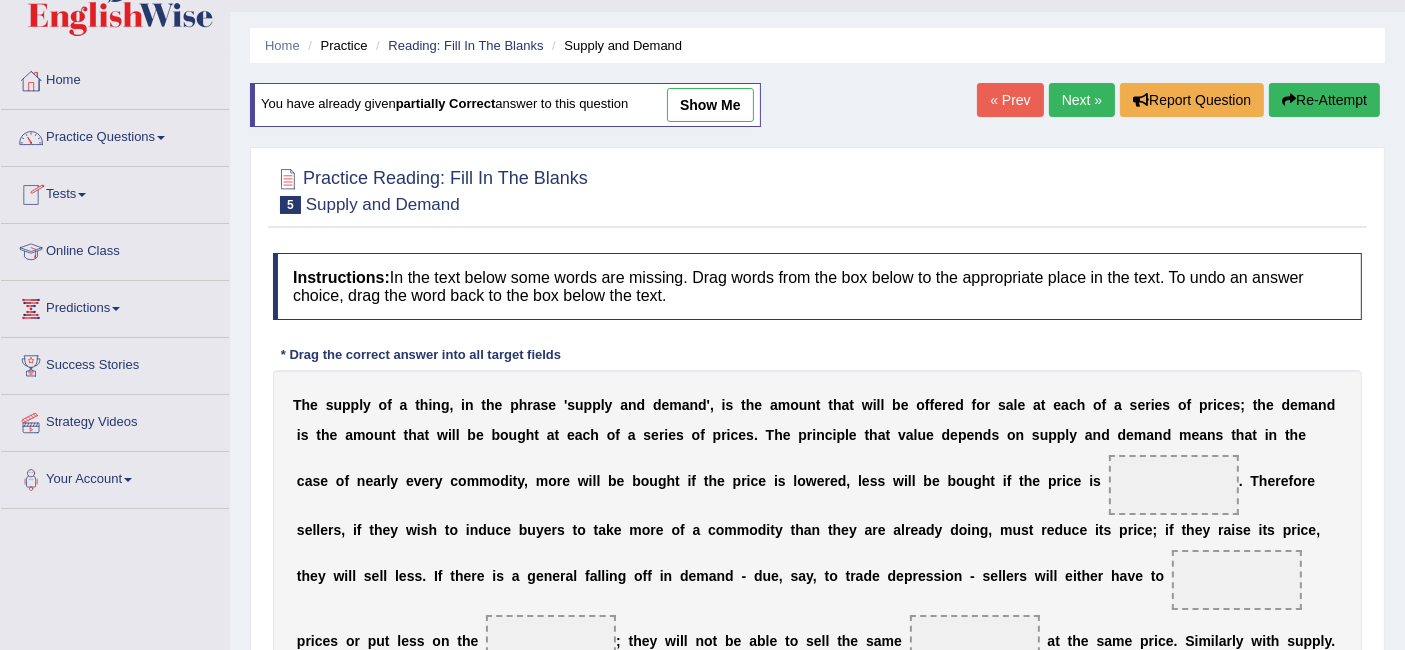 click on "« Prev" at bounding box center (1010, 100) 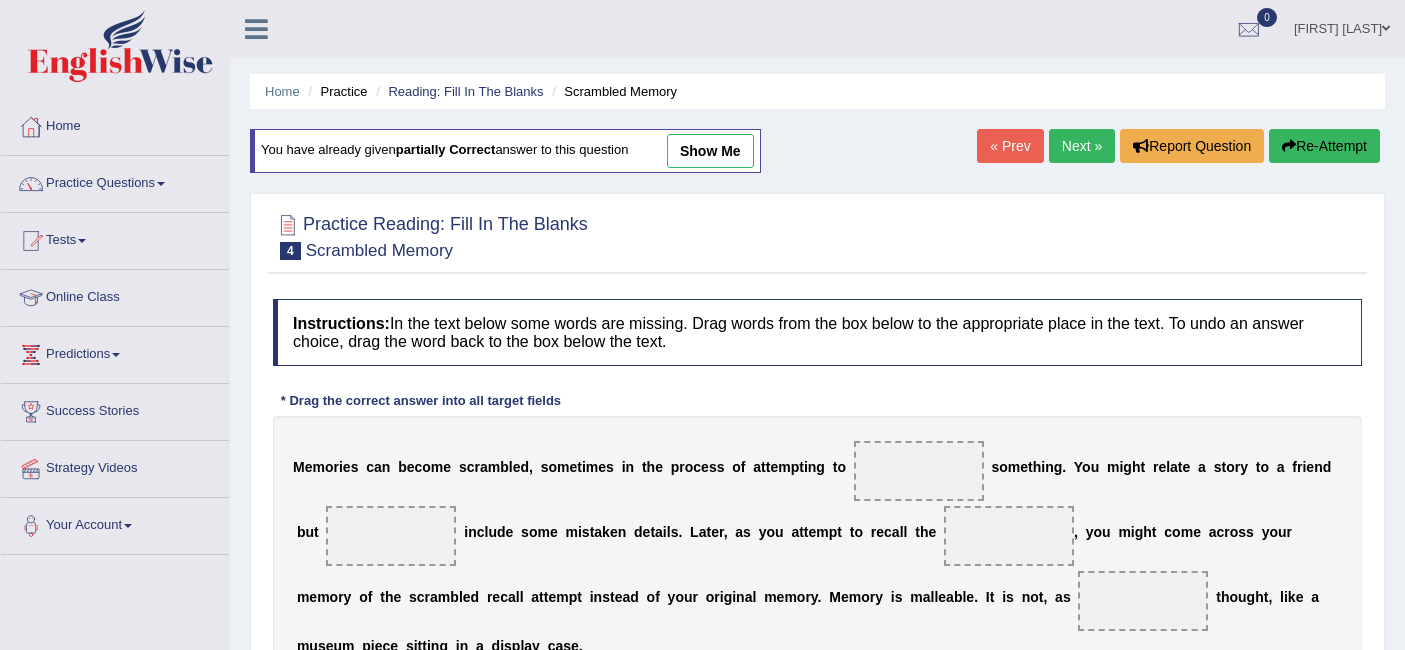scroll, scrollTop: 0, scrollLeft: 0, axis: both 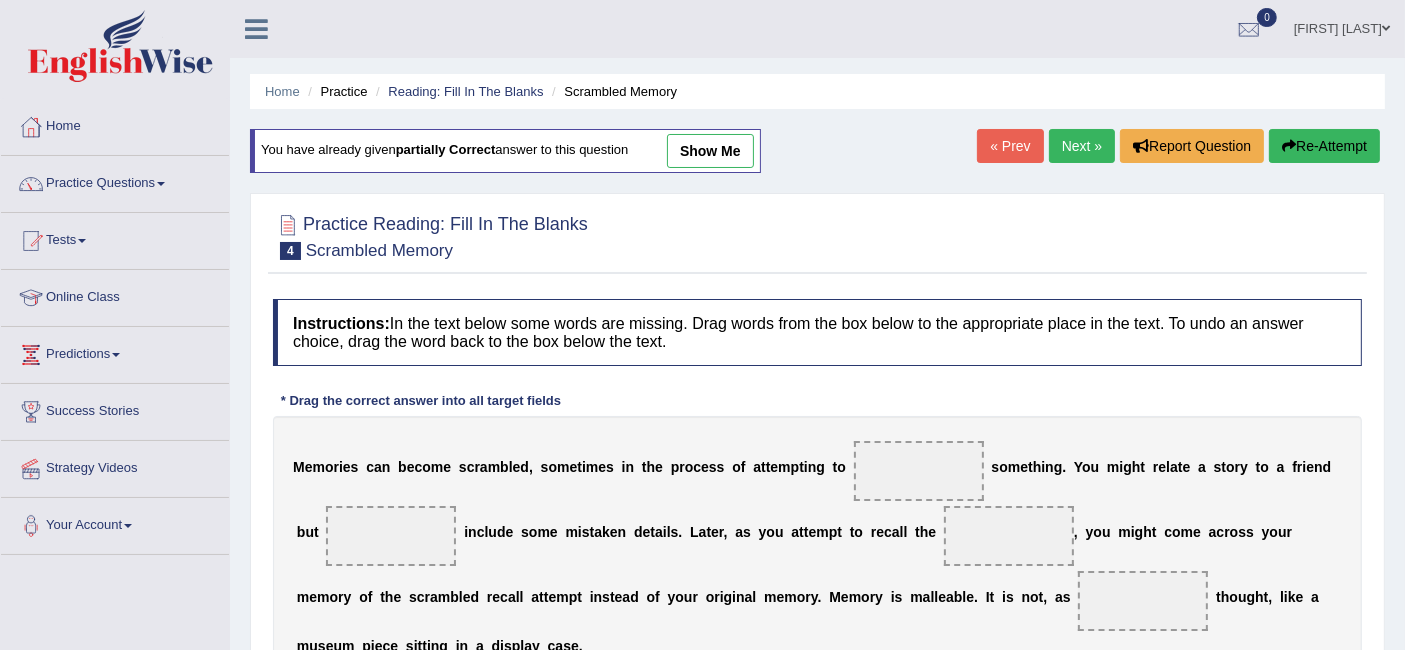 click on "« Prev" at bounding box center (1010, 146) 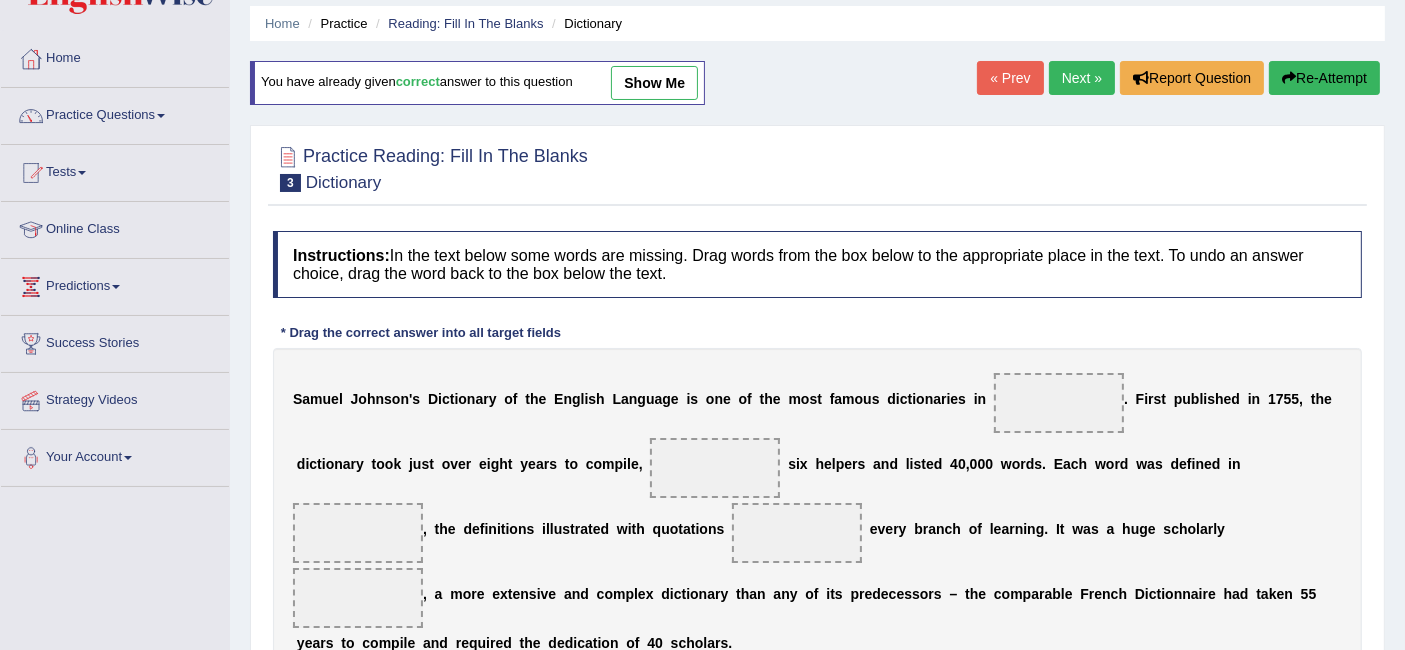 scroll, scrollTop: 0, scrollLeft: 0, axis: both 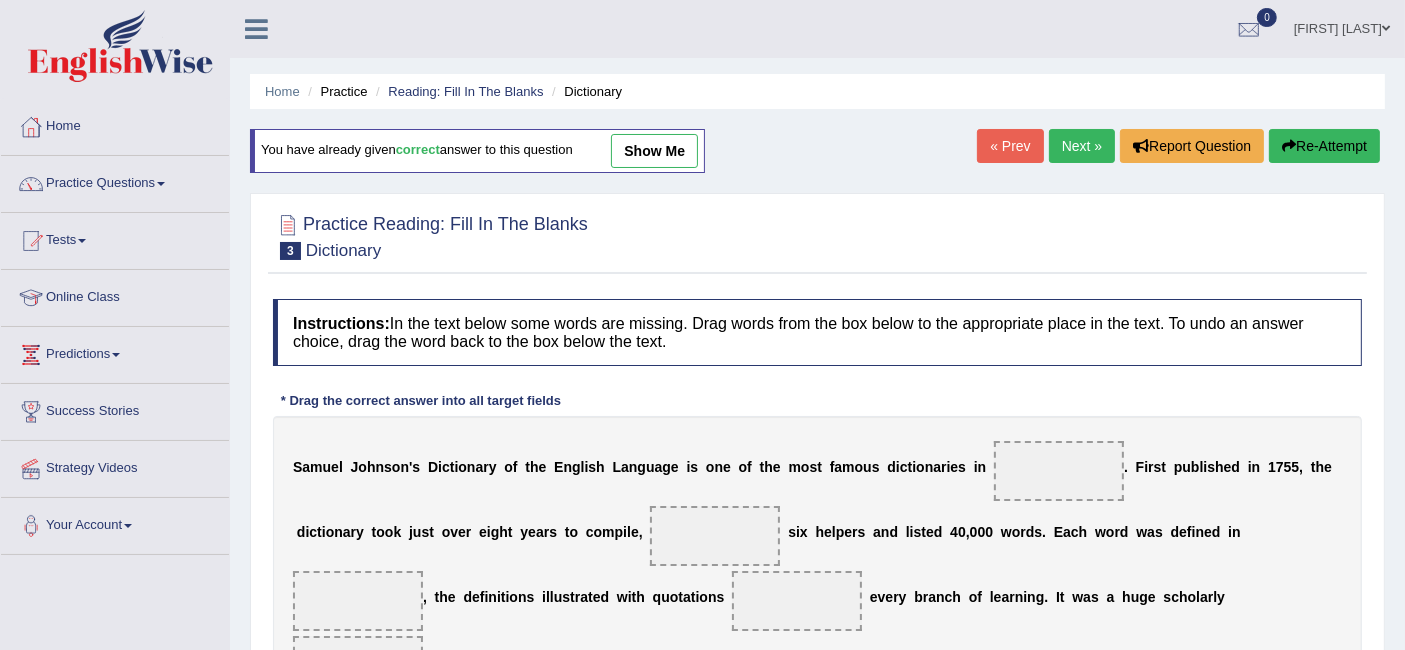 click on "« Prev" at bounding box center (1010, 146) 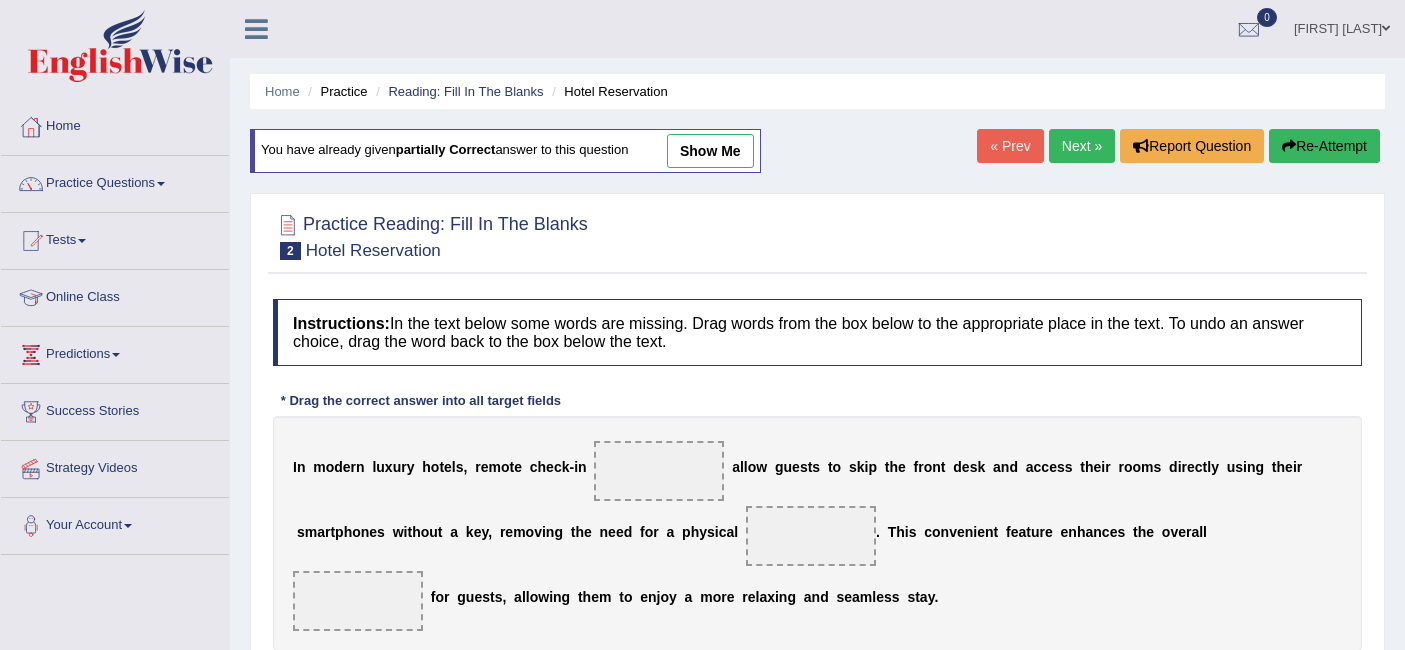 scroll, scrollTop: 245, scrollLeft: 0, axis: vertical 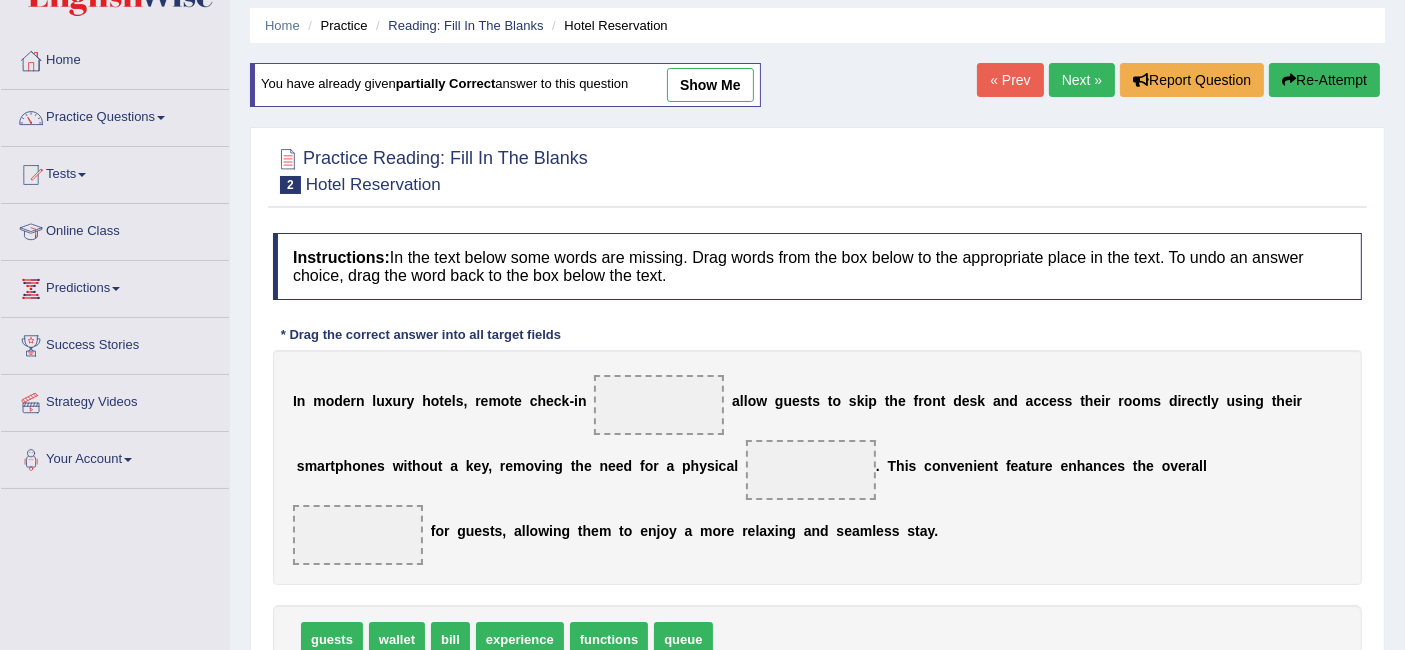 click on "« Prev" at bounding box center (1010, 80) 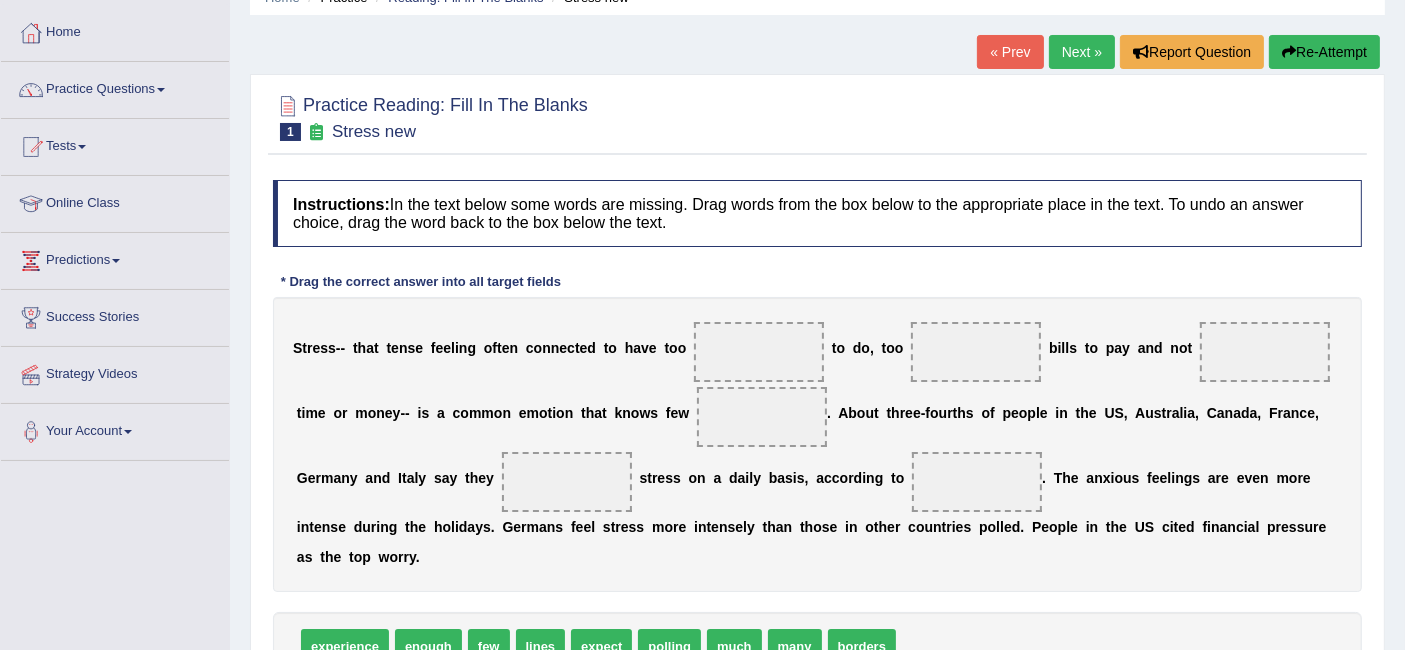 scroll, scrollTop: 0, scrollLeft: 0, axis: both 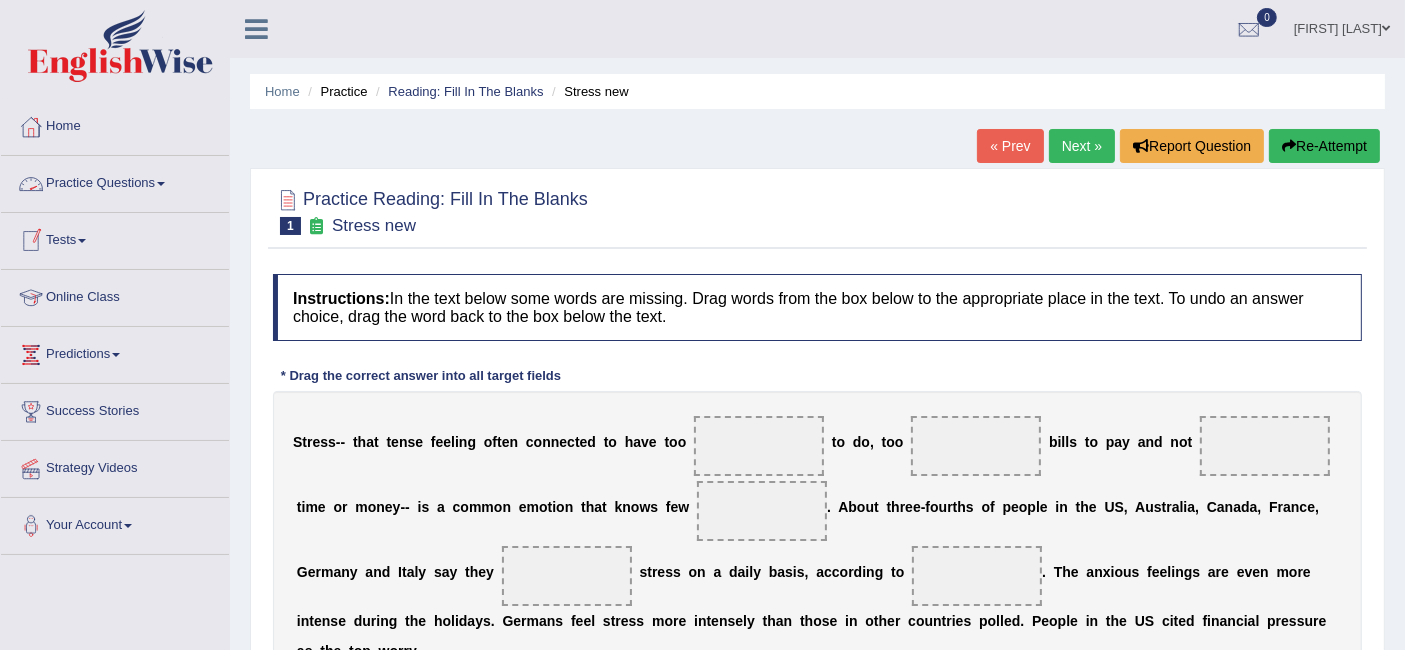 click on "Practice Questions" at bounding box center (115, 181) 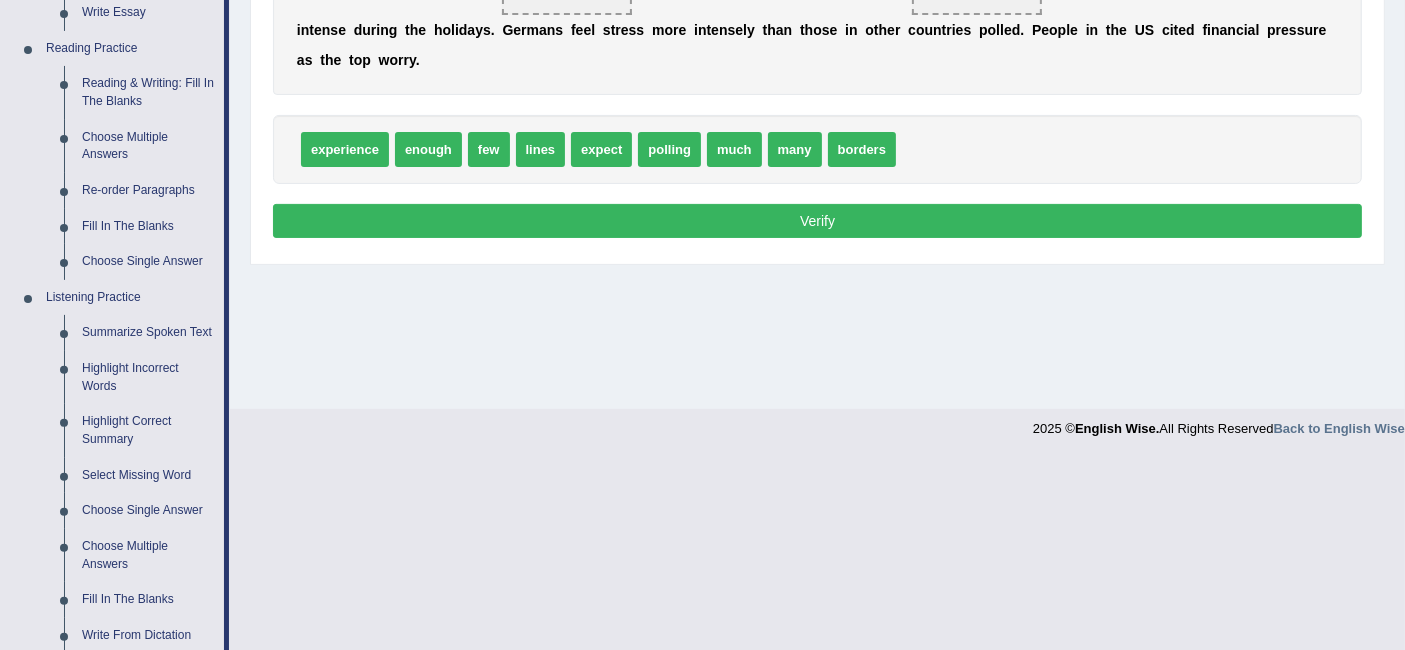 scroll, scrollTop: 594, scrollLeft: 0, axis: vertical 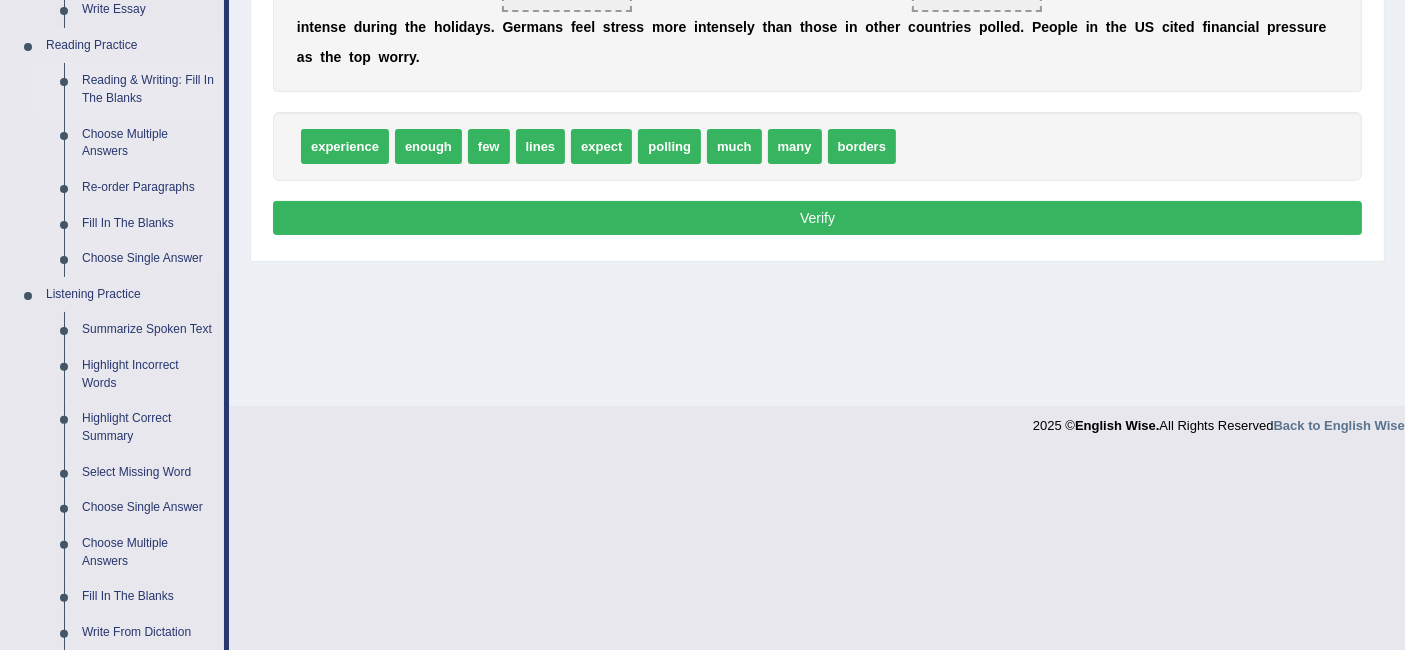 click on "Reading & Writing: Fill In The Blanks" at bounding box center (148, 89) 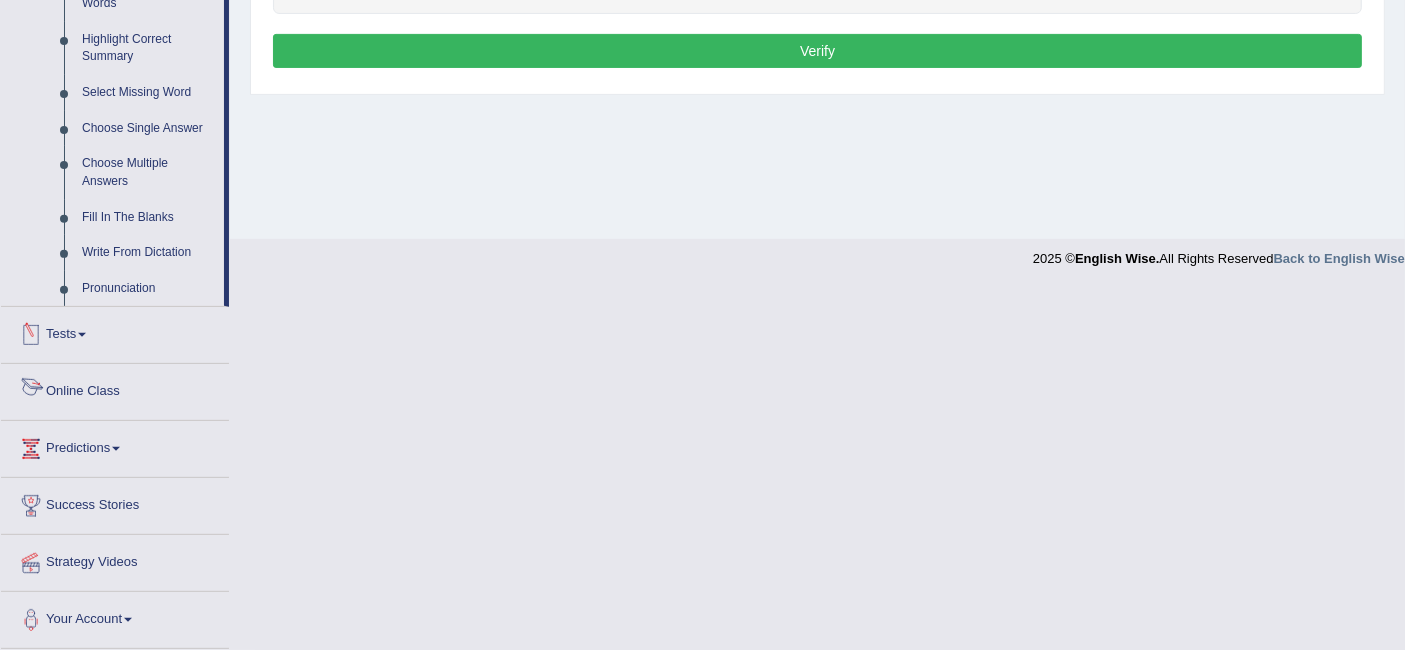 scroll, scrollTop: 760, scrollLeft: 0, axis: vertical 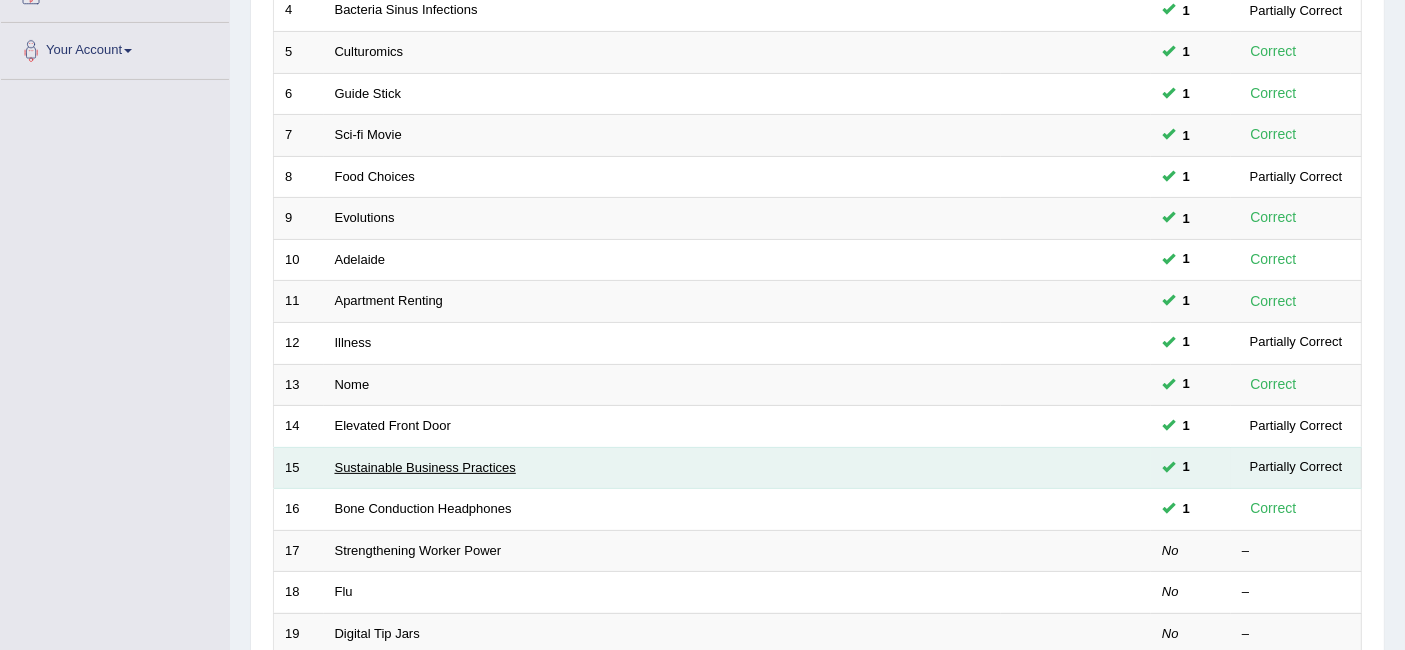 click on "Sustainable Business Practices" at bounding box center [425, 467] 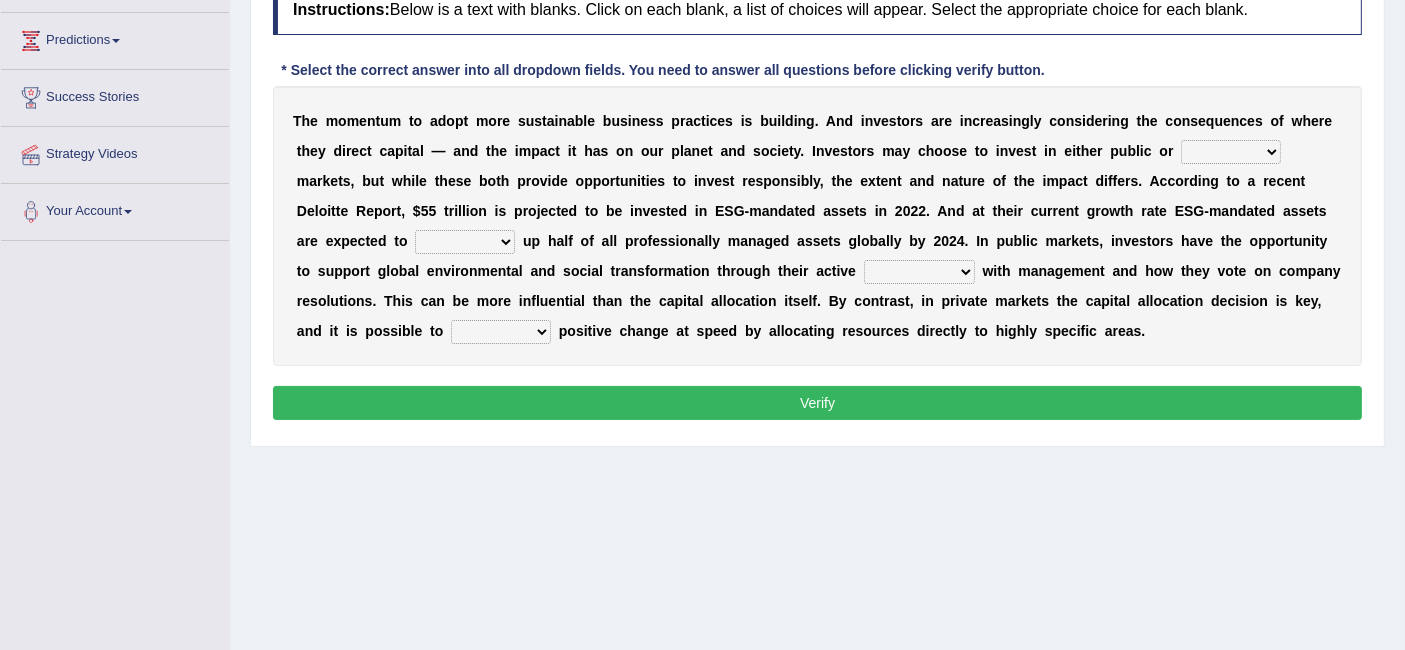 scroll, scrollTop: 0, scrollLeft: 0, axis: both 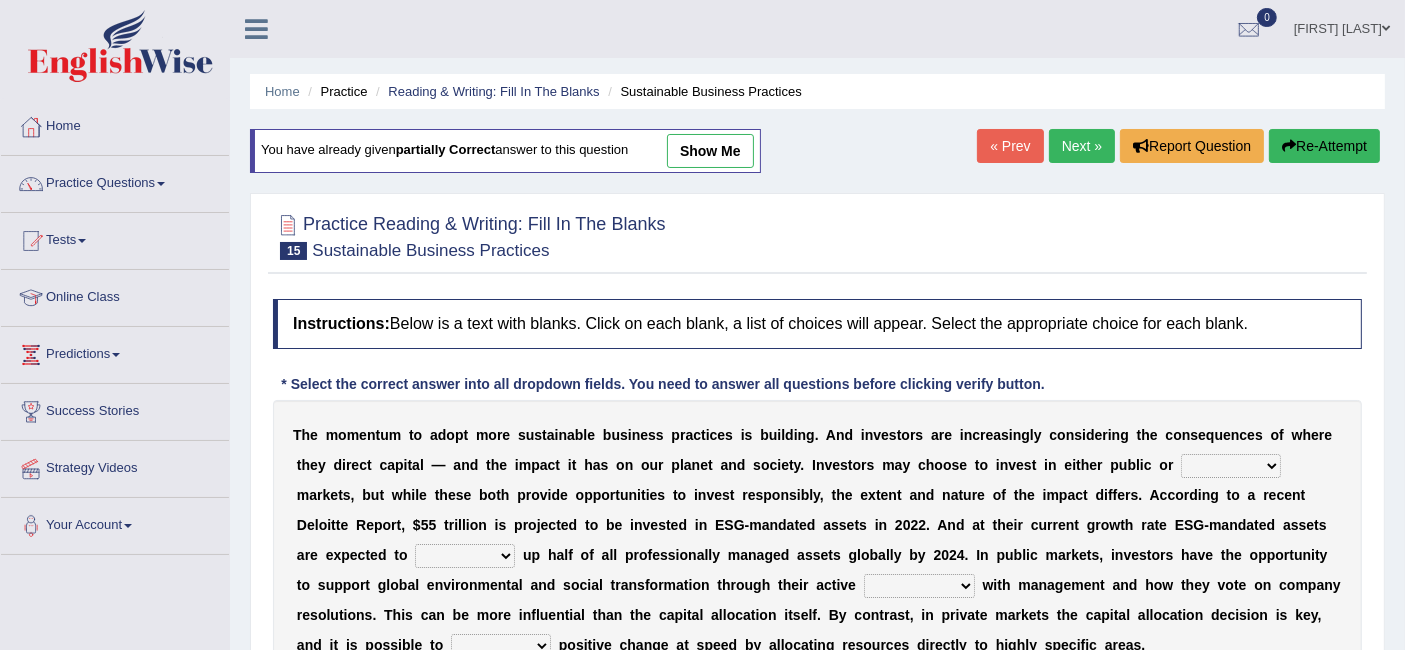click on "« Prev" at bounding box center (1010, 146) 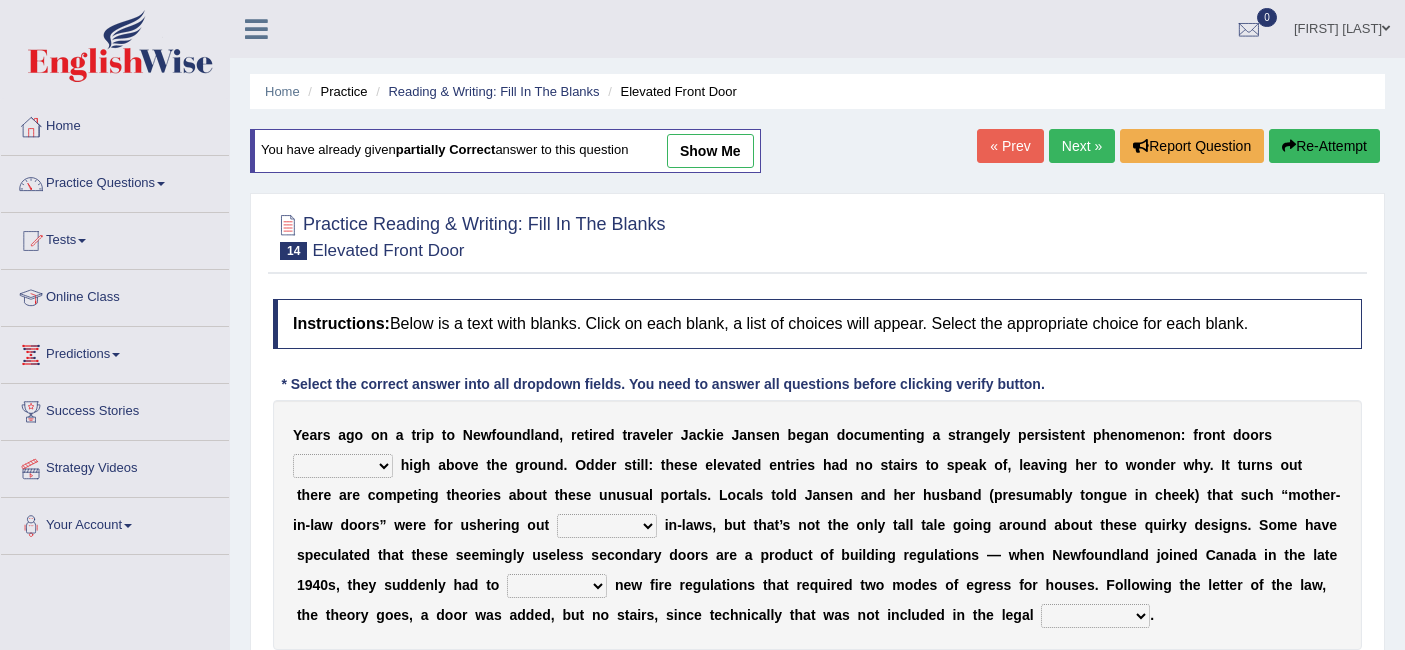 scroll, scrollTop: 0, scrollLeft: 0, axis: both 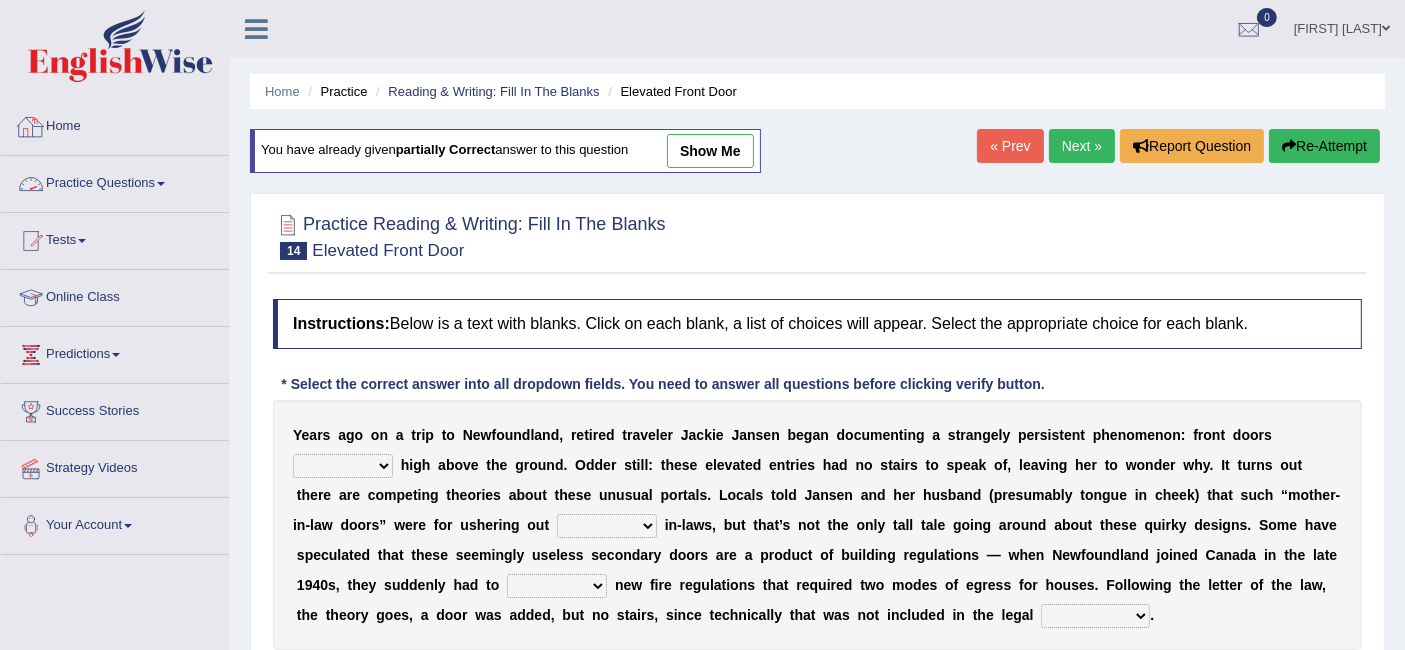 click on "Practice Questions" at bounding box center (115, 181) 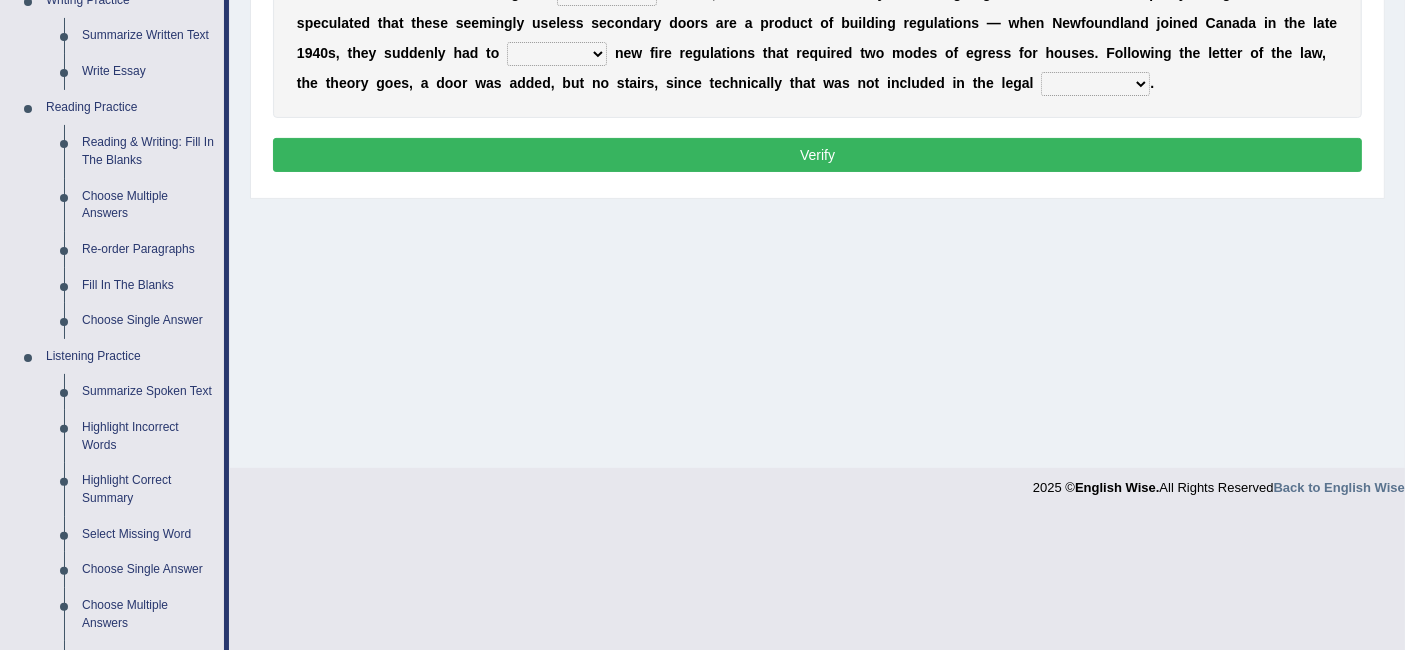 scroll, scrollTop: 534, scrollLeft: 0, axis: vertical 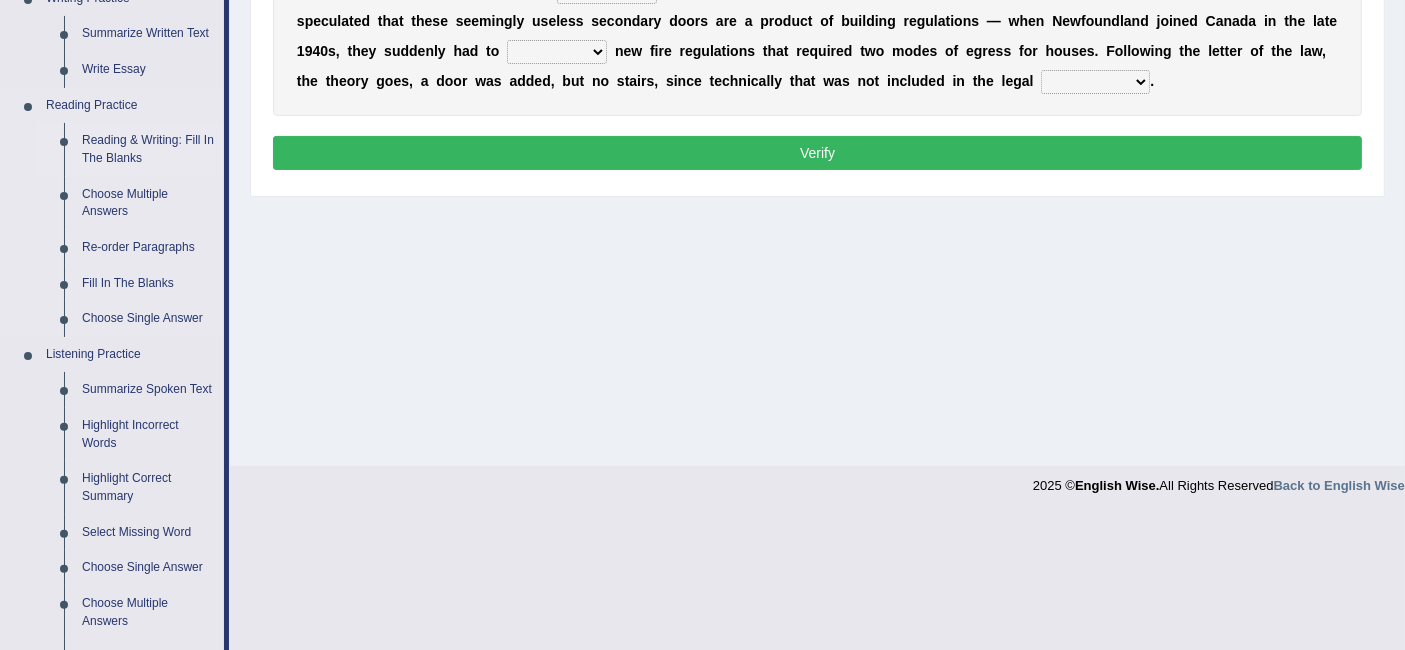 click on "Reading & Writing: Fill In The Blanks" at bounding box center [148, 149] 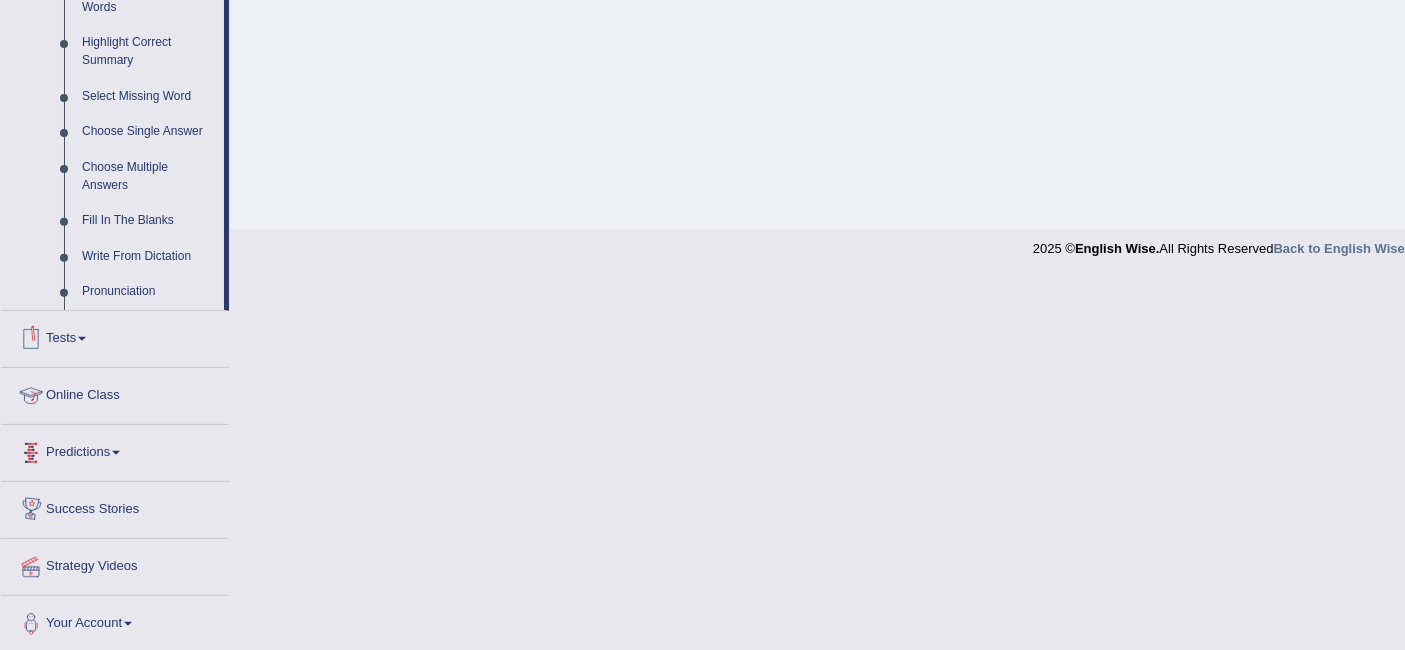scroll, scrollTop: 851, scrollLeft: 0, axis: vertical 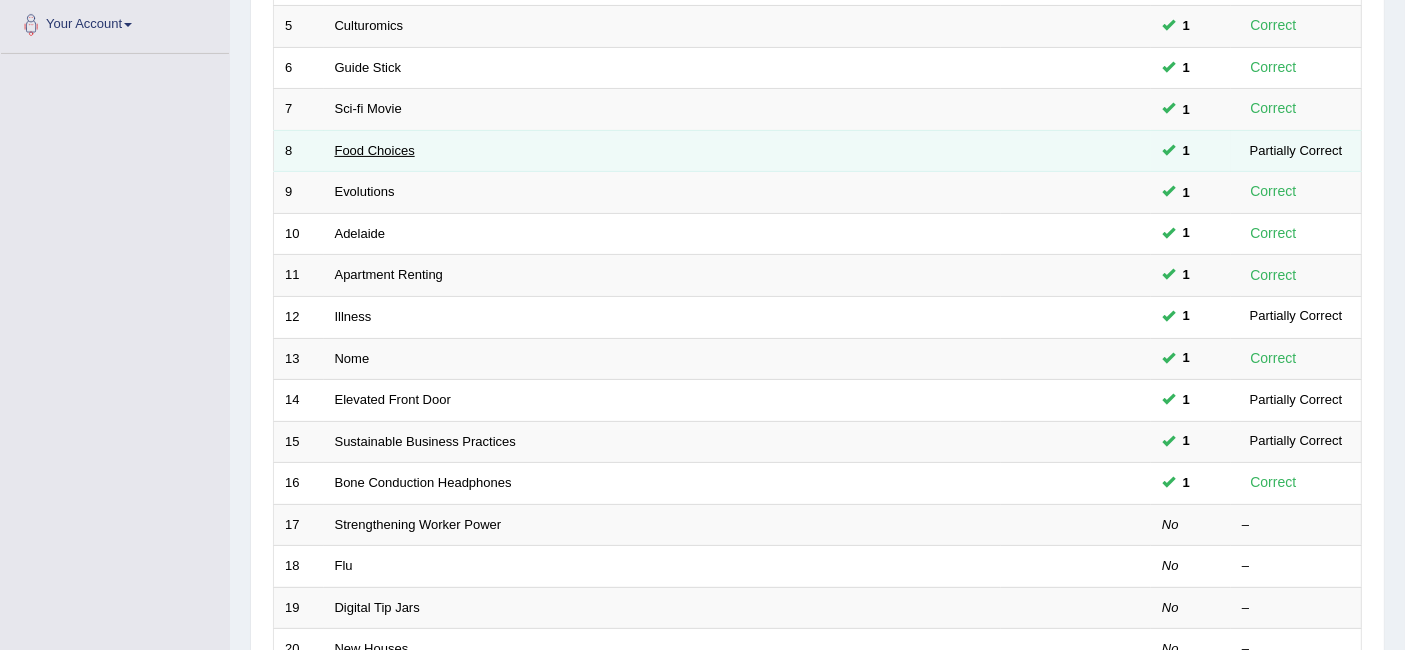 click on "Food Choices" at bounding box center [375, 150] 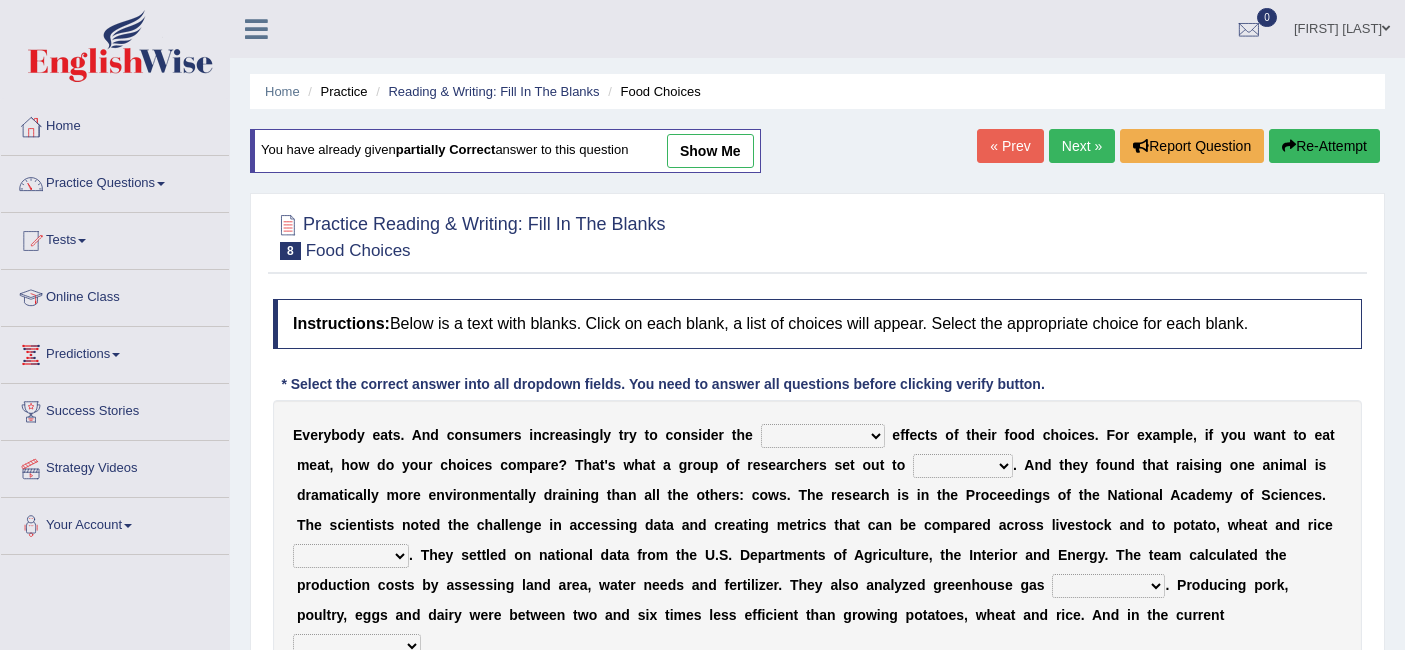 scroll, scrollTop: 0, scrollLeft: 0, axis: both 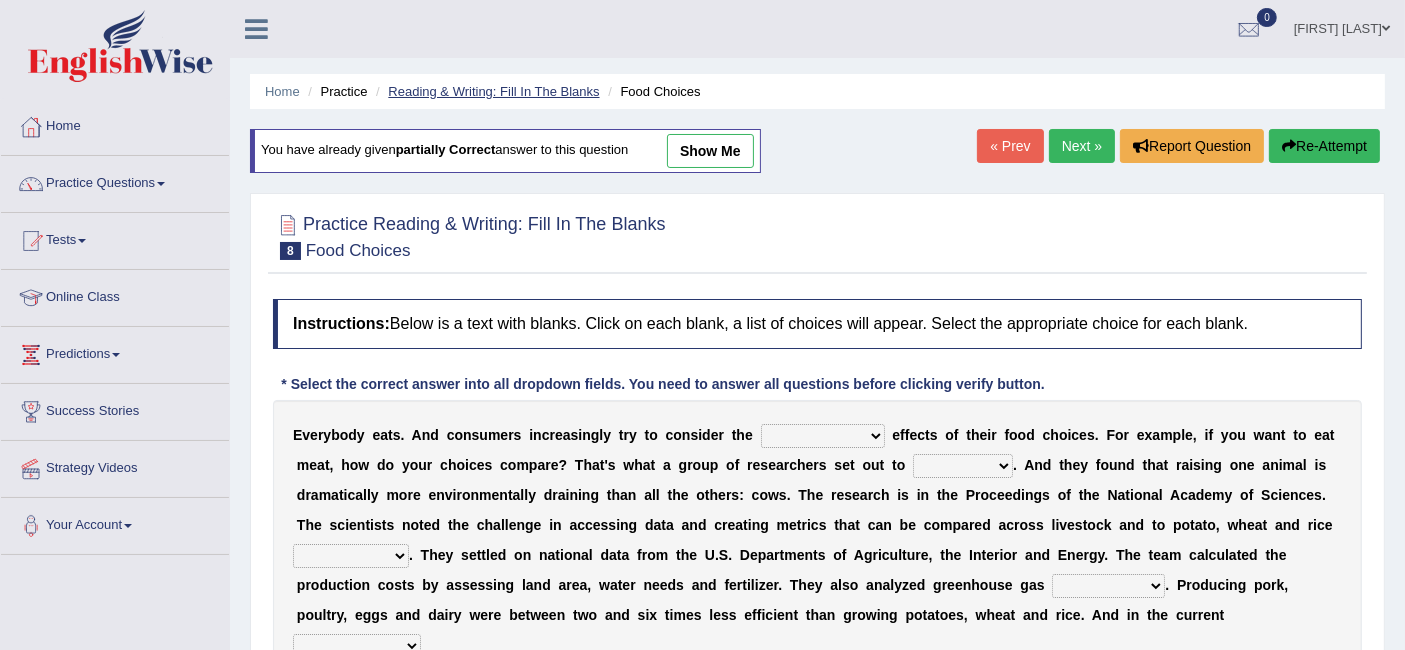 click on "Reading & Writing: Fill In The Blanks" at bounding box center [493, 91] 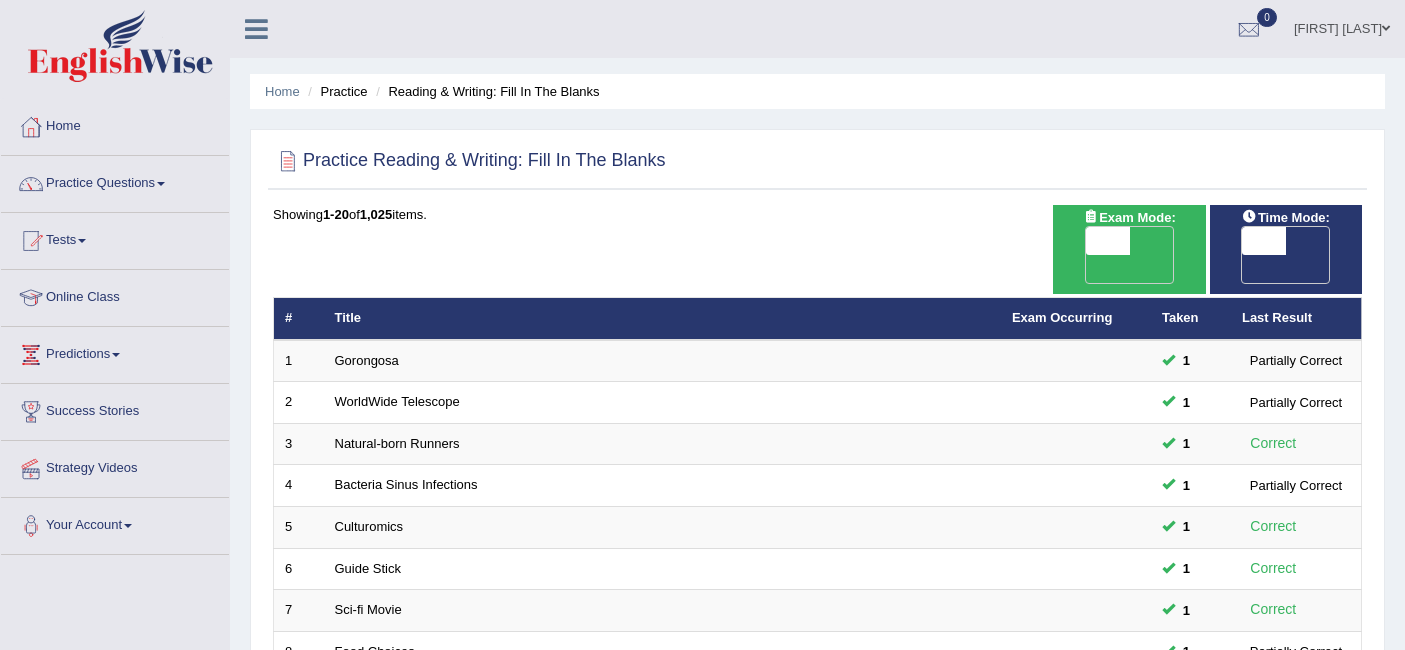 scroll, scrollTop: 0, scrollLeft: 0, axis: both 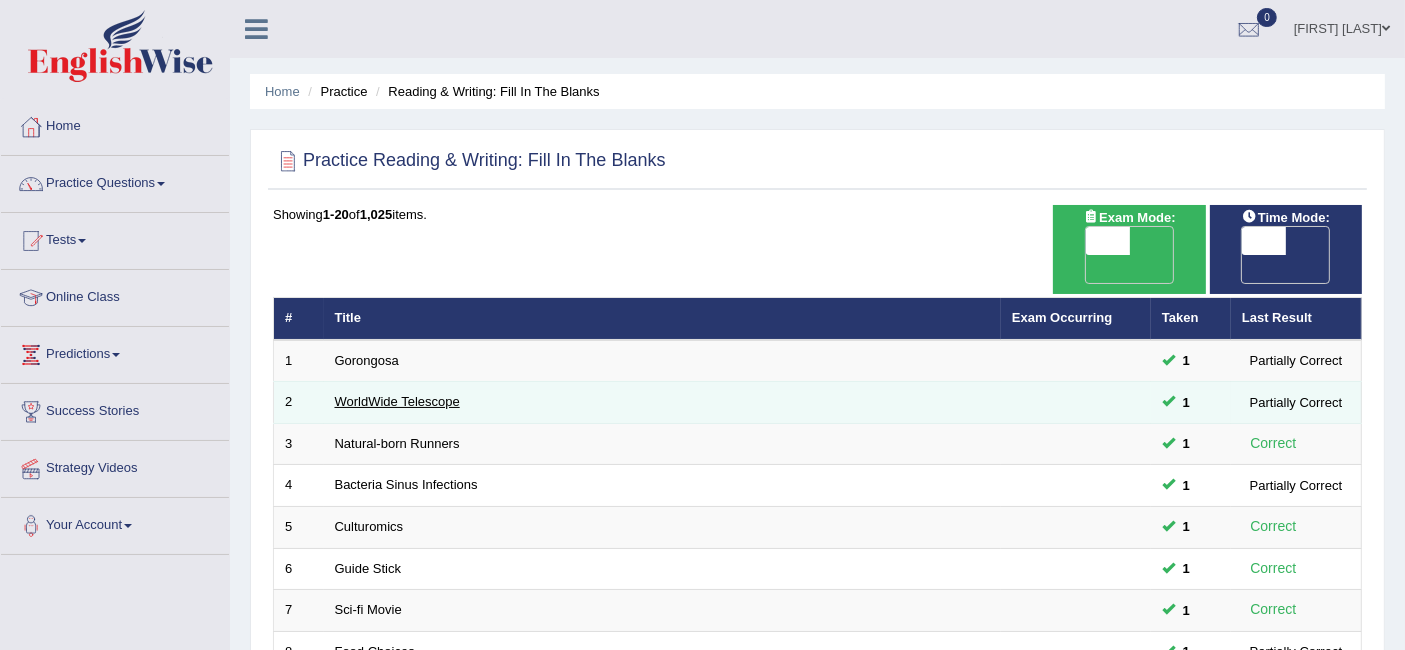 click on "WorldWide Telescope" at bounding box center [397, 401] 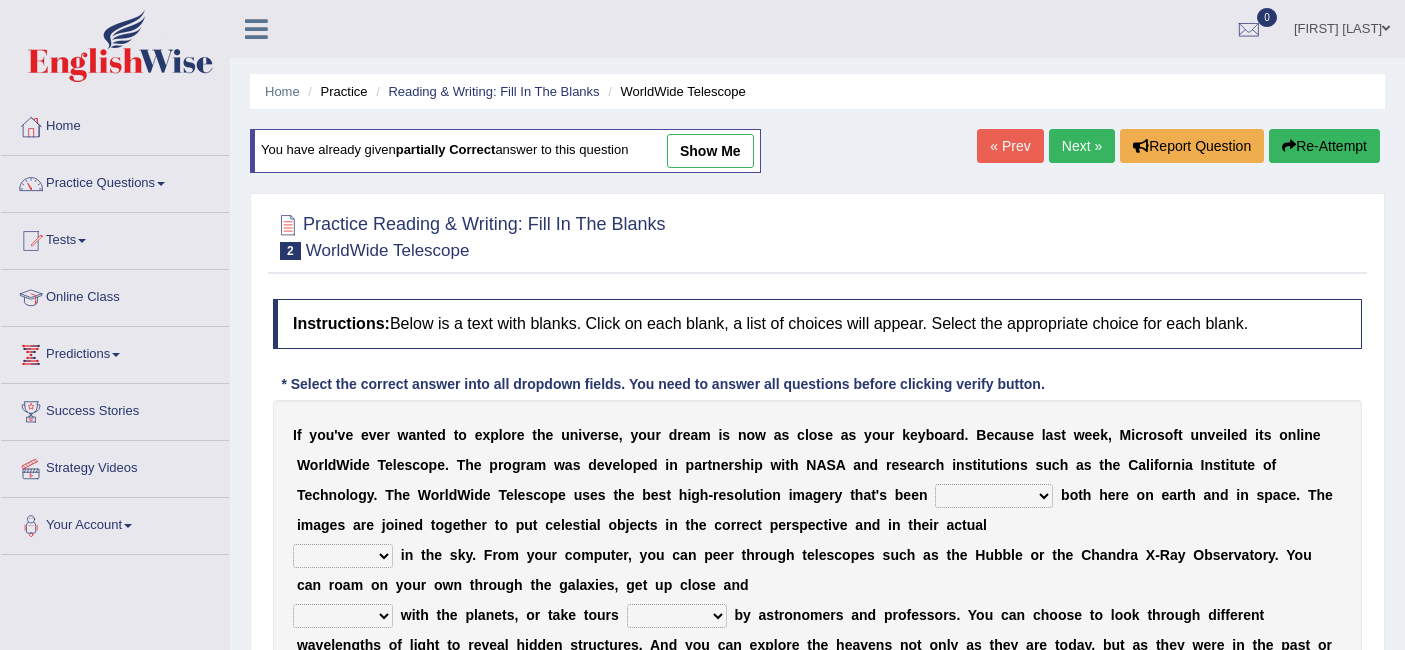 scroll, scrollTop: 0, scrollLeft: 0, axis: both 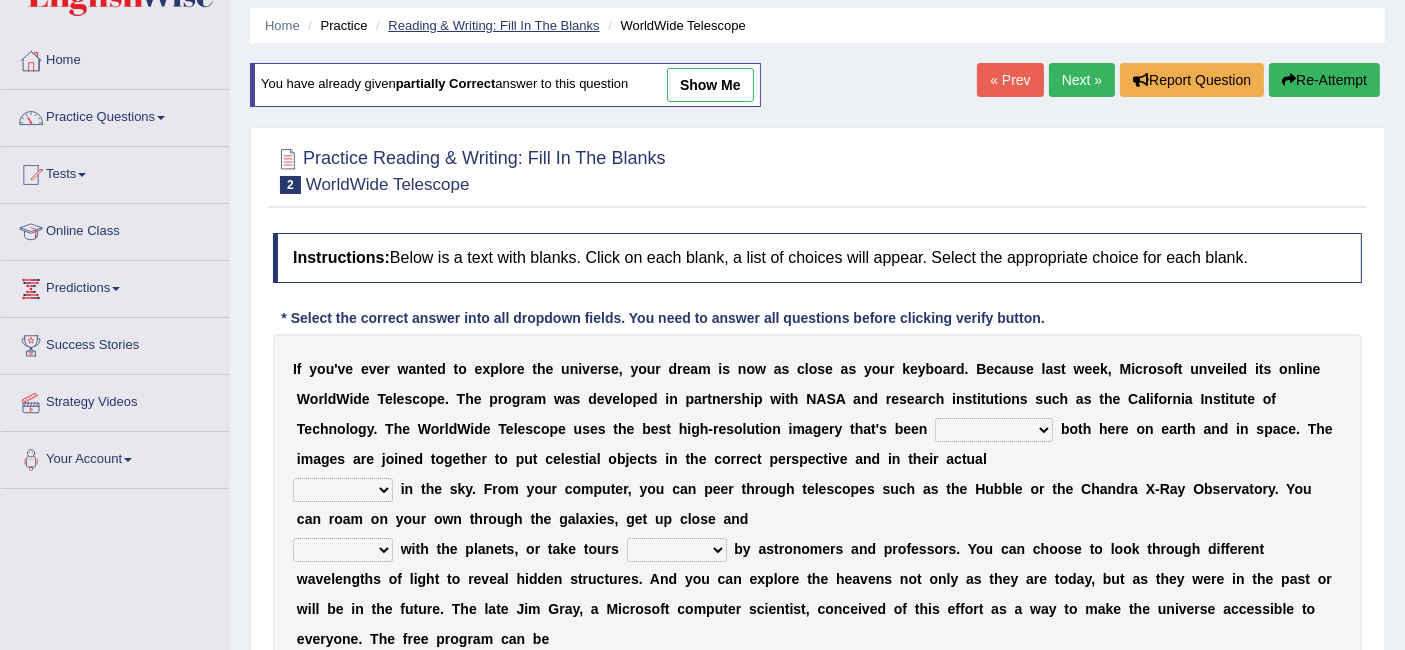 drag, startPoint x: 547, startPoint y: 11, endPoint x: 547, endPoint y: 29, distance: 18 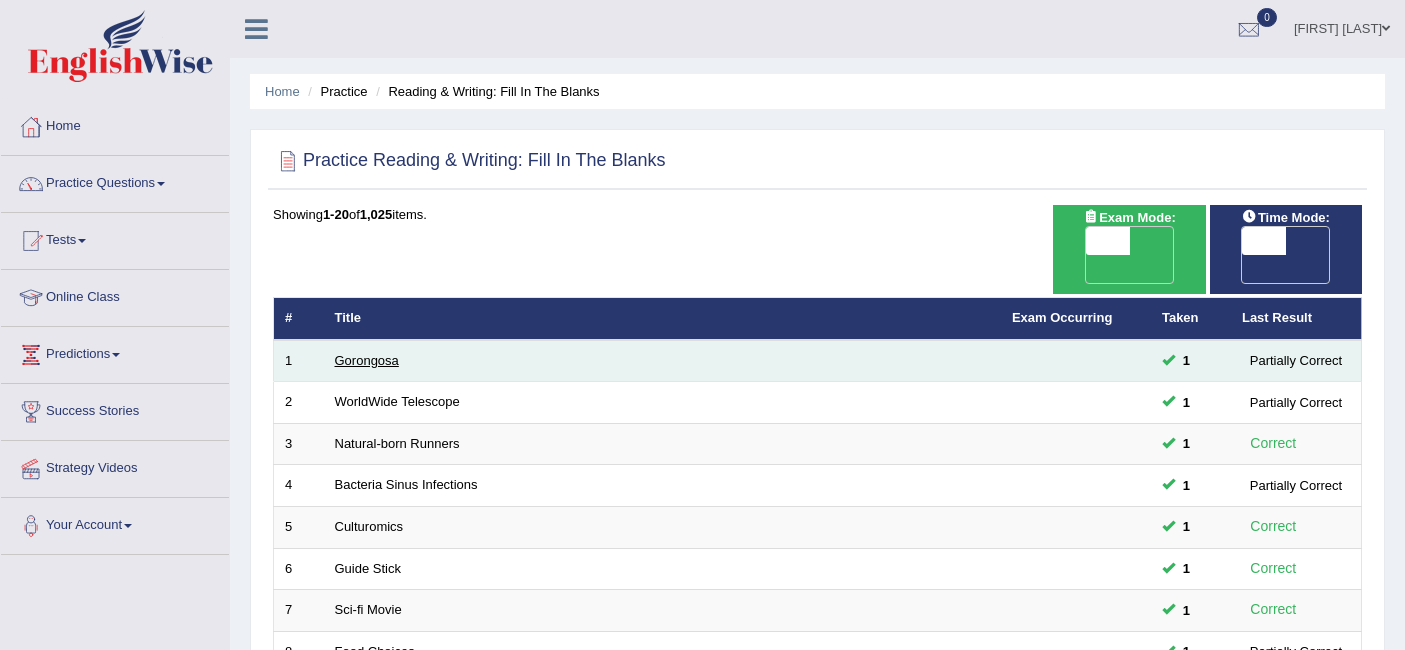 scroll, scrollTop: 0, scrollLeft: 0, axis: both 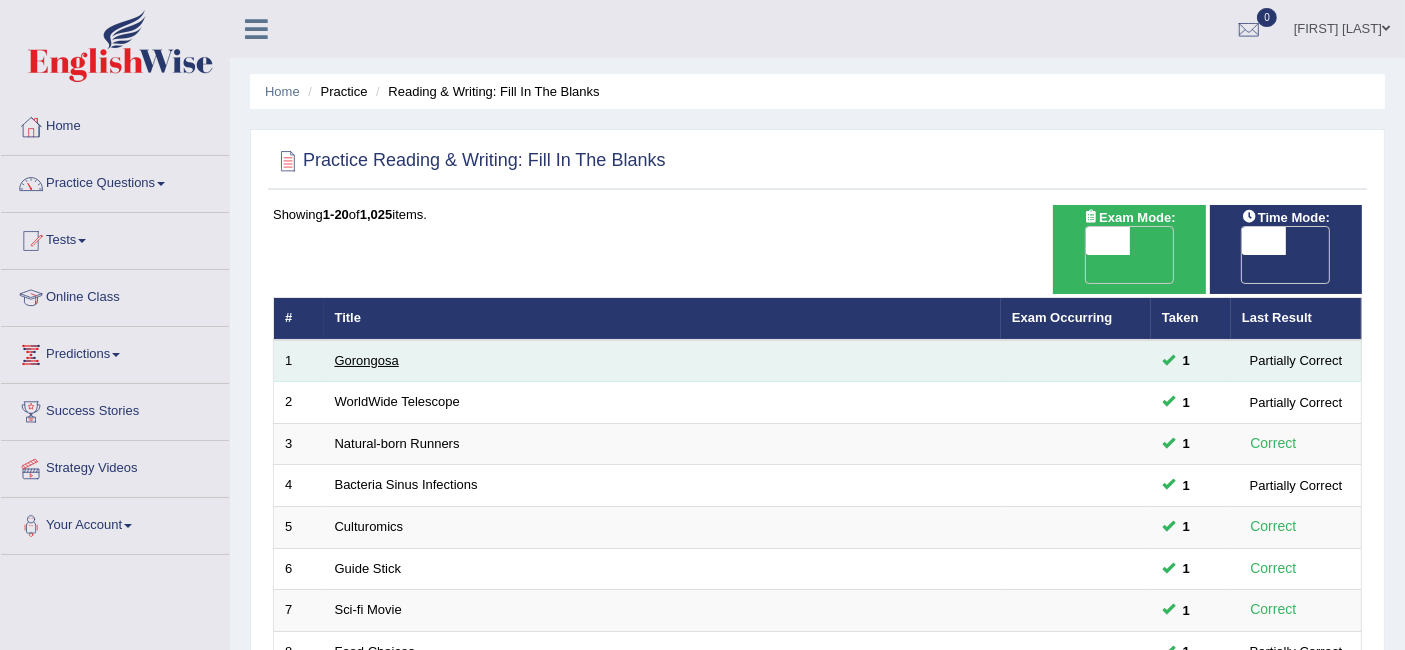 click on "Gorongosa" at bounding box center [367, 360] 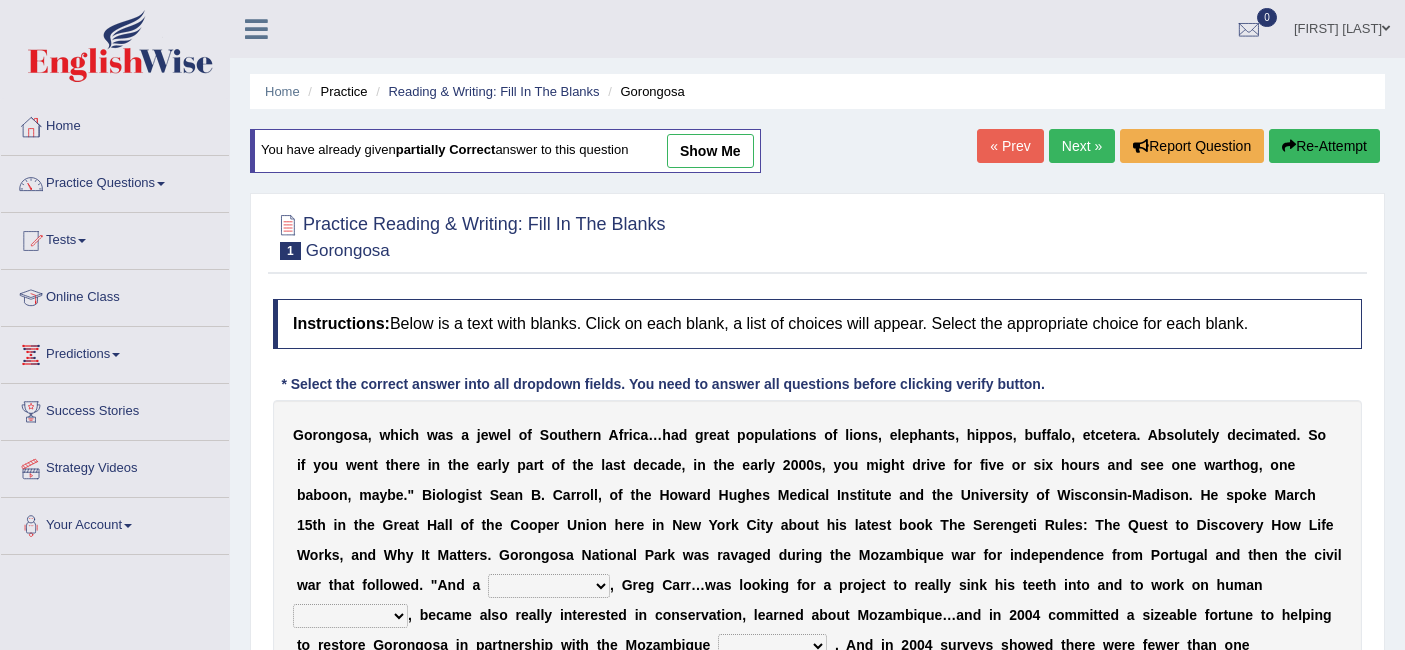 scroll, scrollTop: 0, scrollLeft: 0, axis: both 